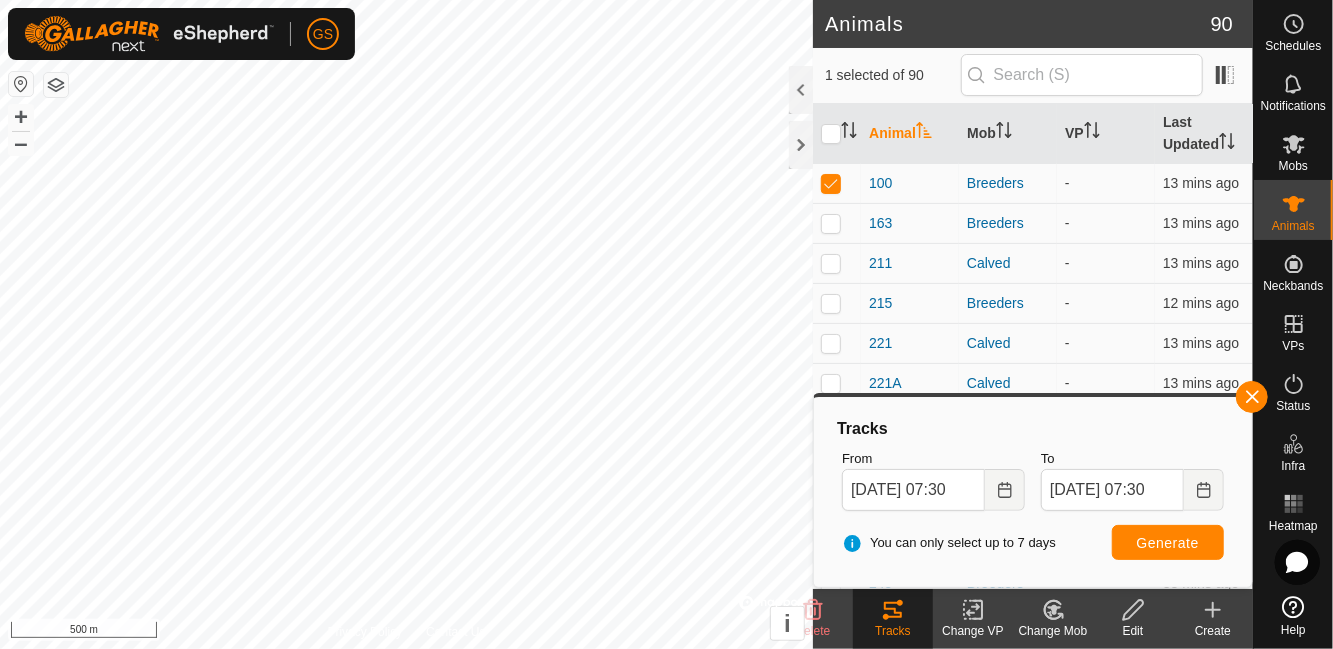 scroll, scrollTop: 0, scrollLeft: 0, axis: both 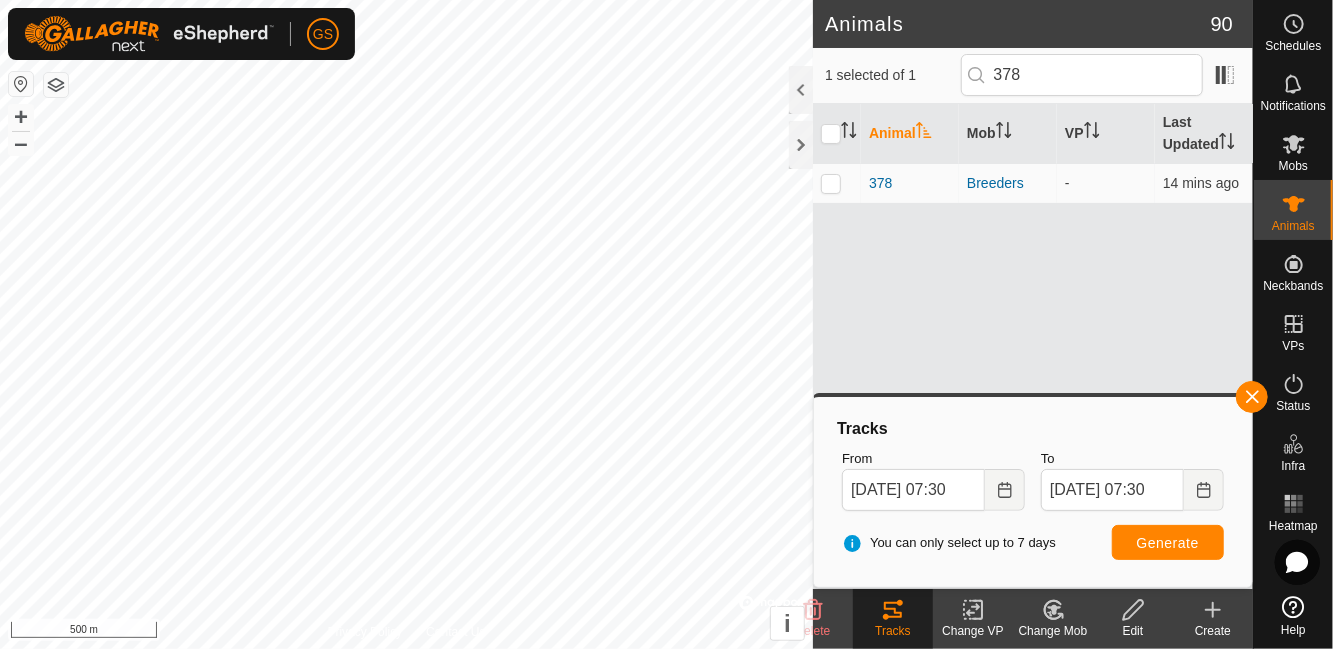 type on "378" 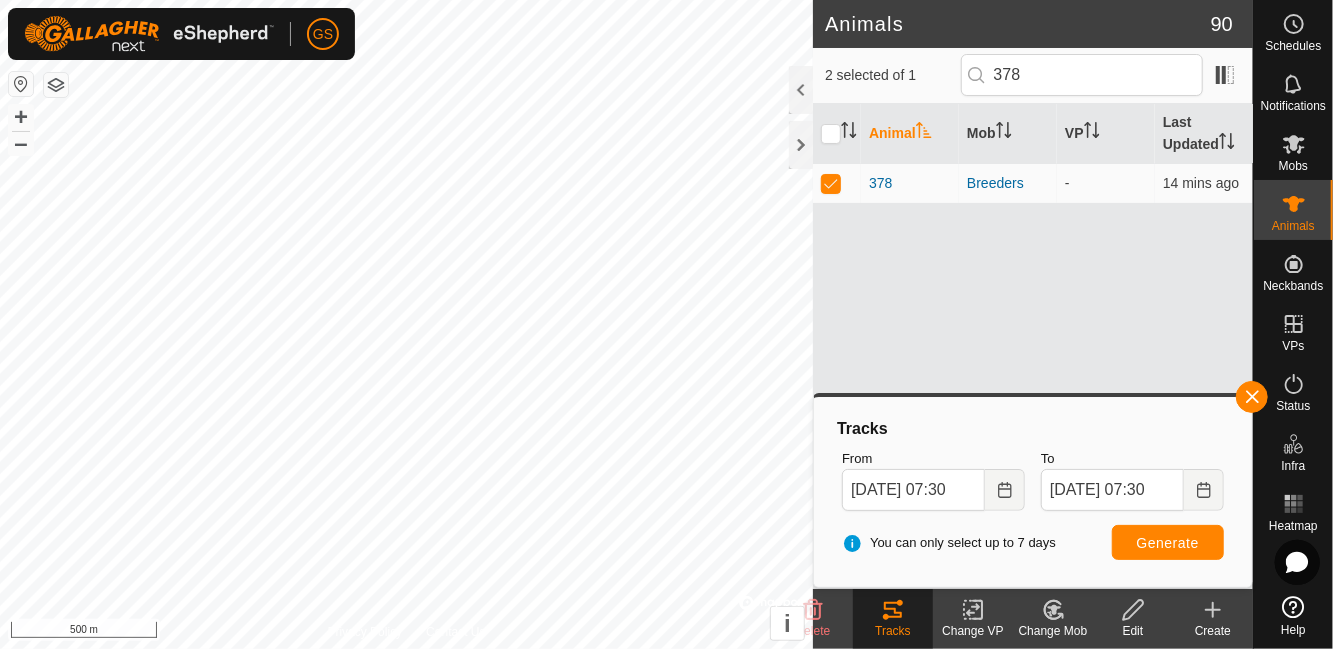 click 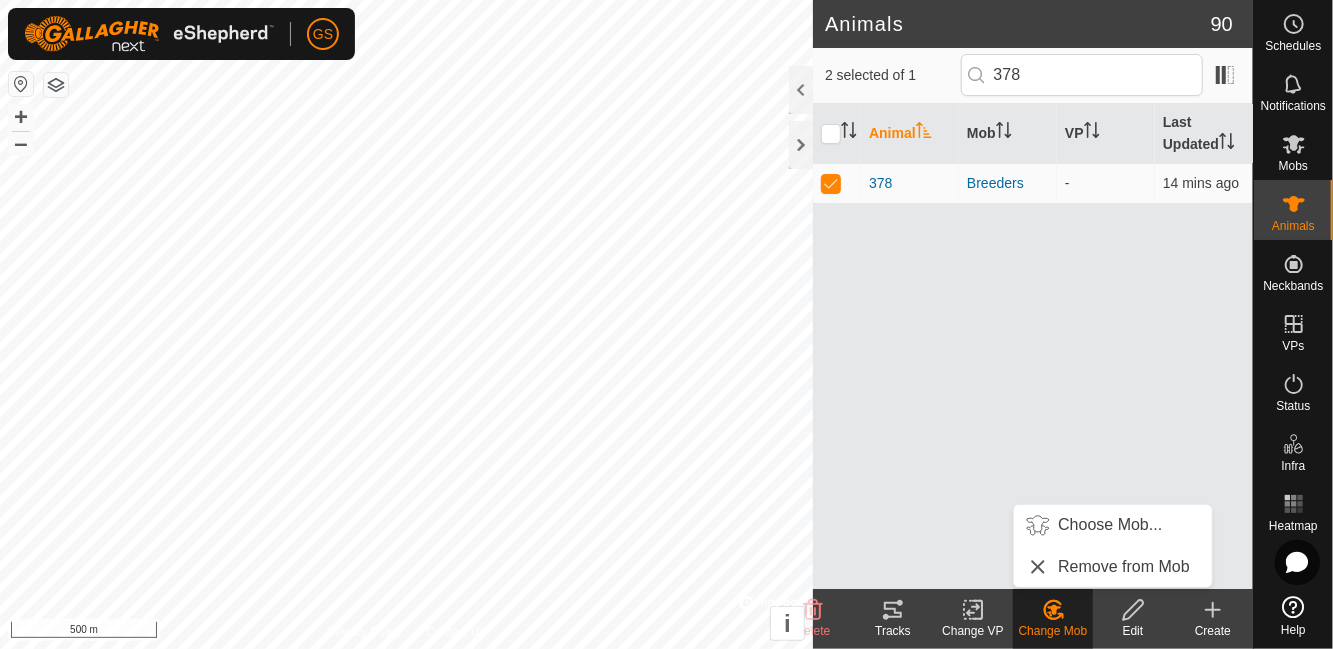 click on "Choose Mob..." at bounding box center (1110, 525) 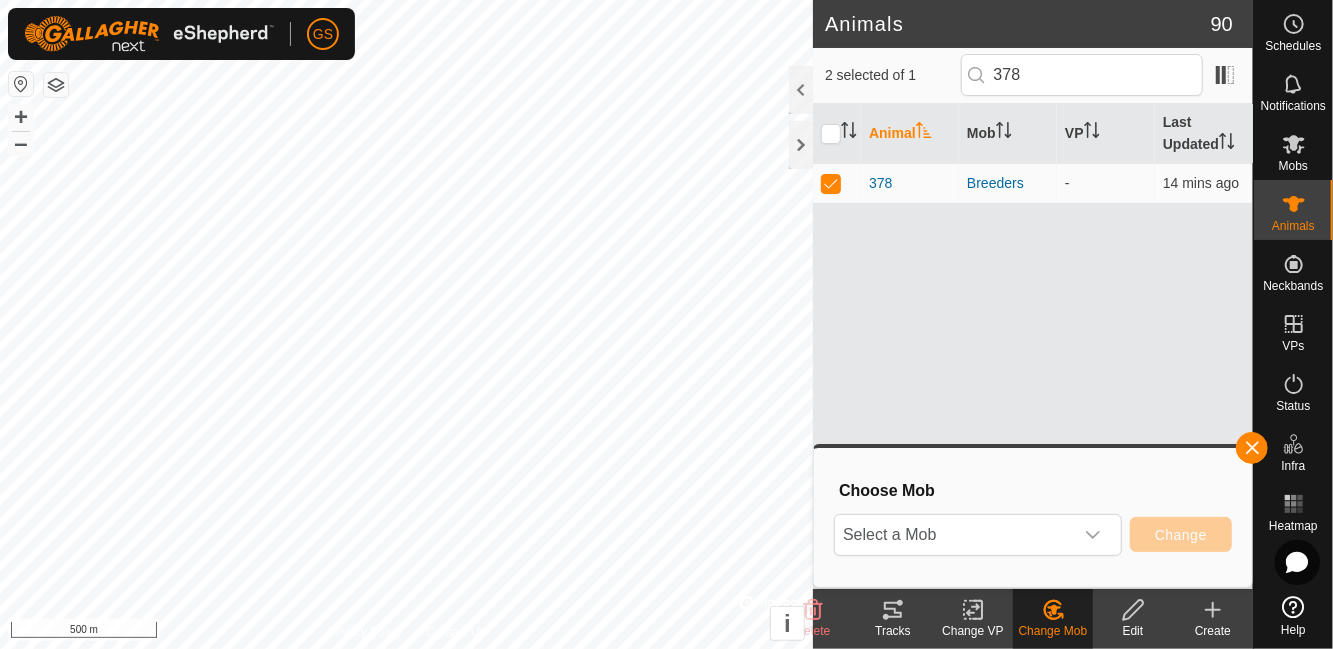click 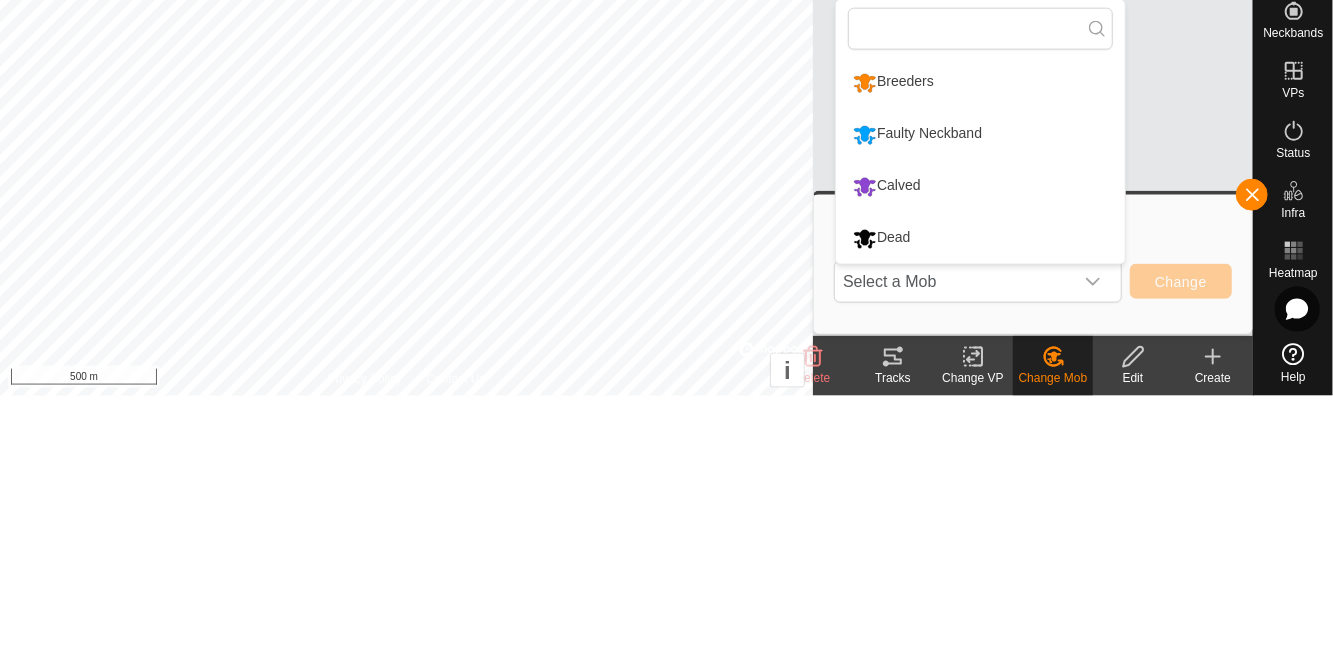 click on "Calved" at bounding box center (887, 440) 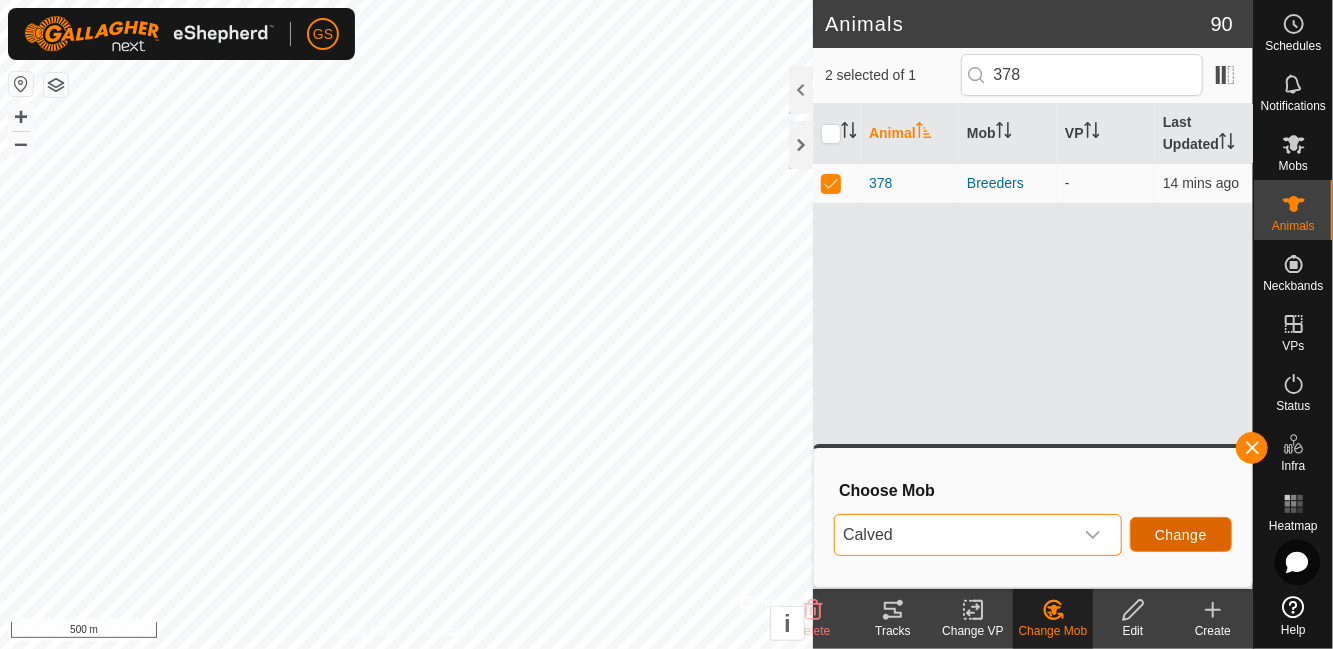 click on "Change" at bounding box center (1181, 535) 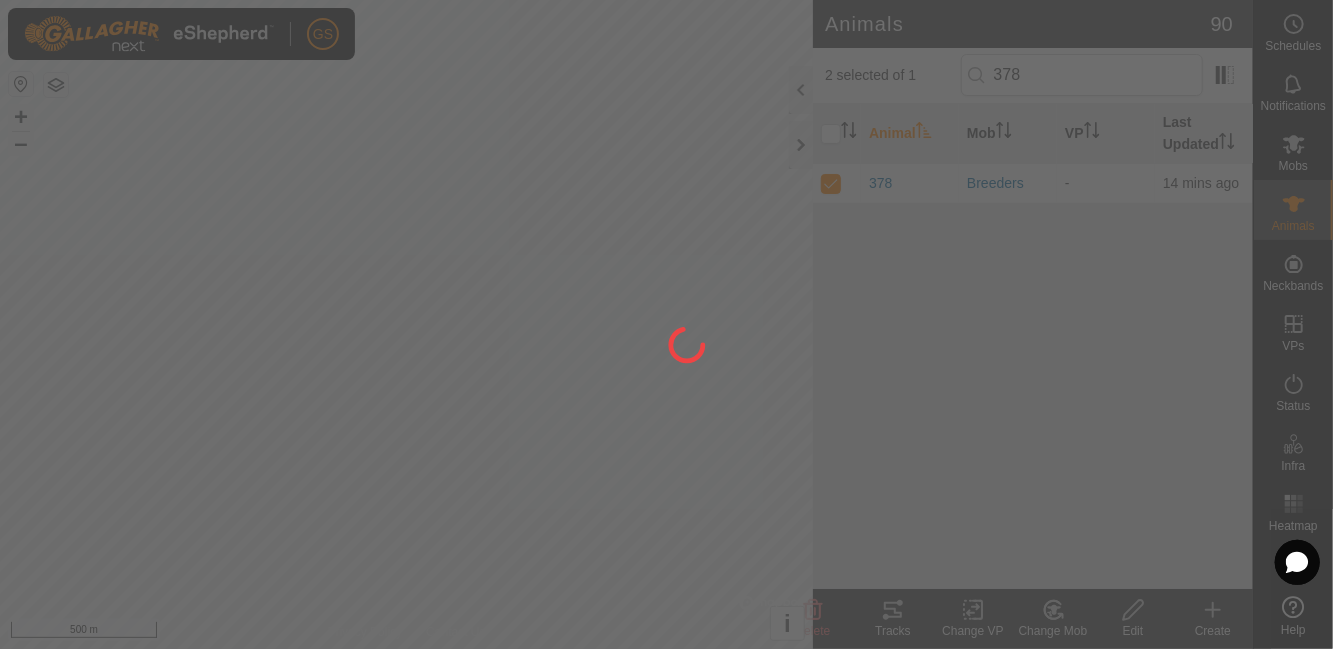 checkbox on "false" 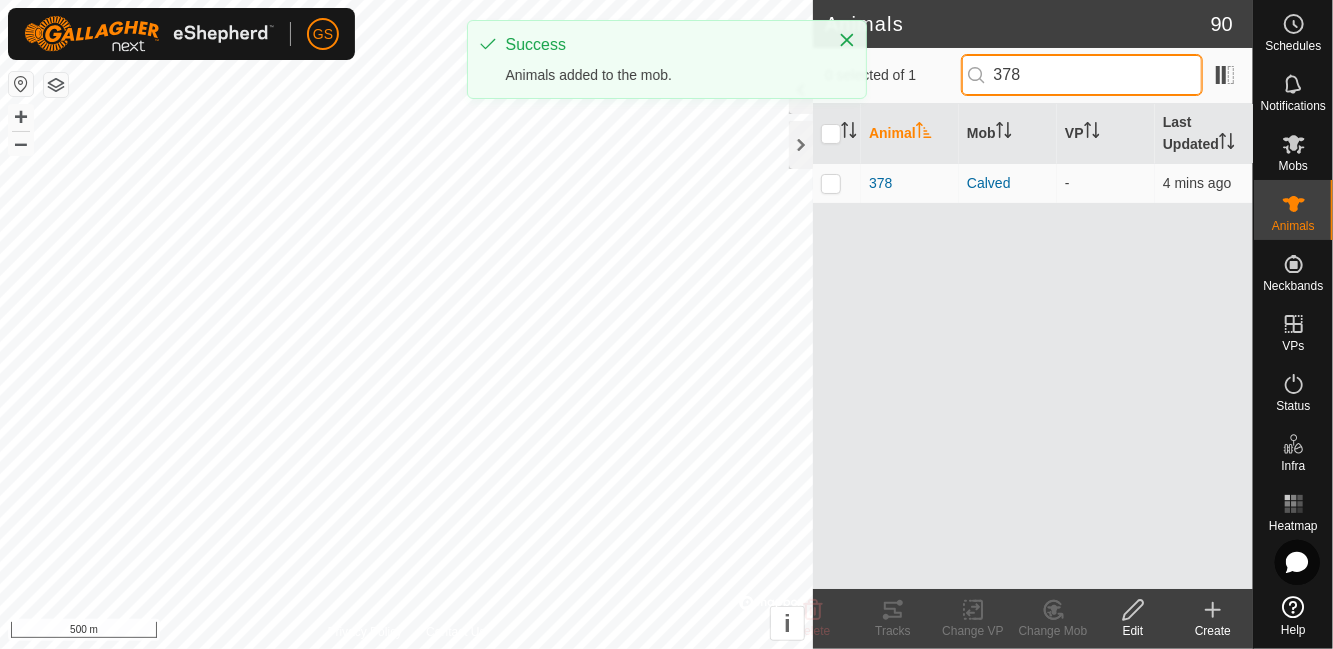 click on "378" at bounding box center (1082, 75) 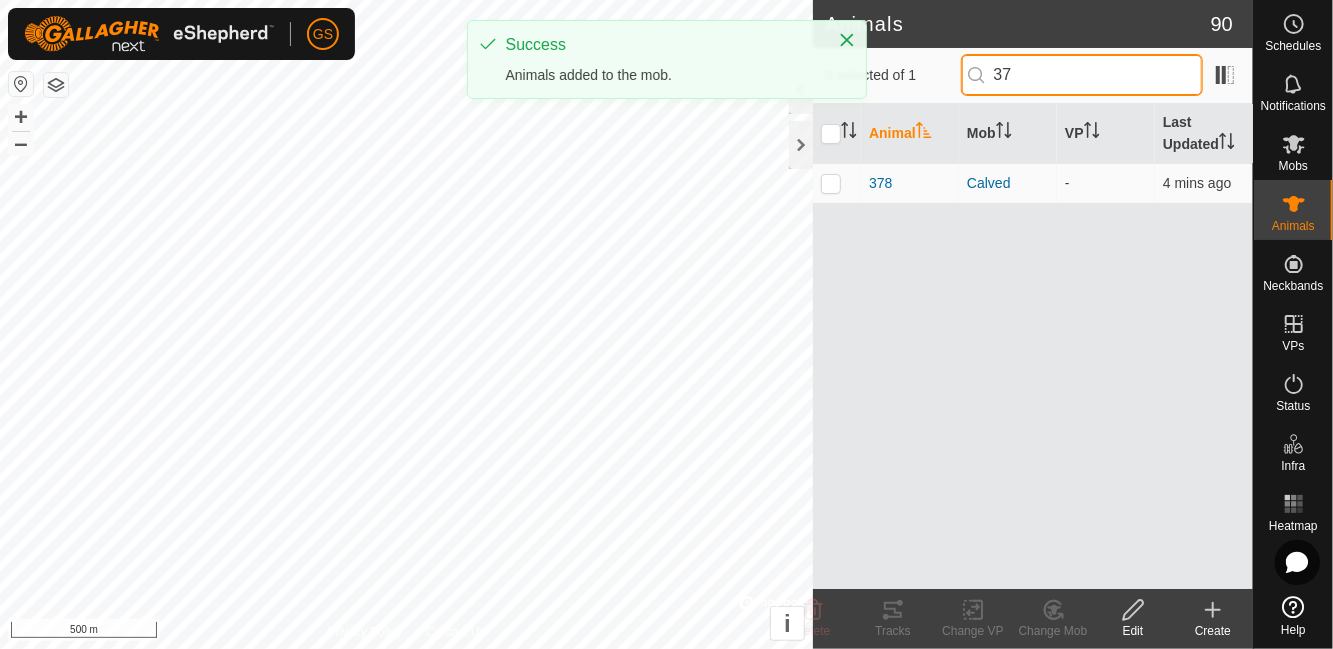 type on "3" 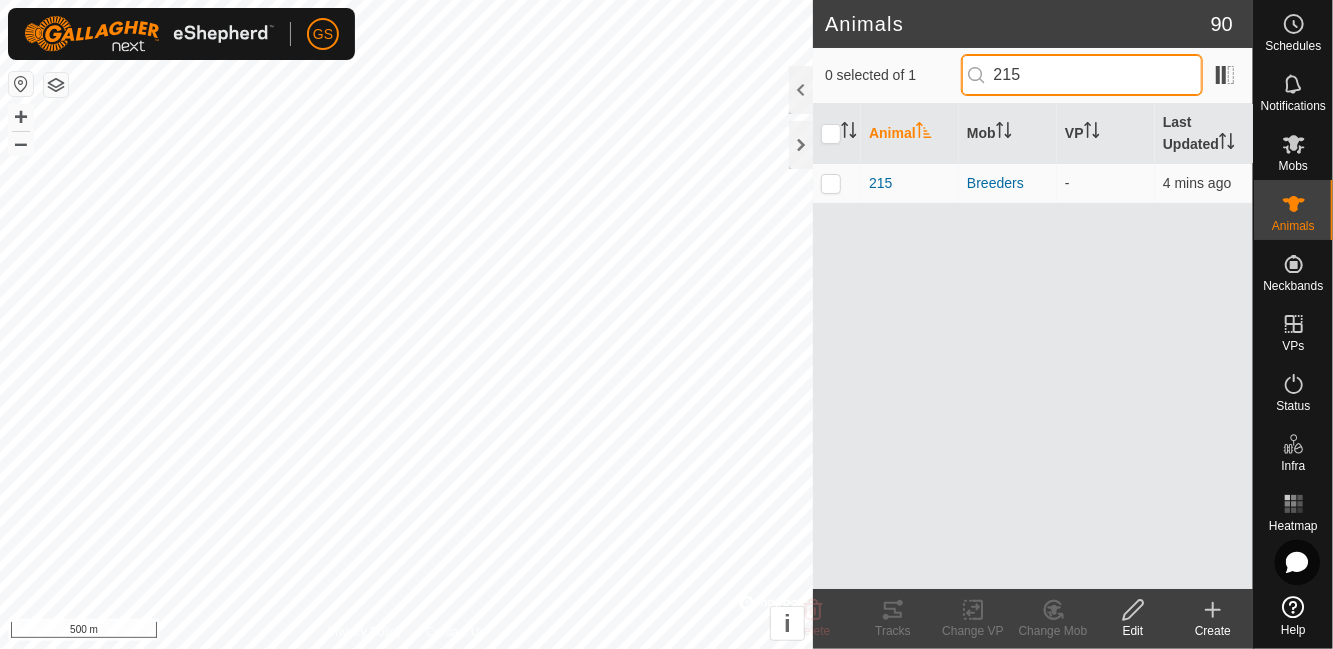 type on "215" 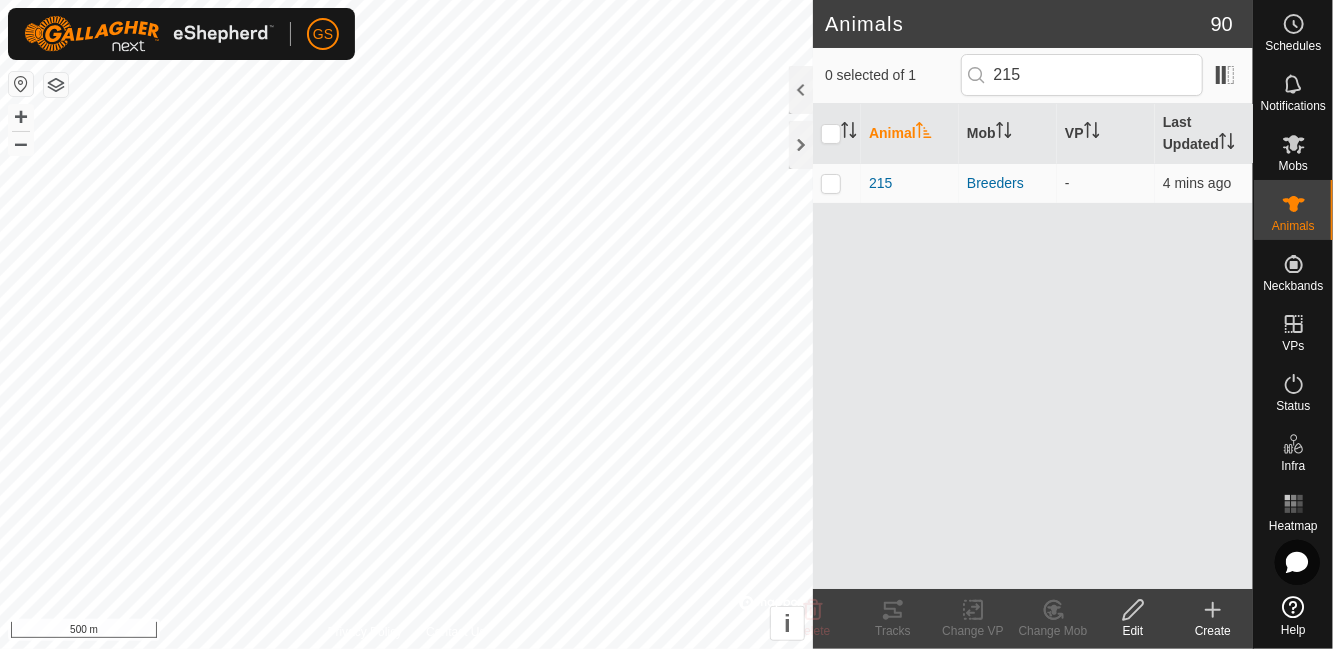 click at bounding box center [831, 183] 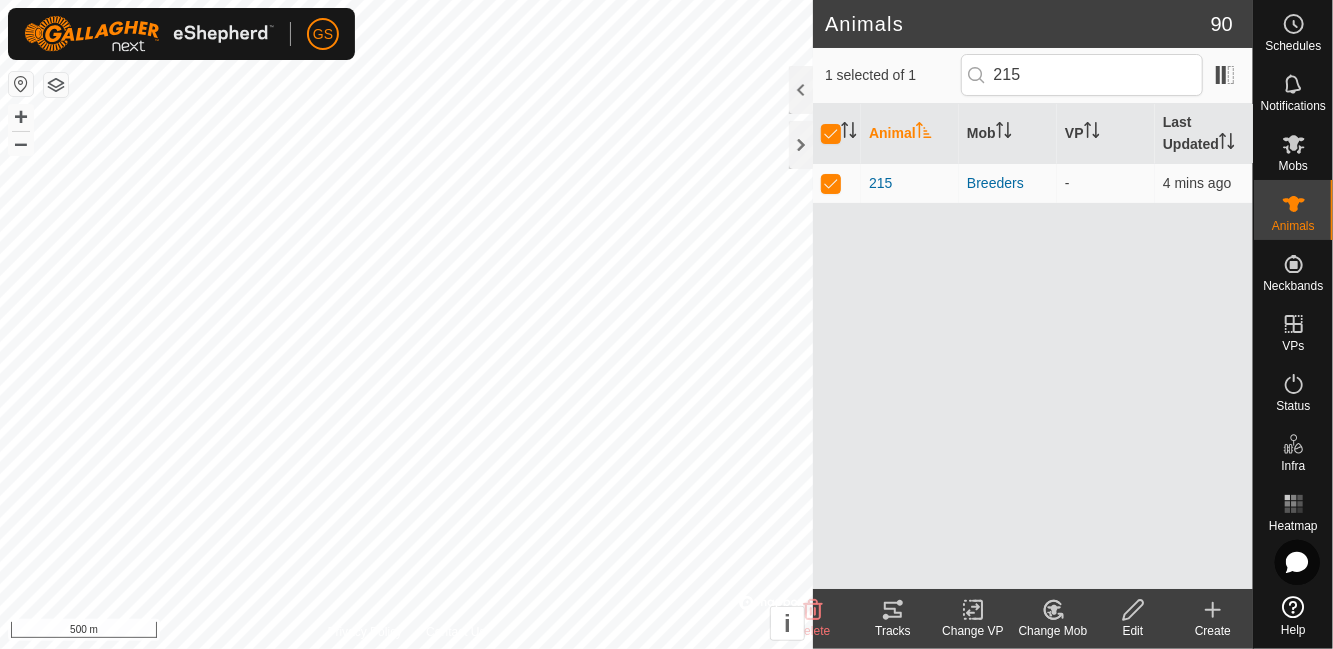 click on "Change Mob" 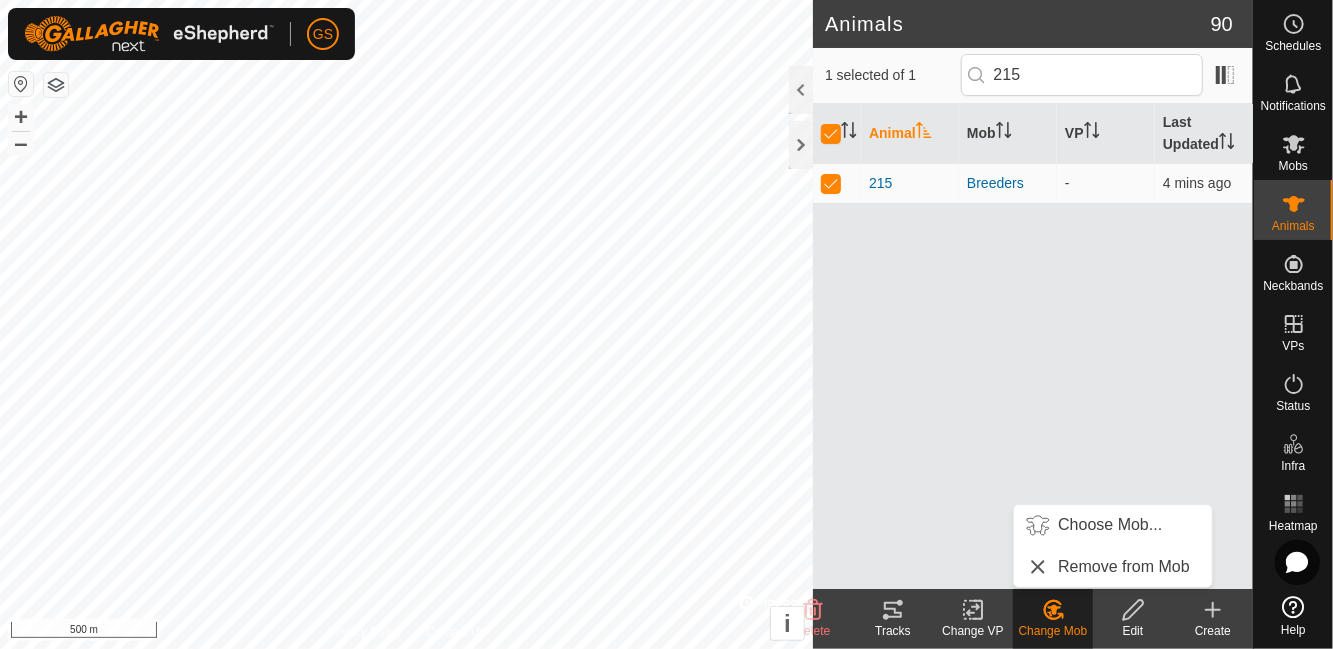 click at bounding box center [1038, 525] 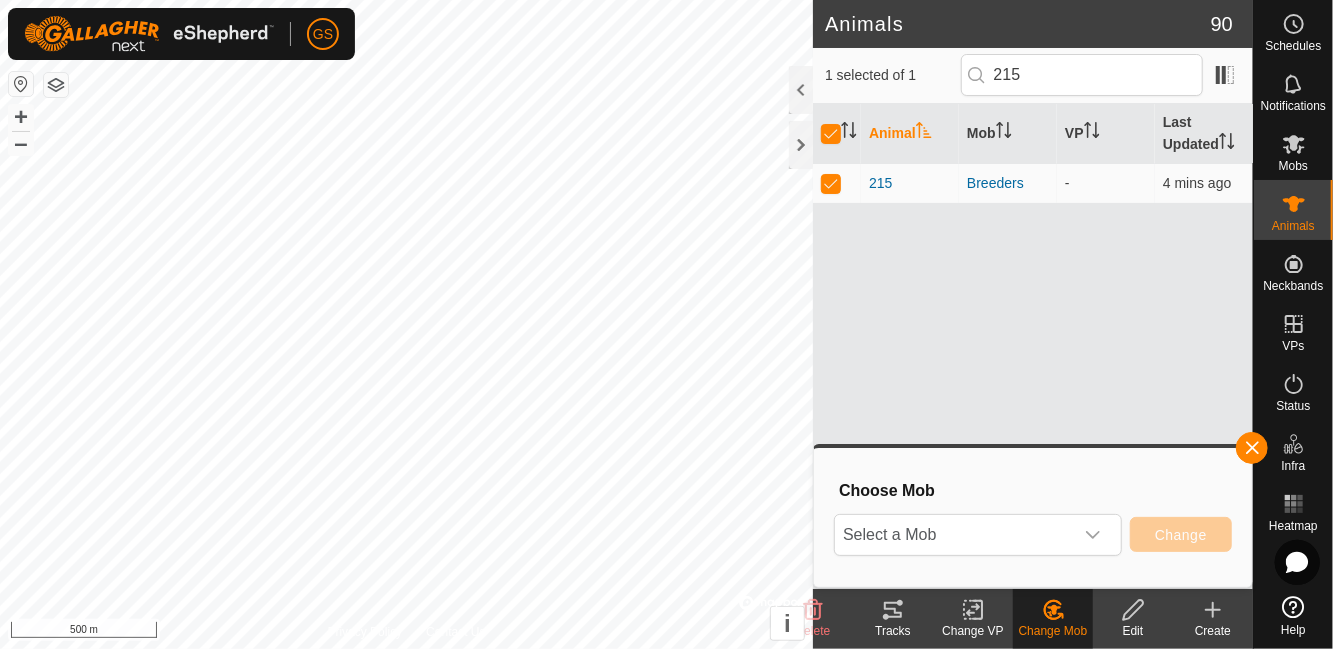 click 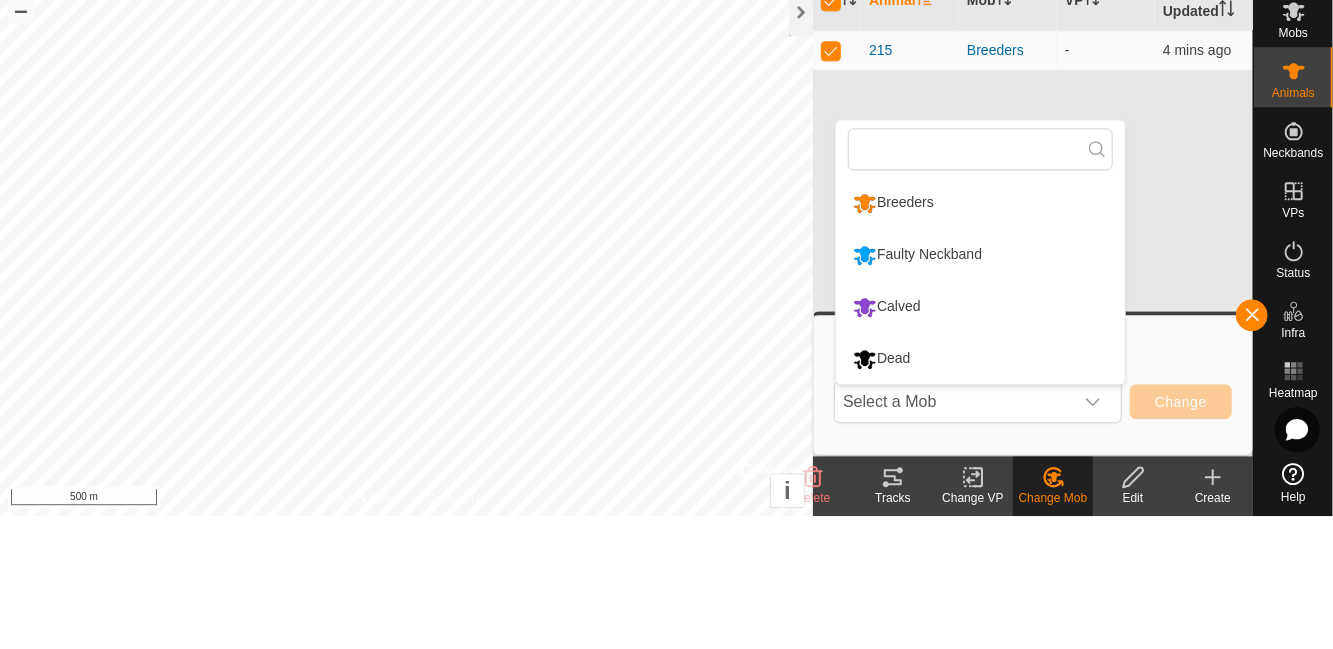 type on "U" 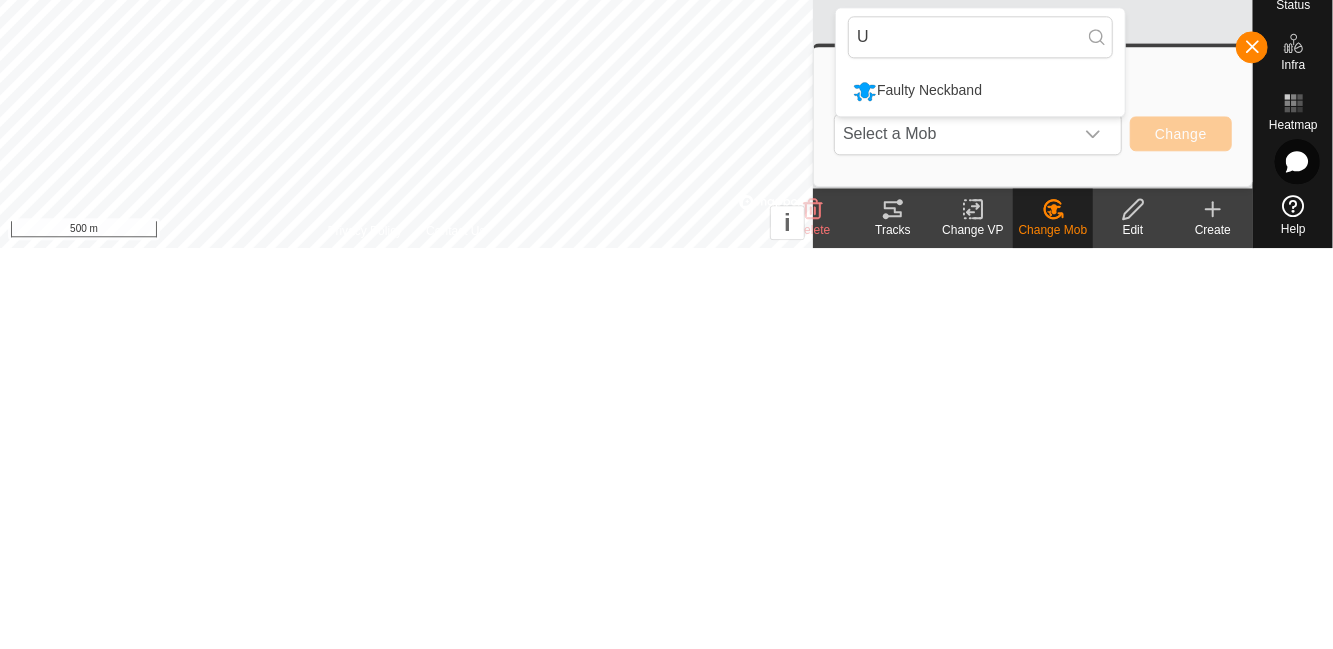 type 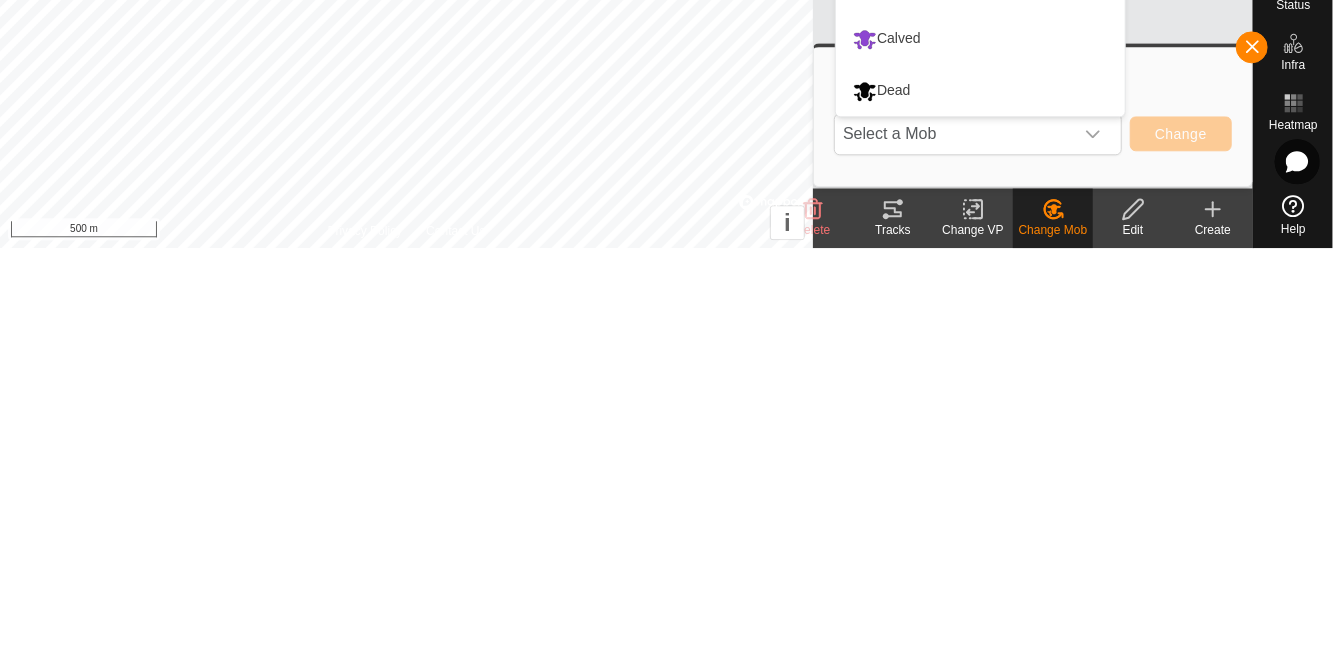 click on "Calved" at bounding box center (887, 440) 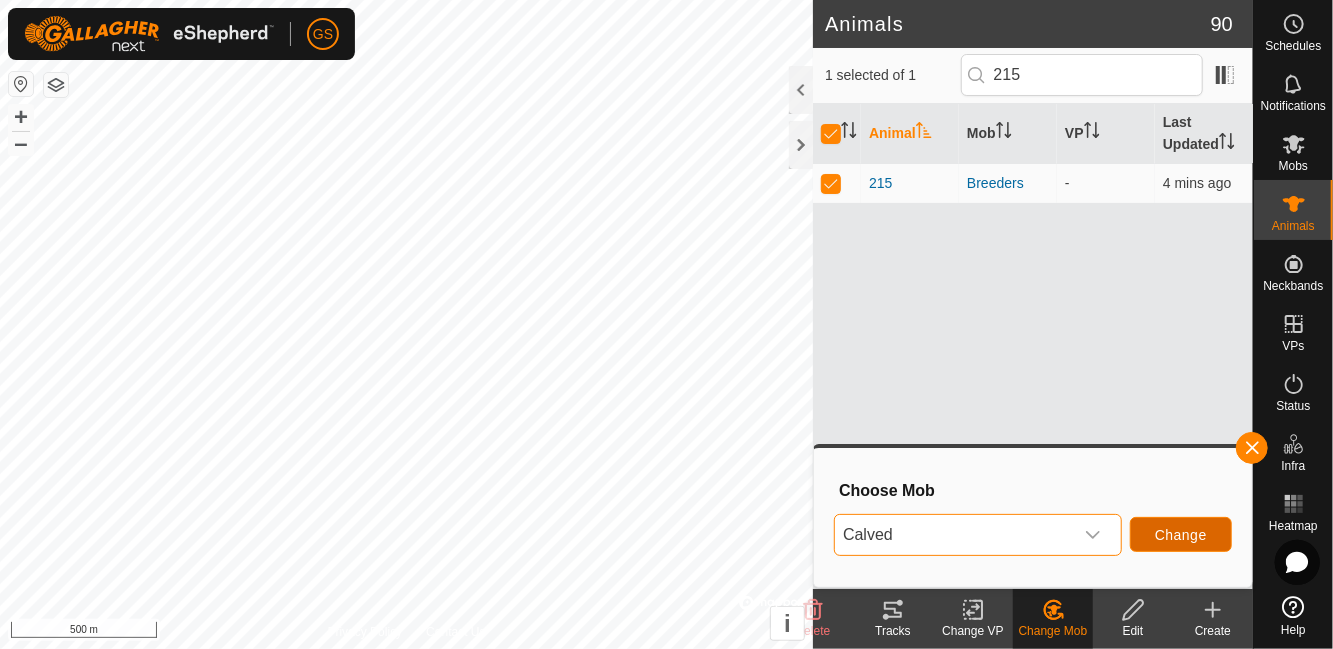 click on "Change" at bounding box center [1181, 534] 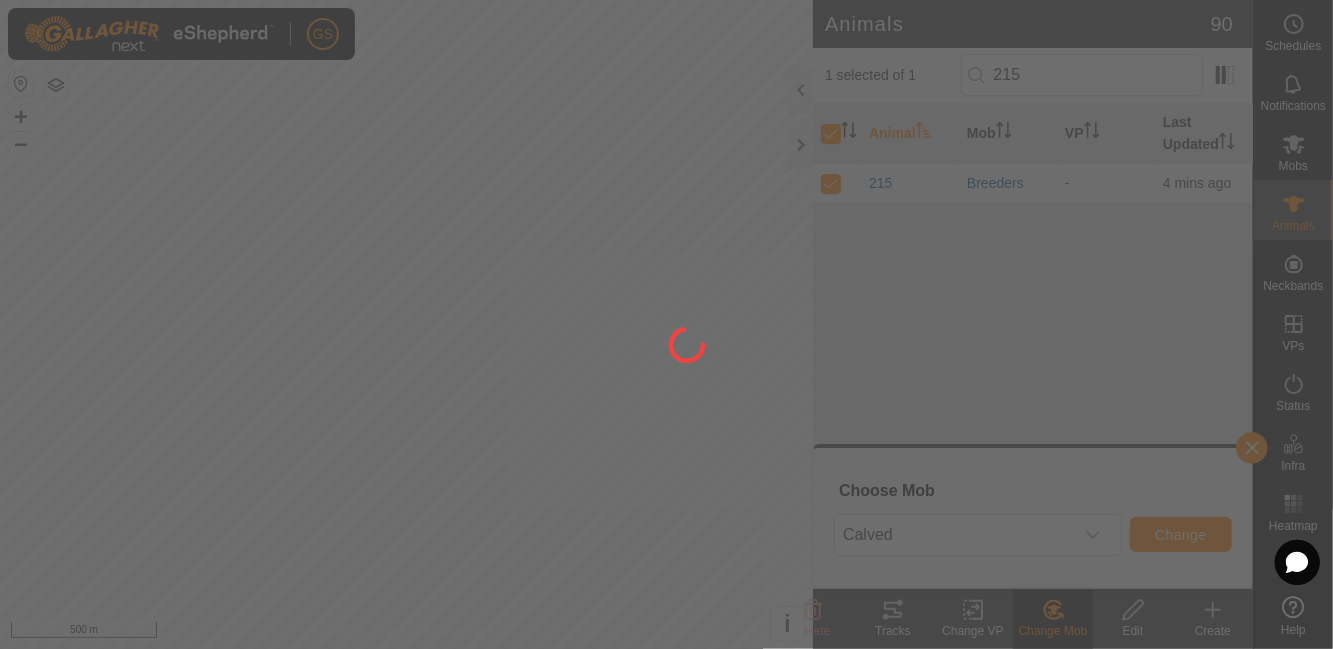 checkbox on "false" 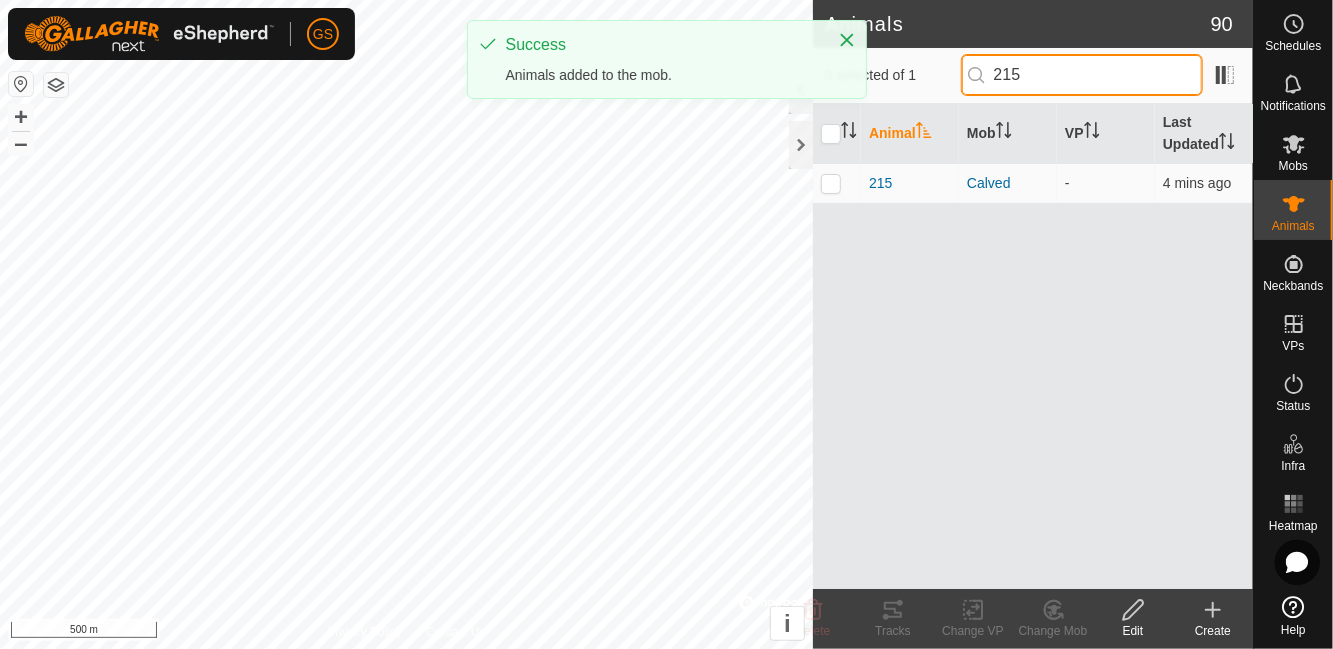 click on "215" at bounding box center [1082, 75] 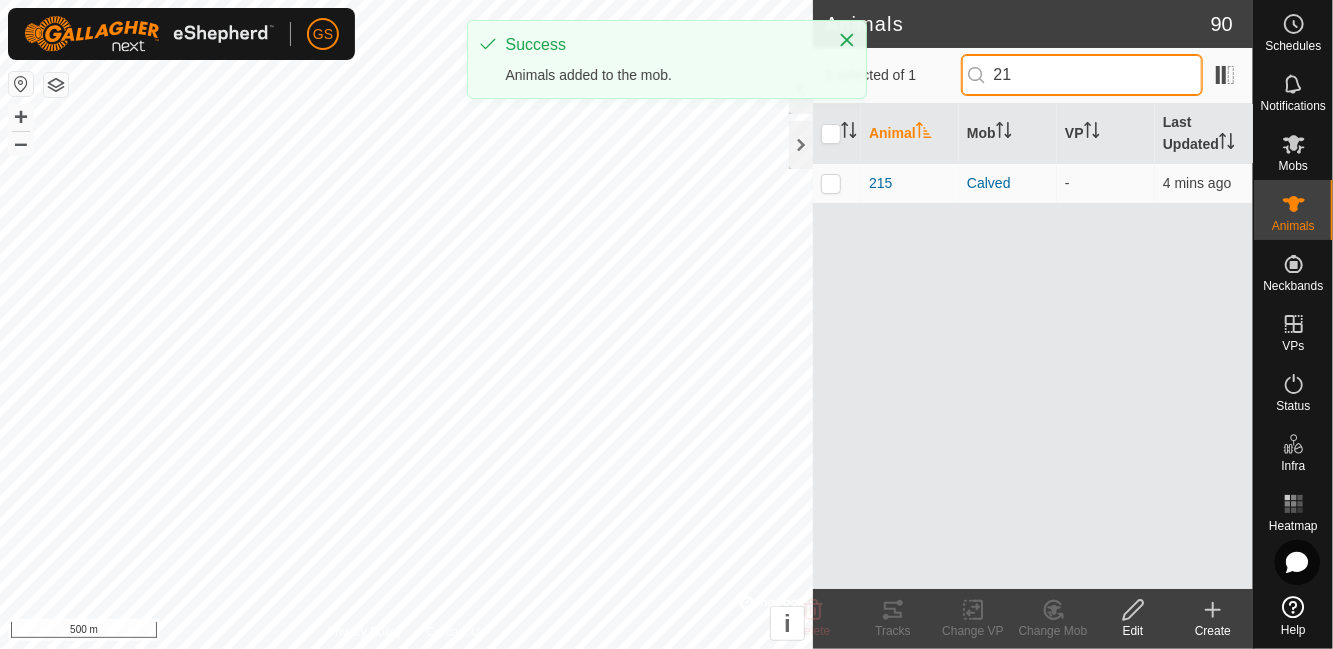 type on "2" 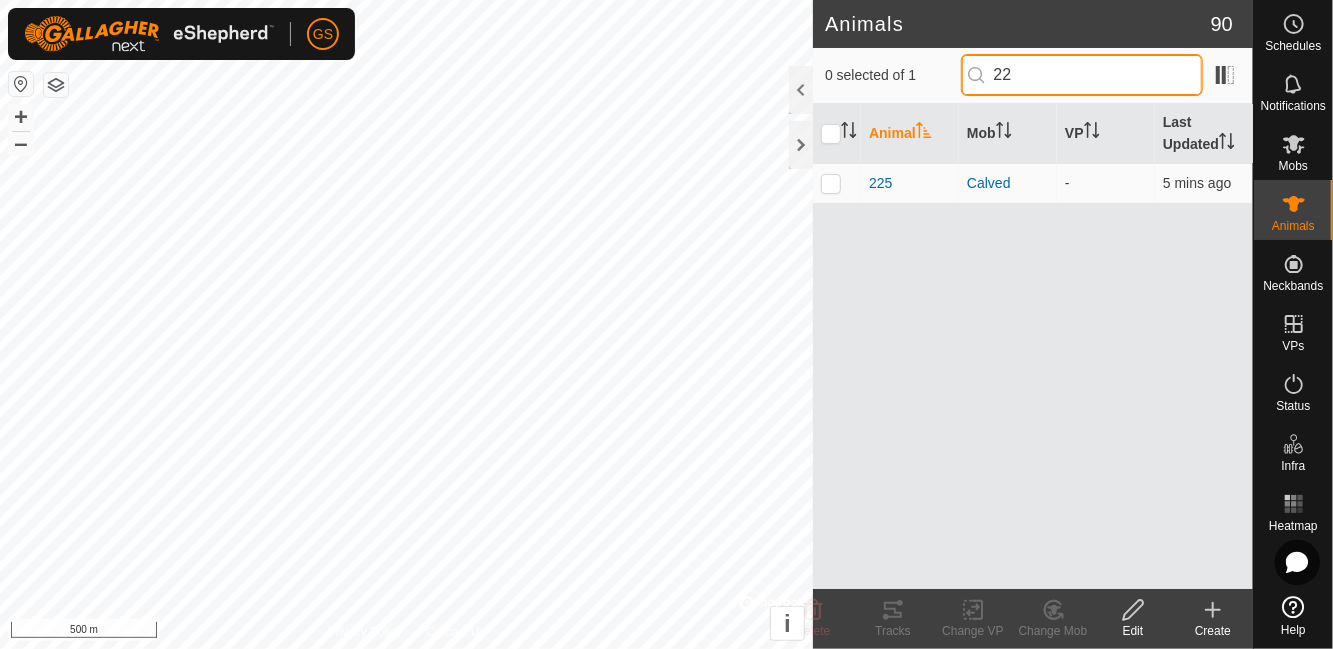 type on "2" 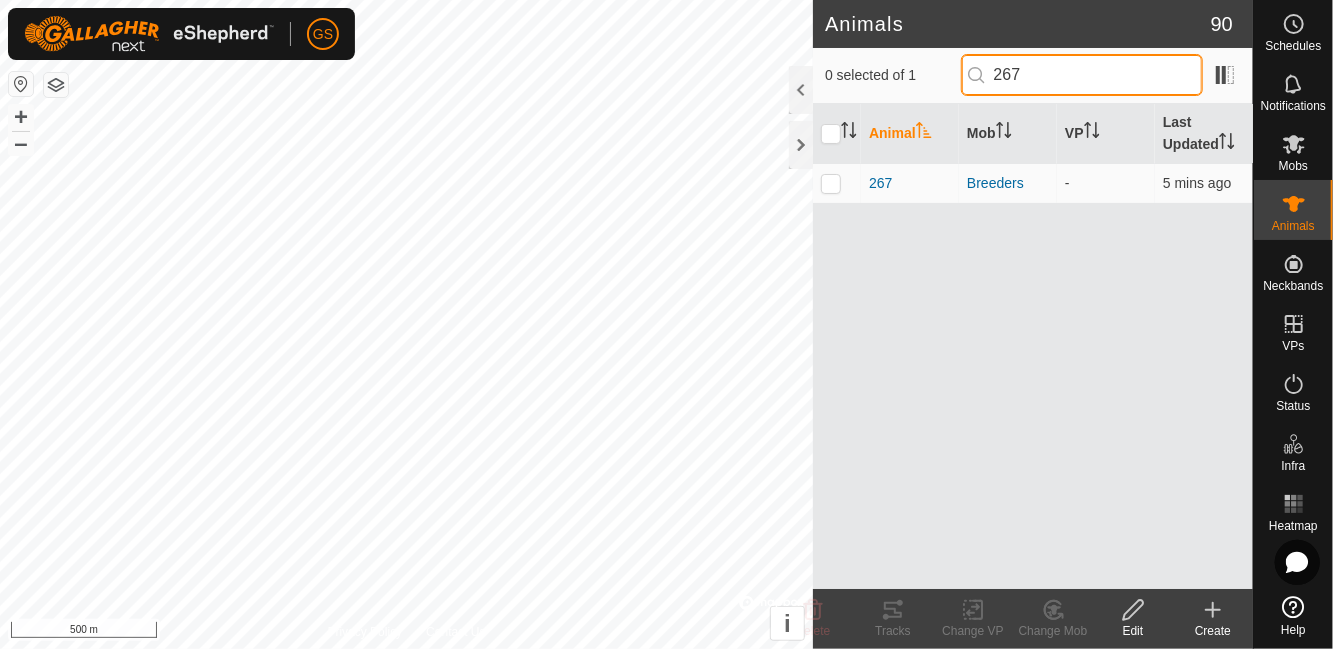 type on "267" 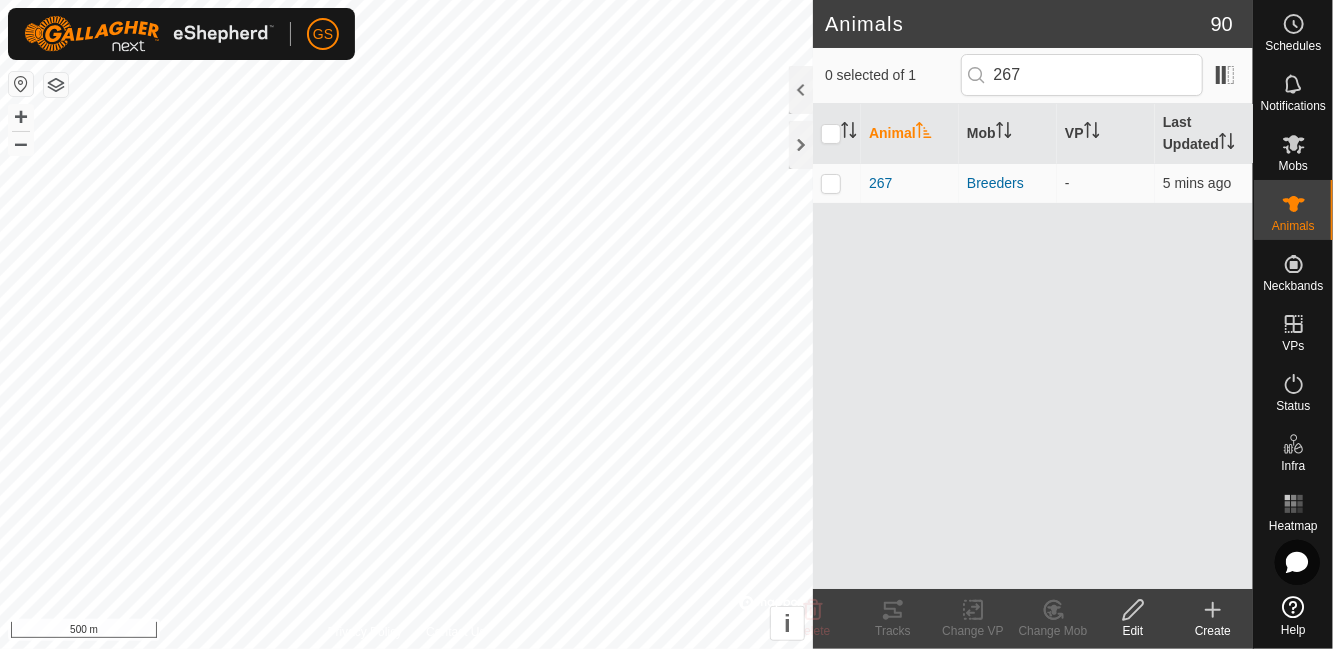 click at bounding box center [837, 183] 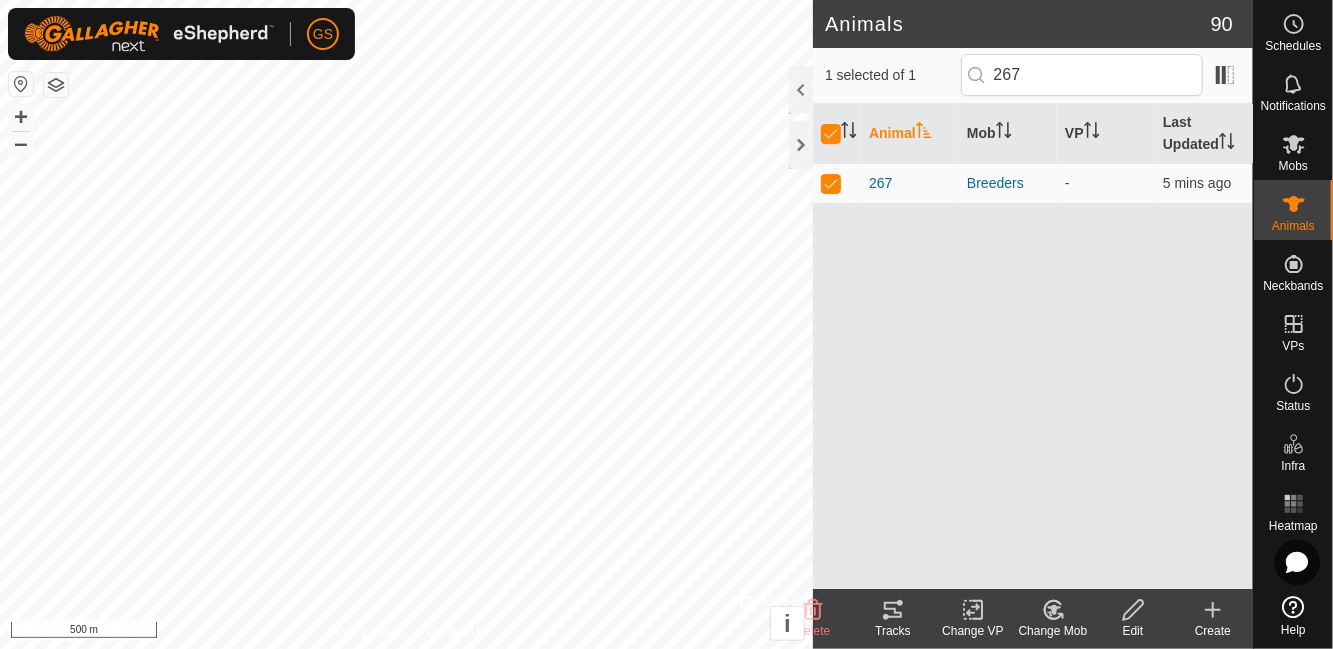 click on "Change Mob" 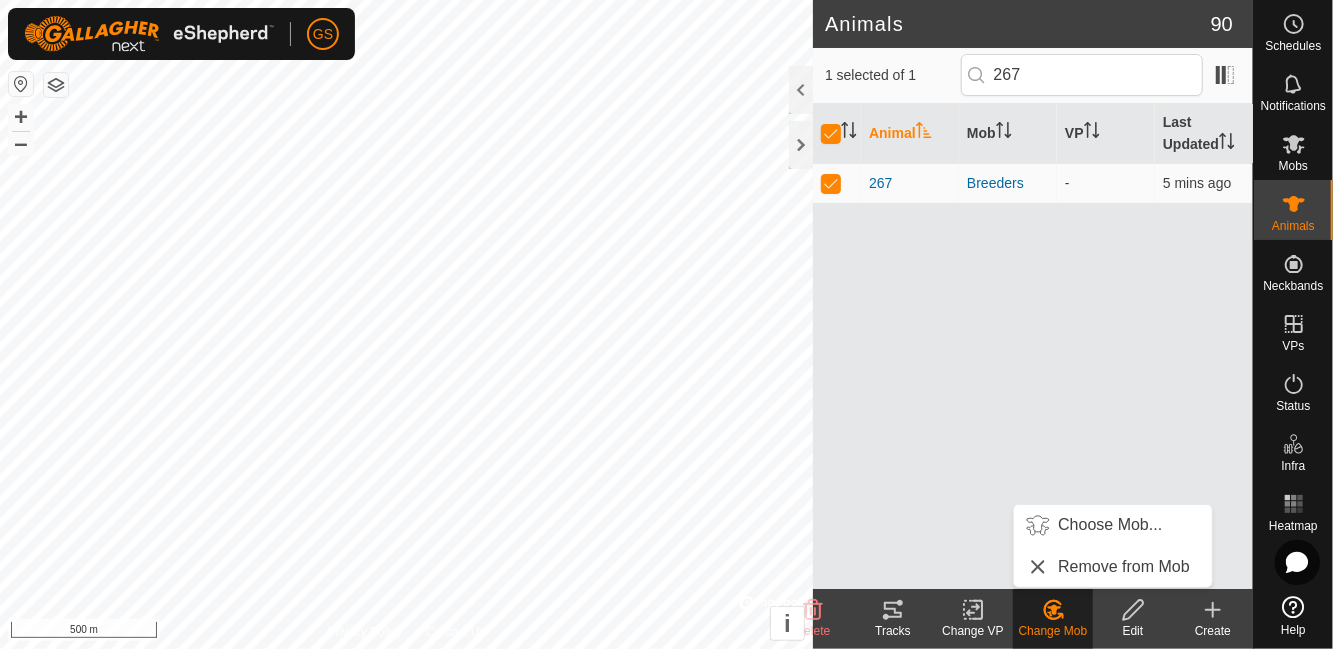 click at bounding box center (1038, 525) 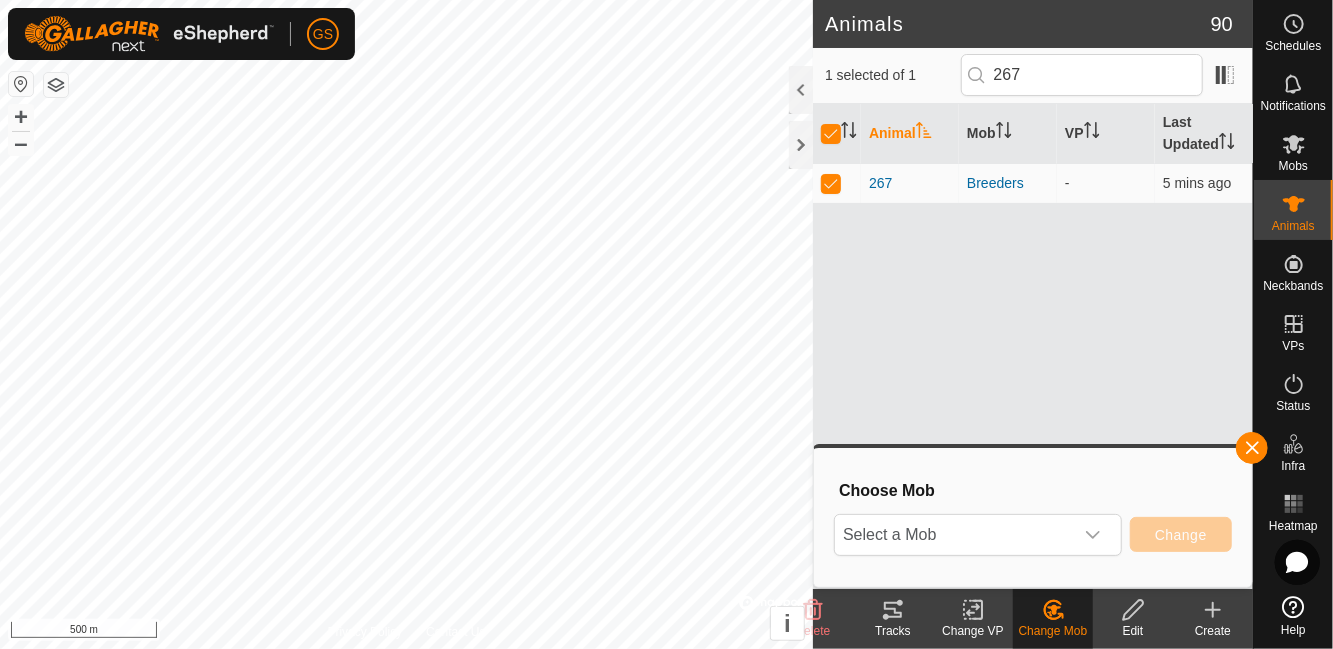 click on "Select a Mob" at bounding box center (954, 535) 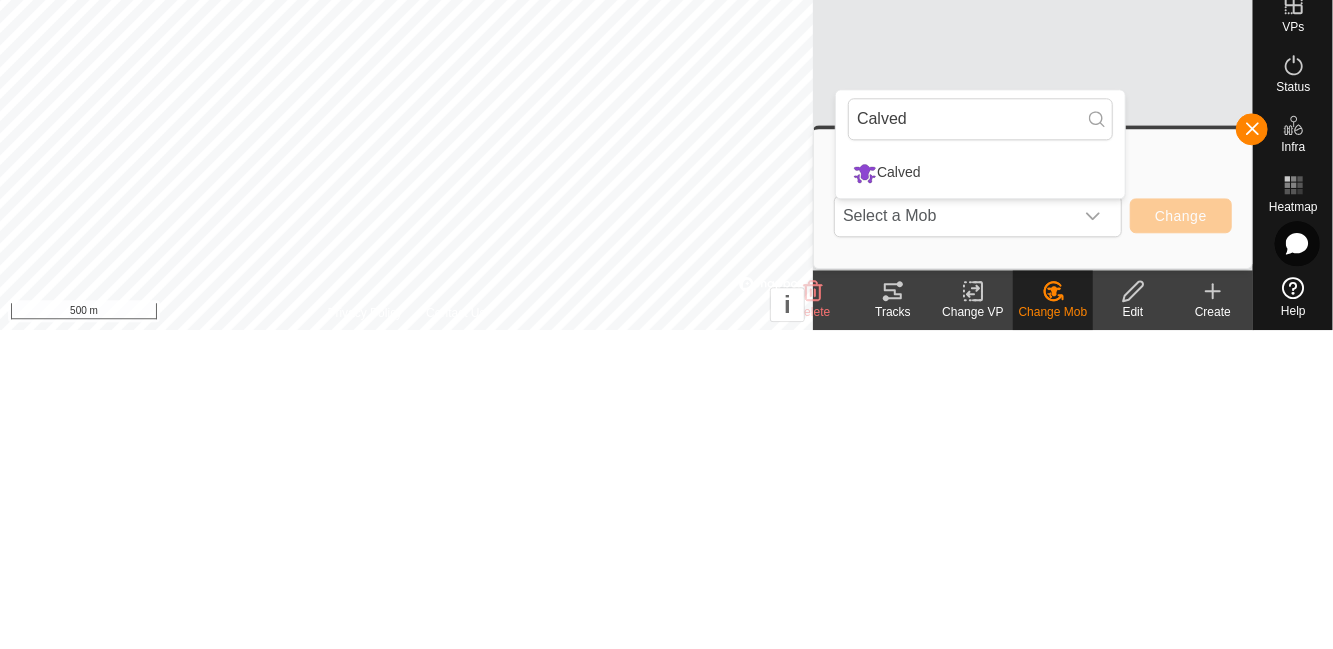 type on "Calved" 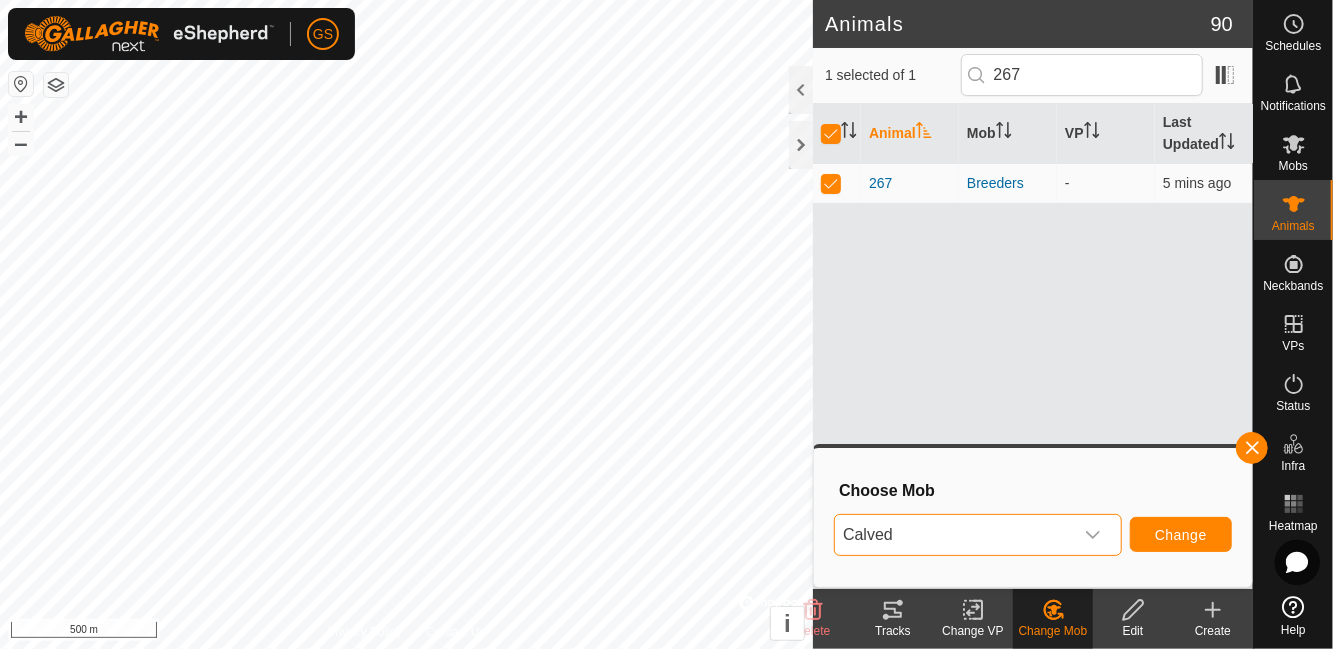 click on "Change" at bounding box center (1181, 535) 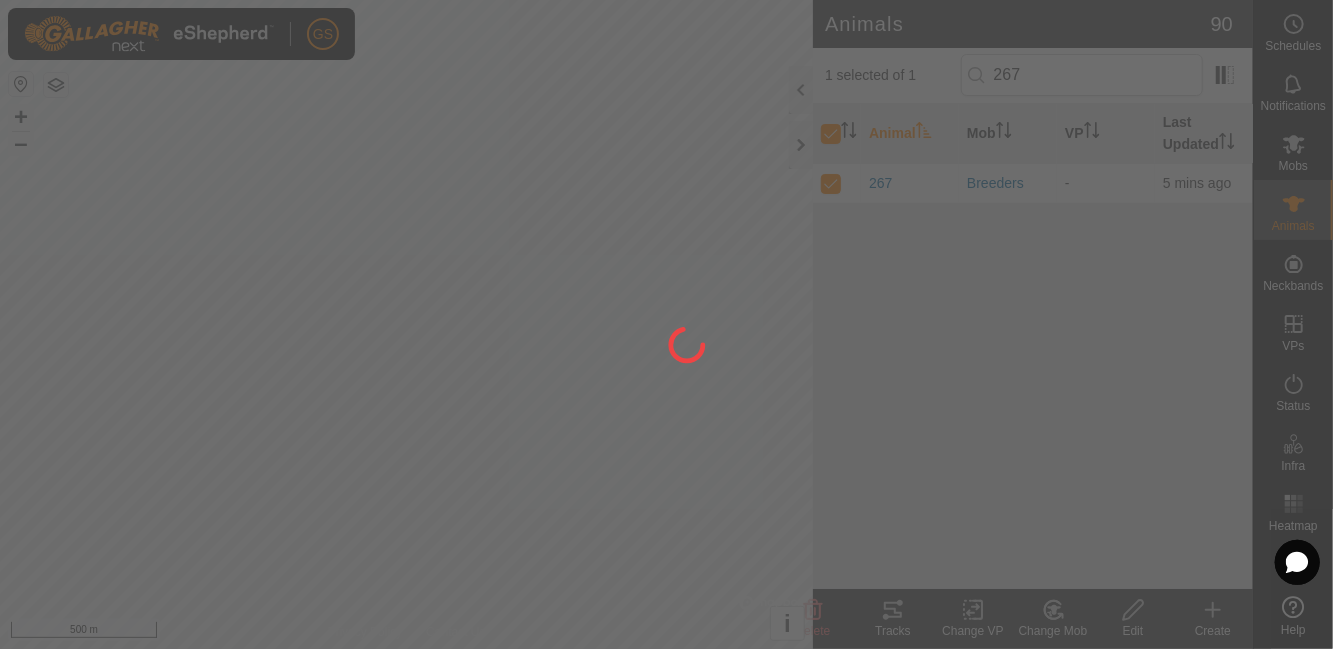 checkbox on "false" 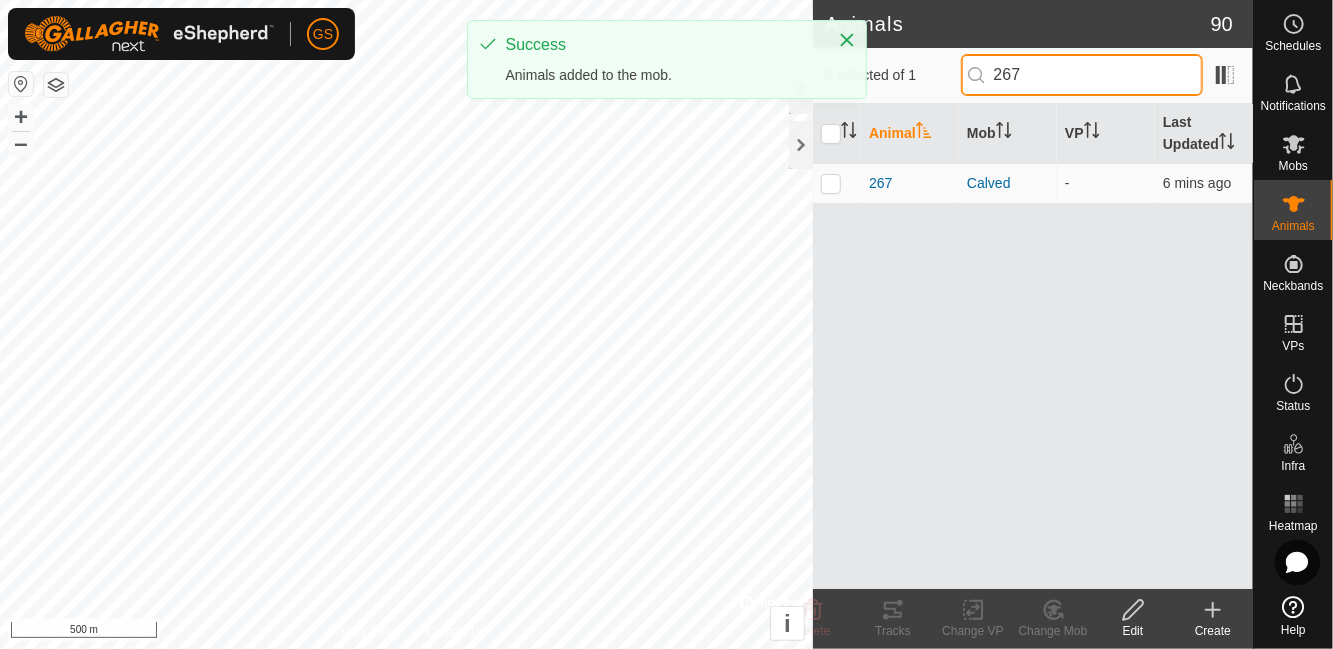 click on "267" at bounding box center (1082, 75) 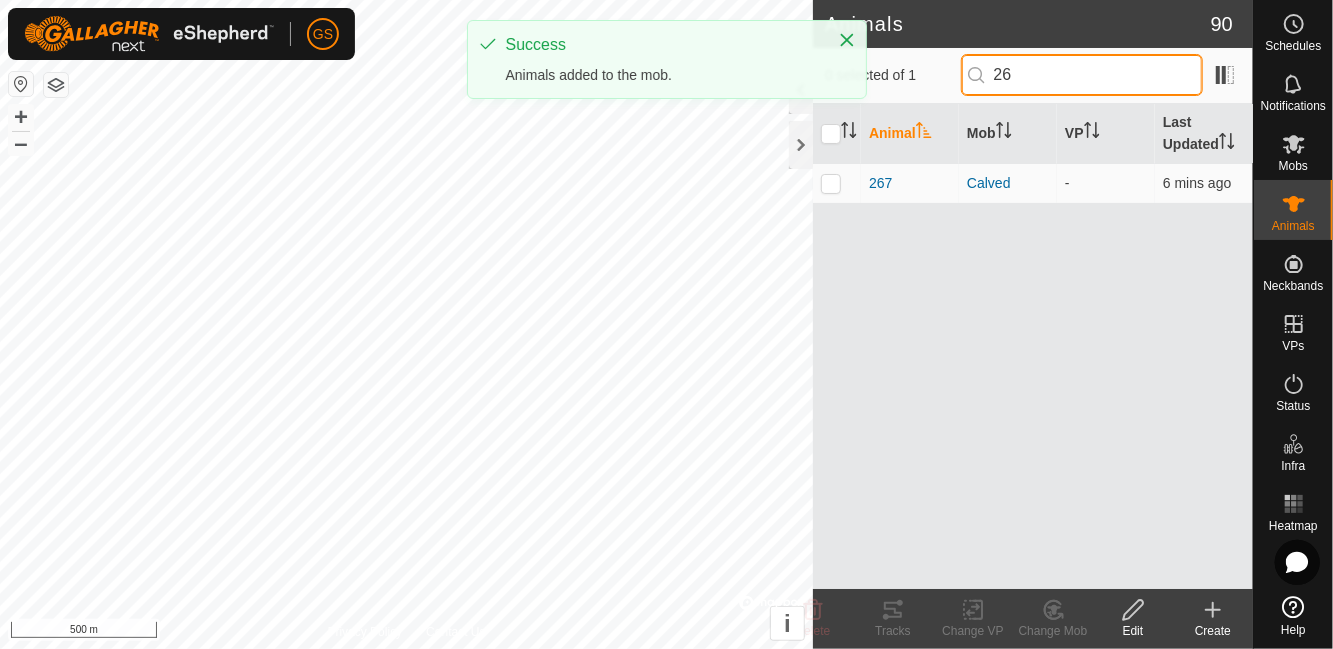 type on "2" 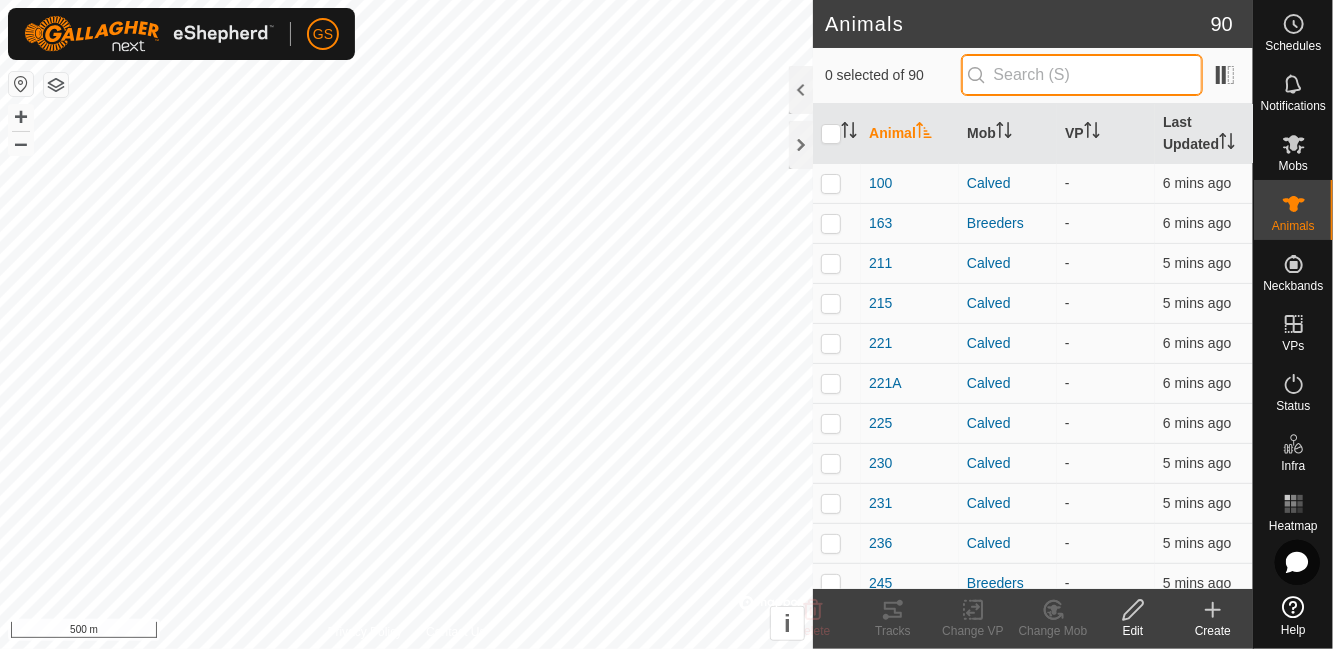 type 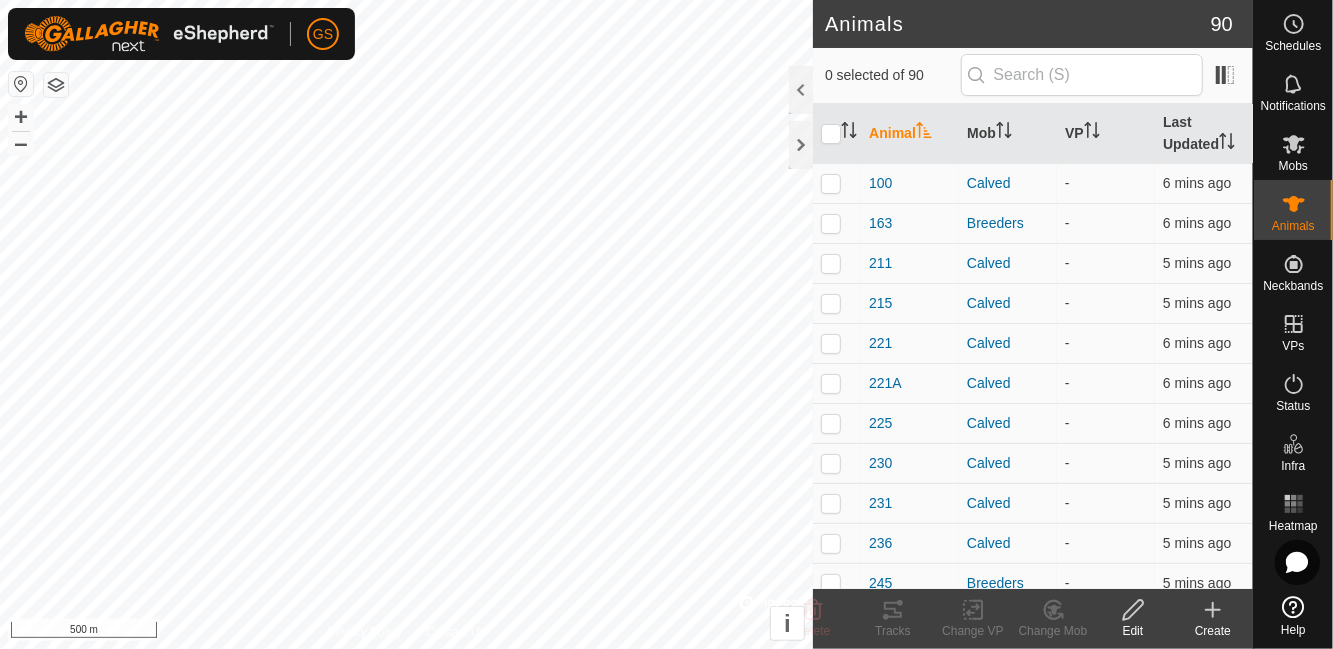 click 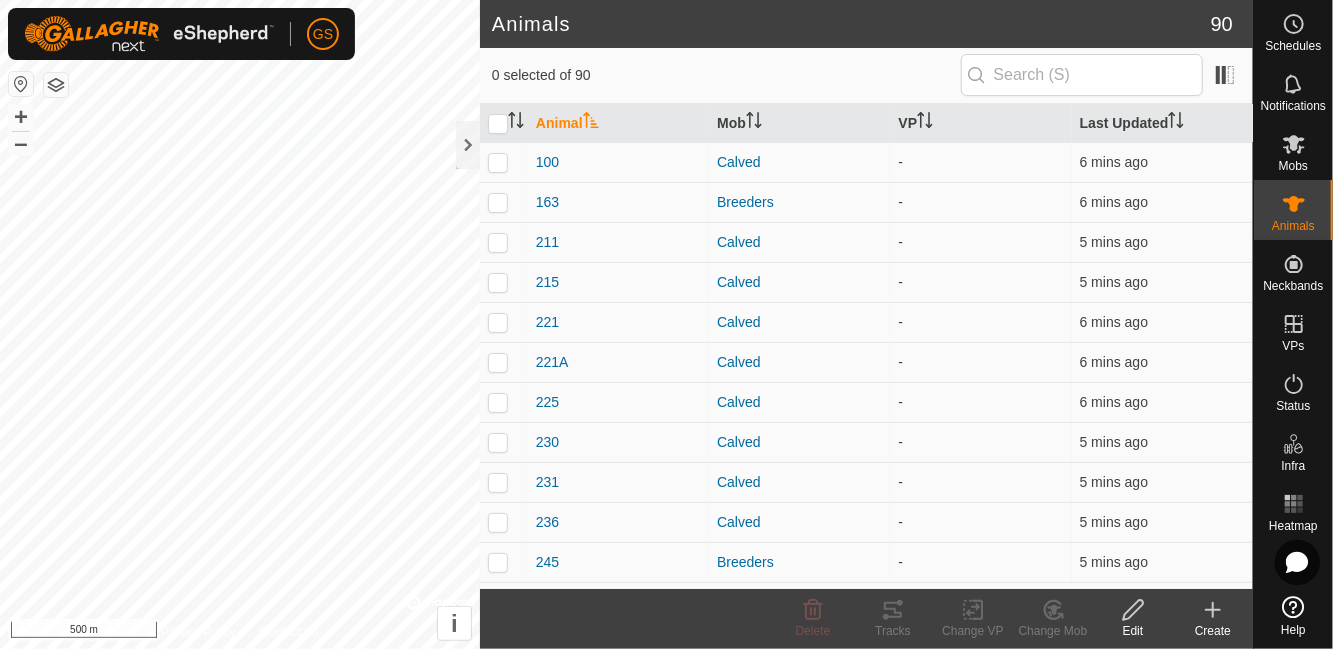 click 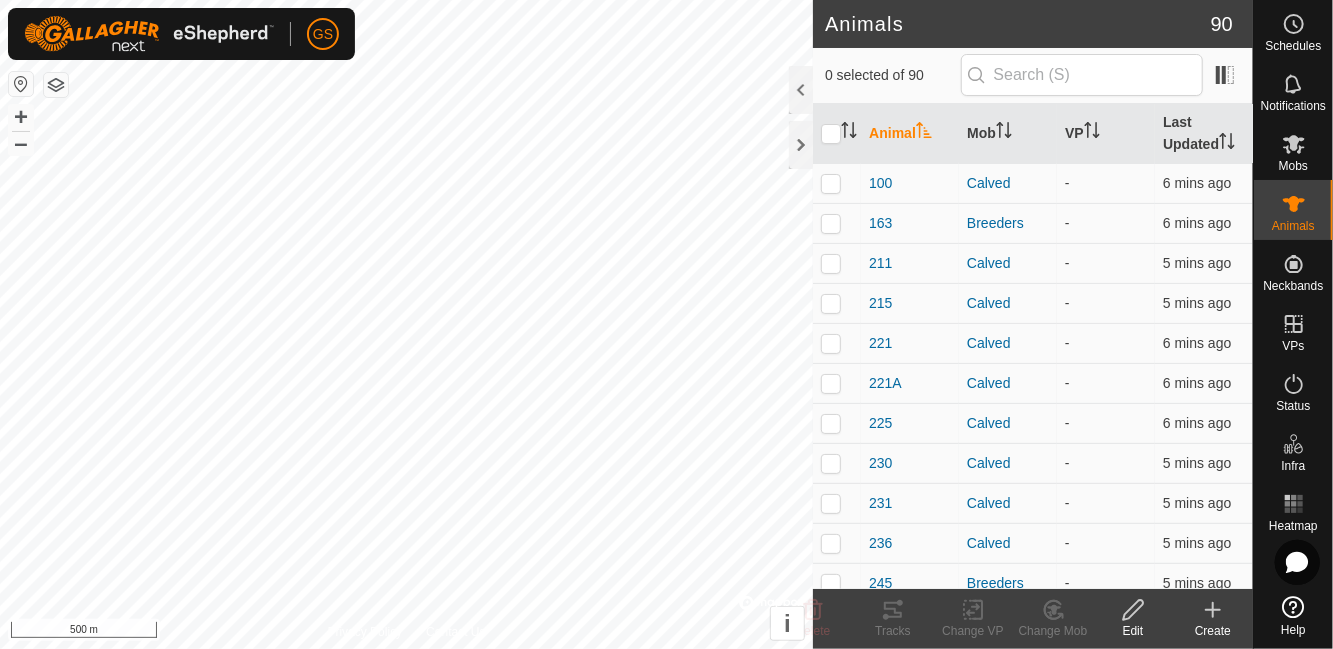 click 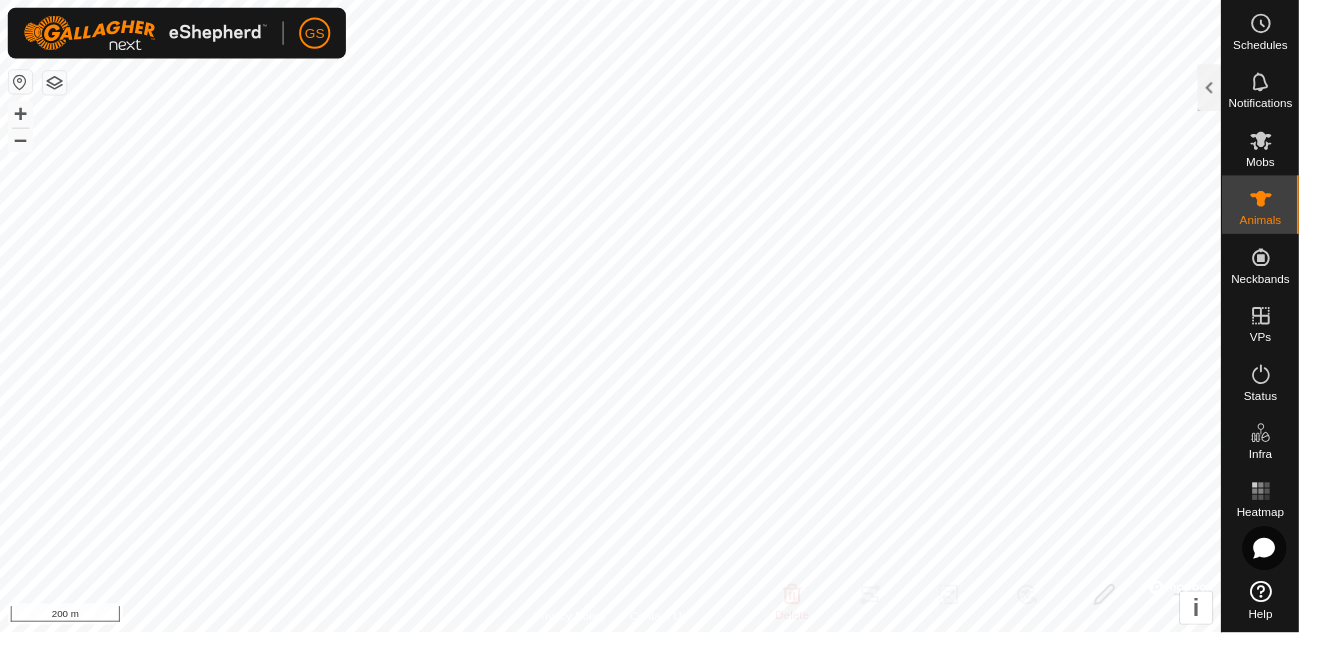click 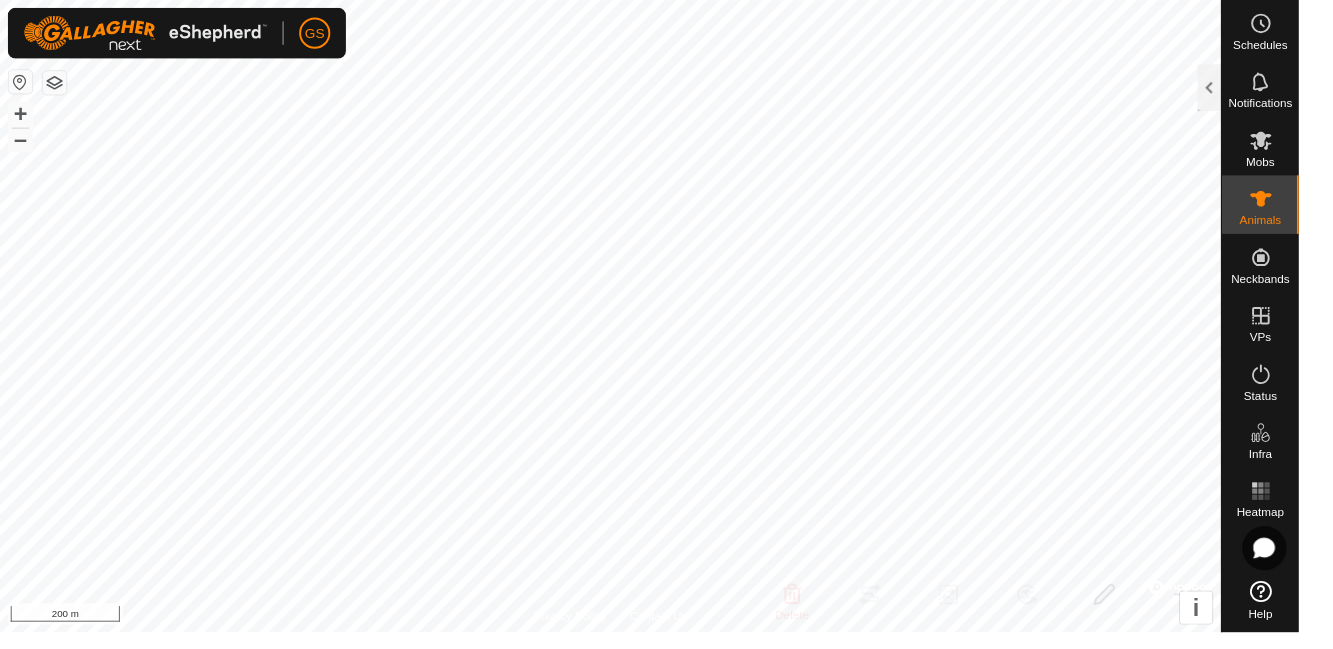 click 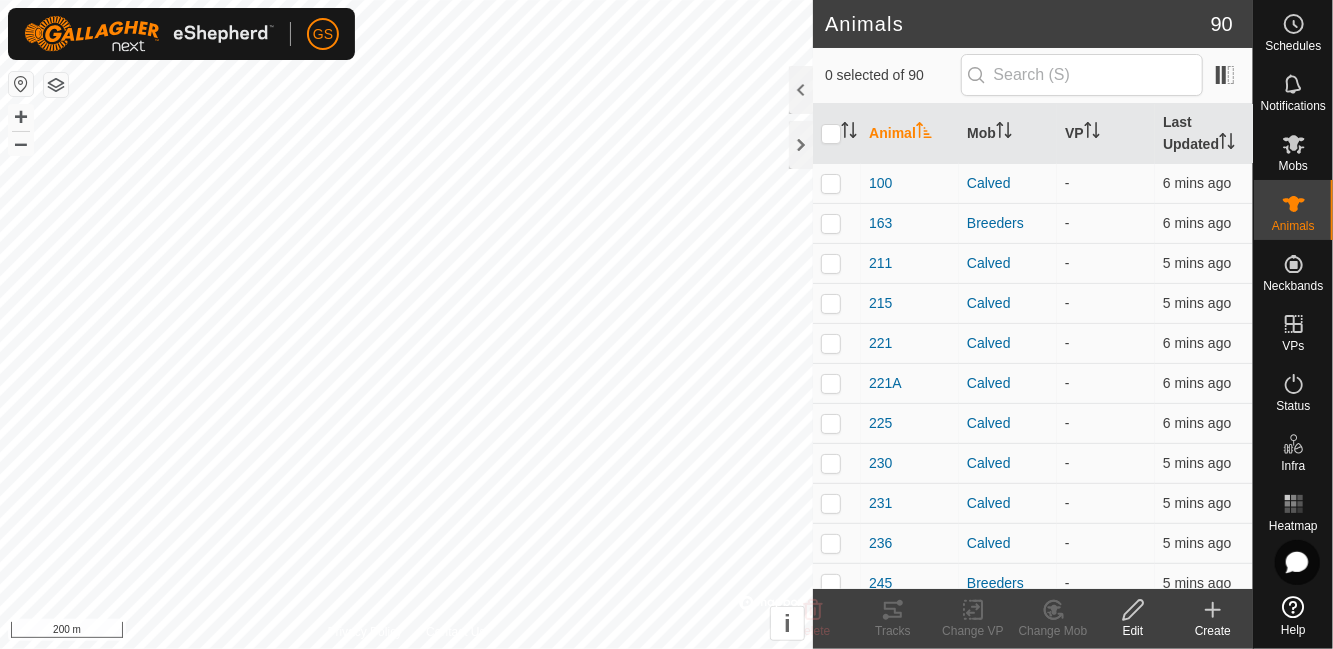 click 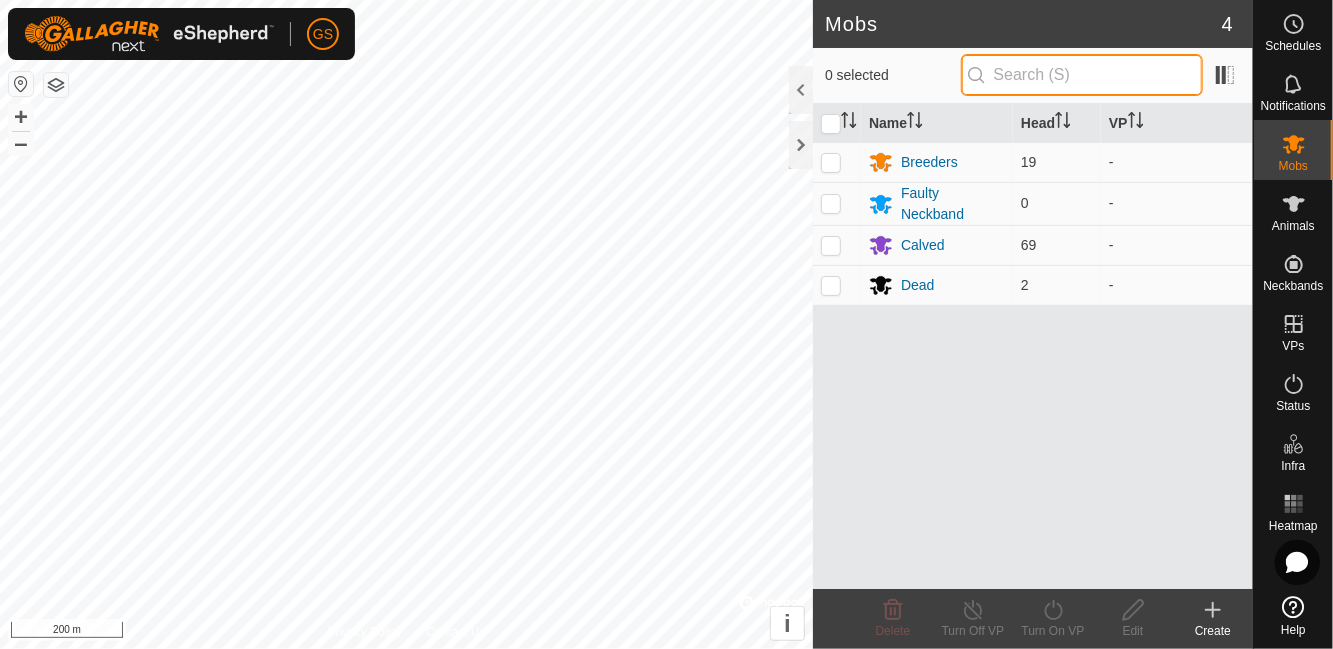 click at bounding box center [1082, 75] 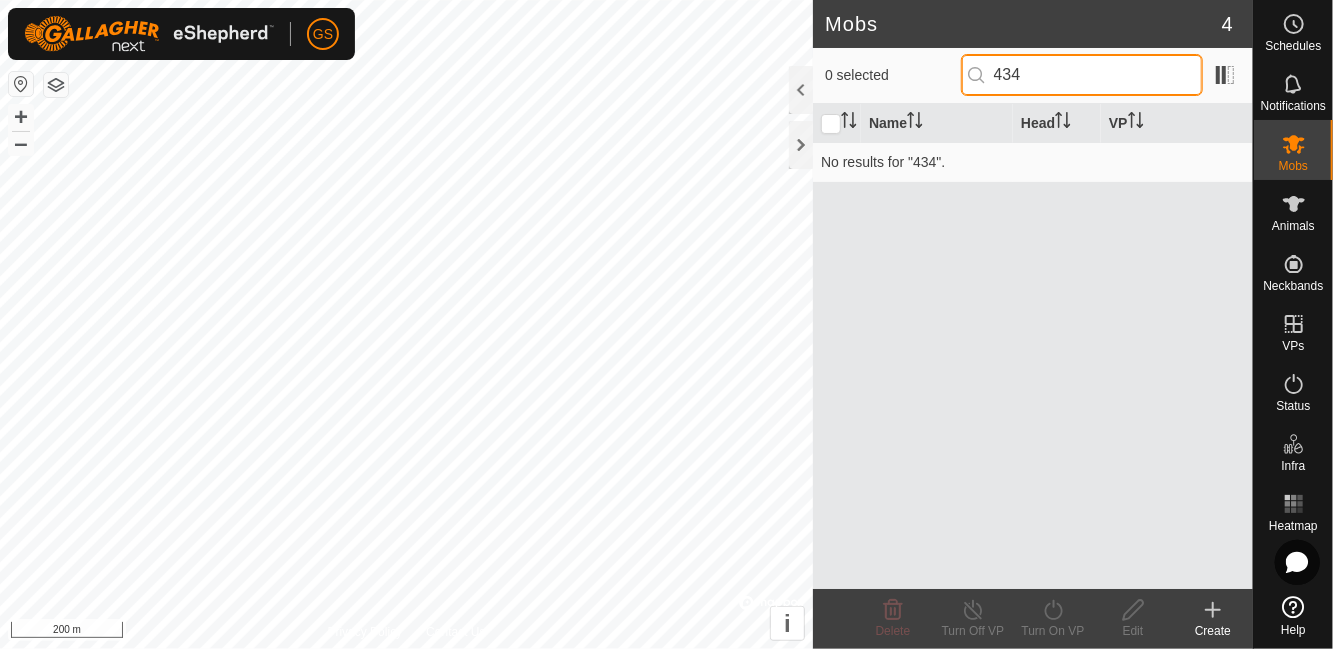type on "434" 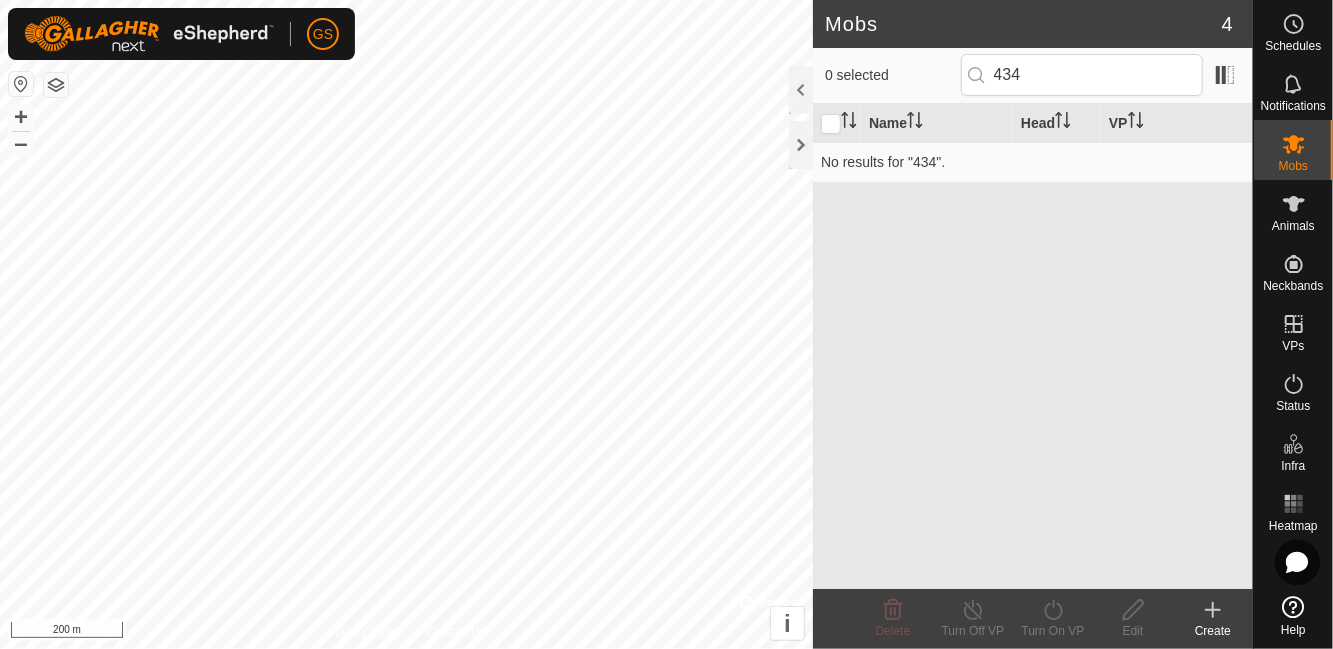 click 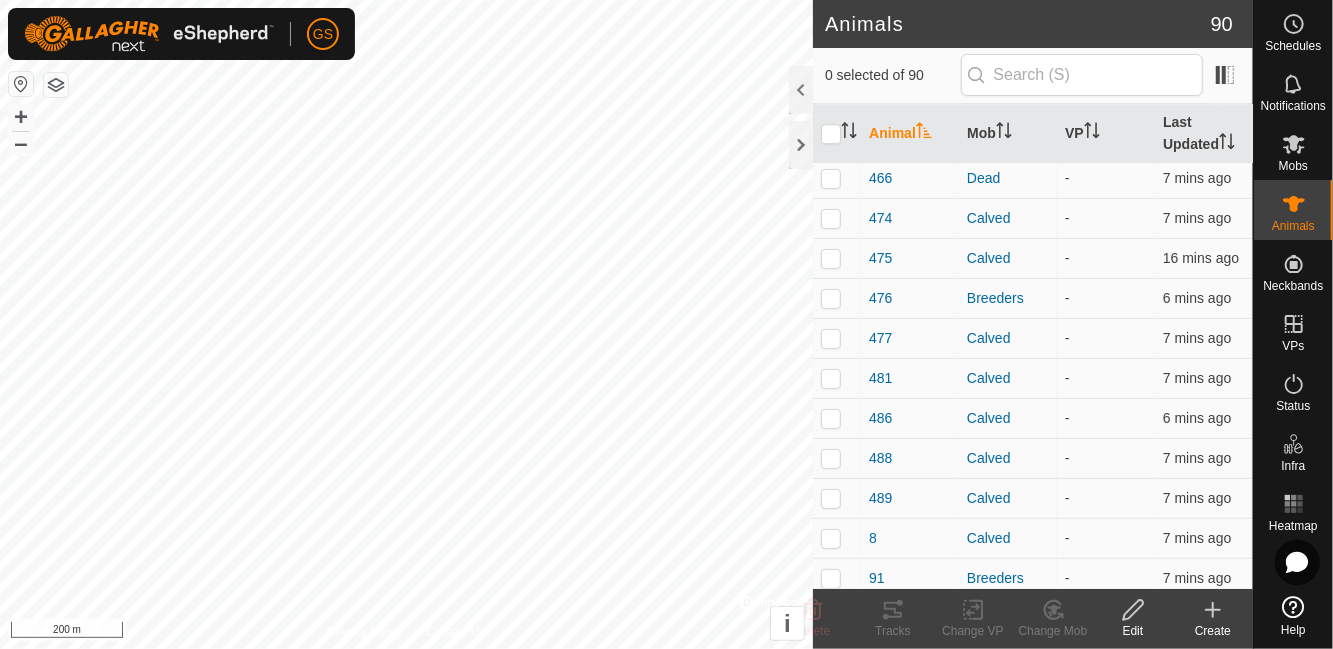 scroll, scrollTop: 3176, scrollLeft: 0, axis: vertical 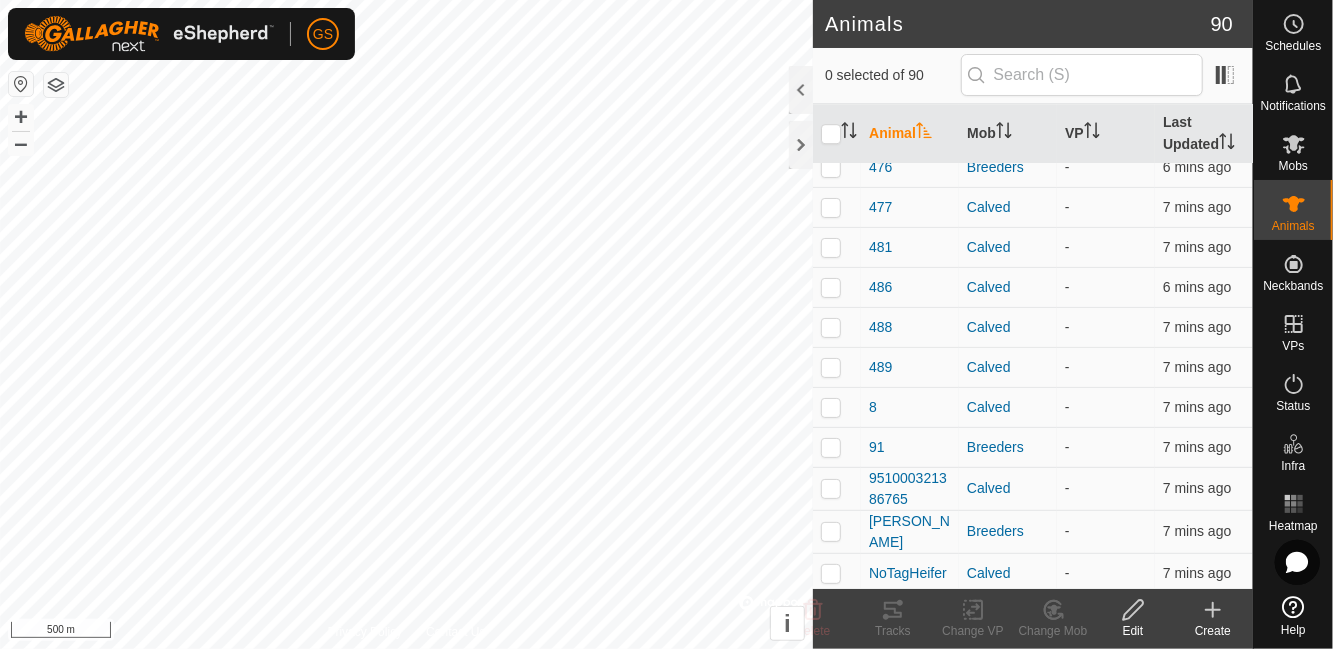 checkbox on "true" 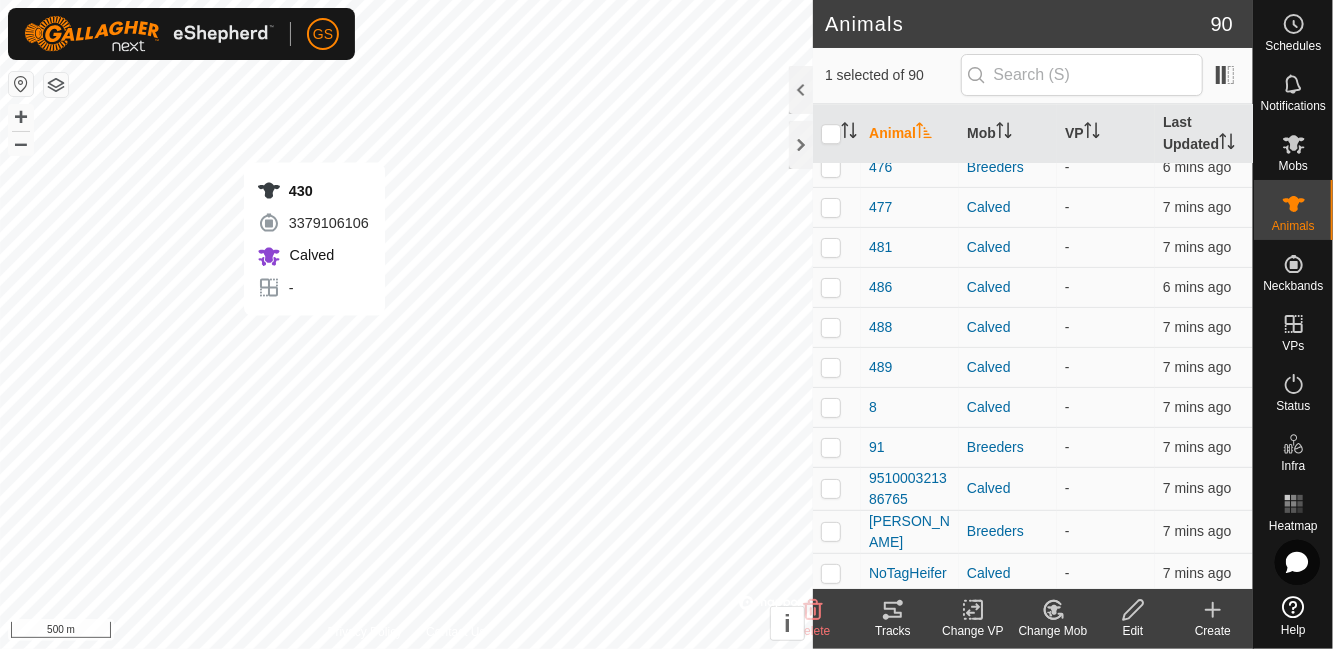 checkbox on "true" 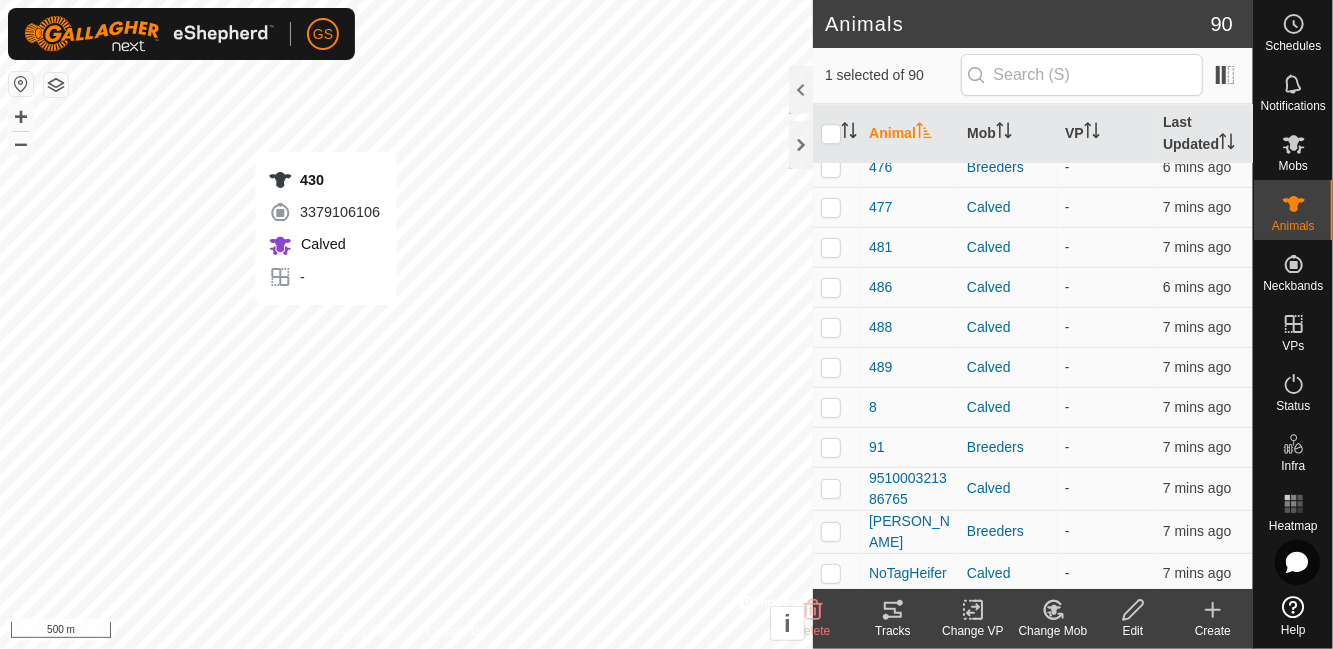 checkbox on "false" 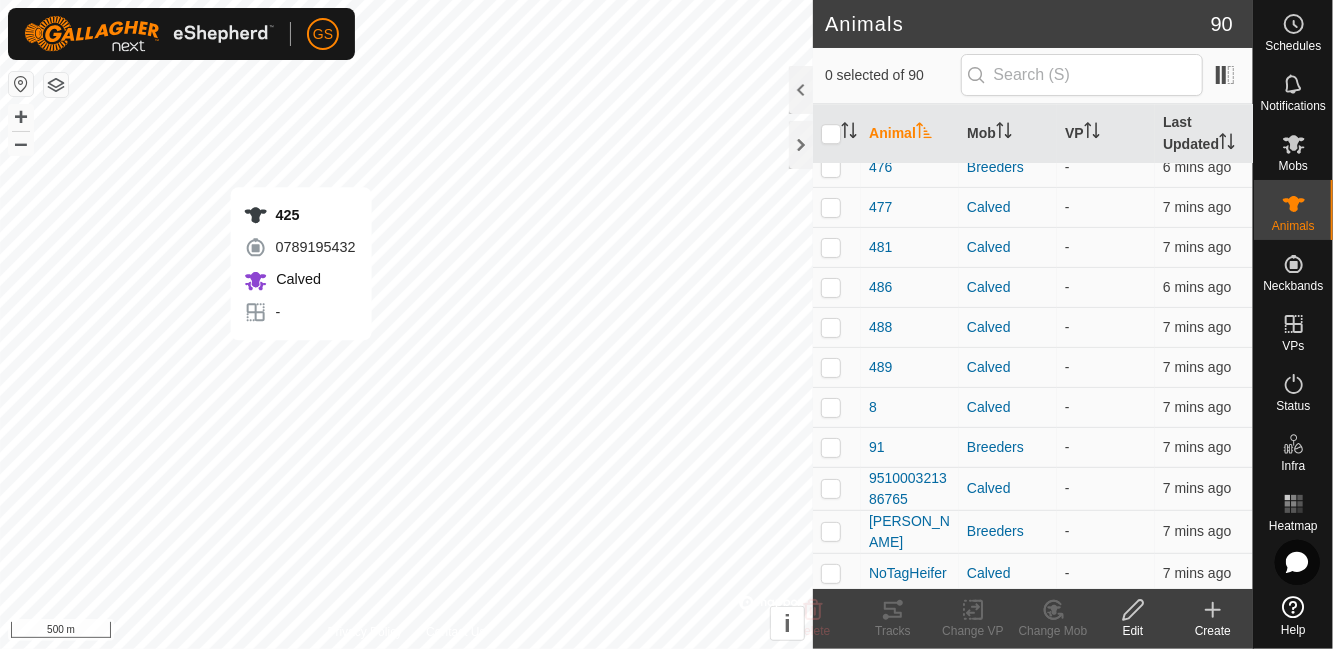 checkbox on "true" 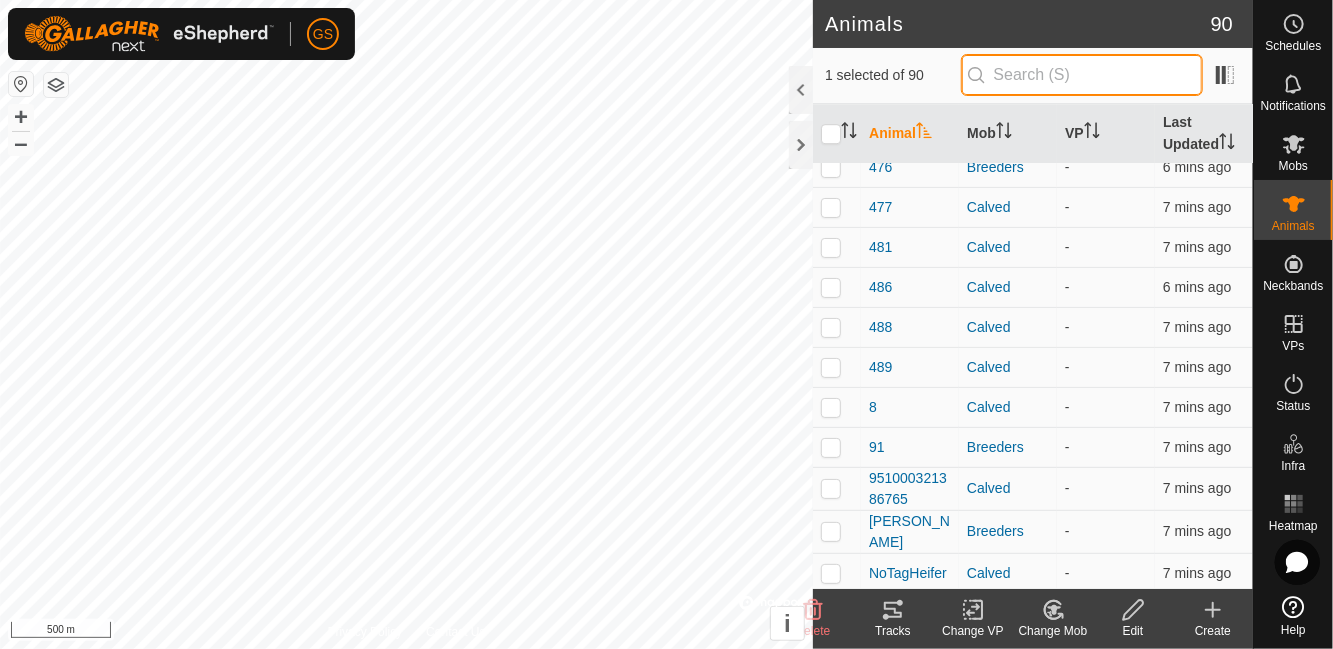 click at bounding box center (1082, 75) 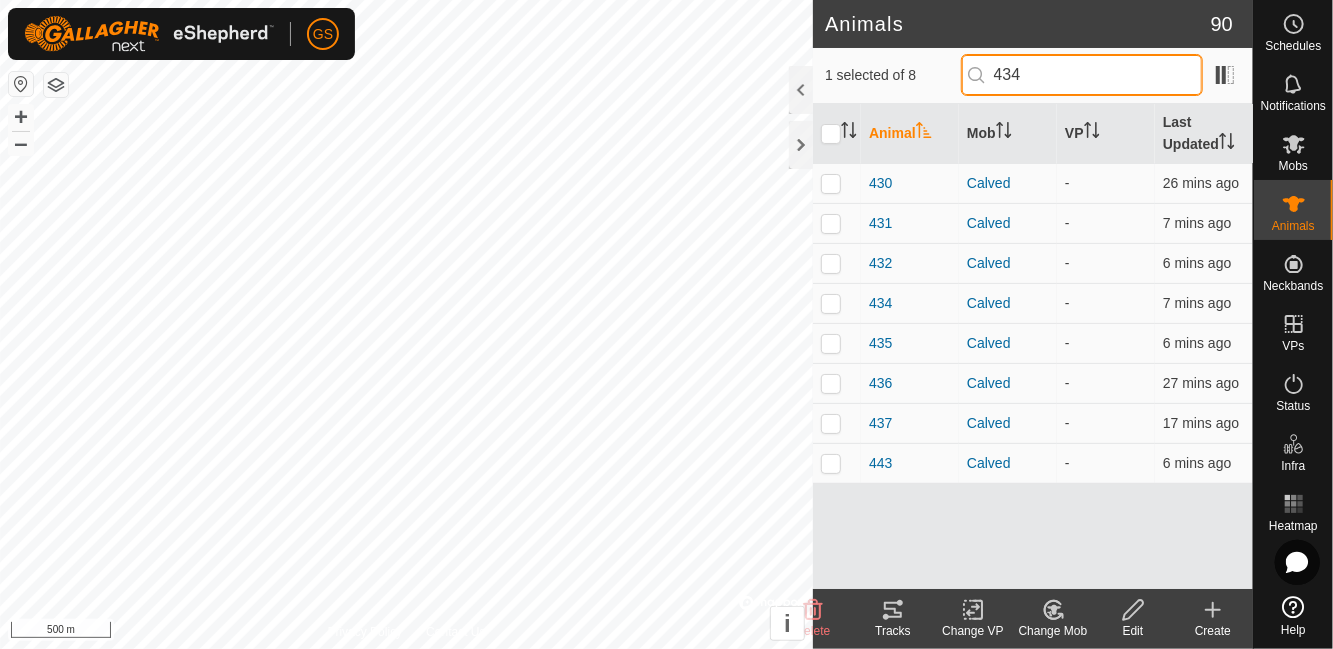 scroll, scrollTop: 0, scrollLeft: 0, axis: both 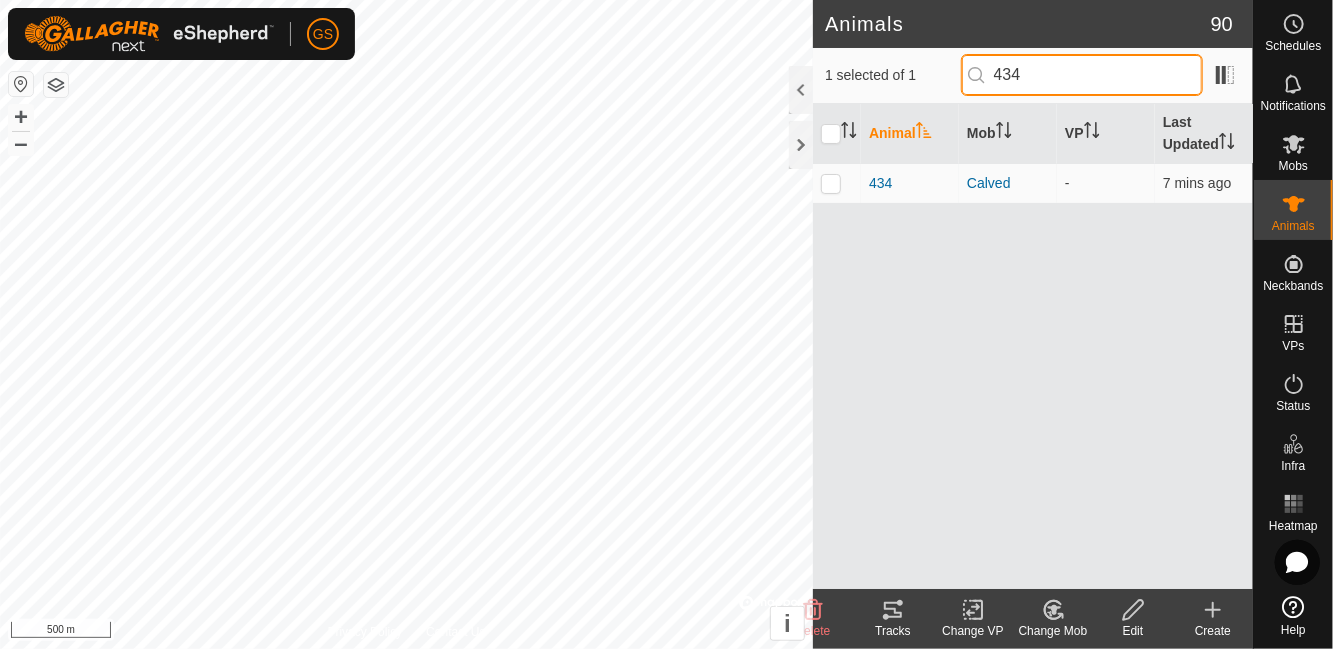 type on "434" 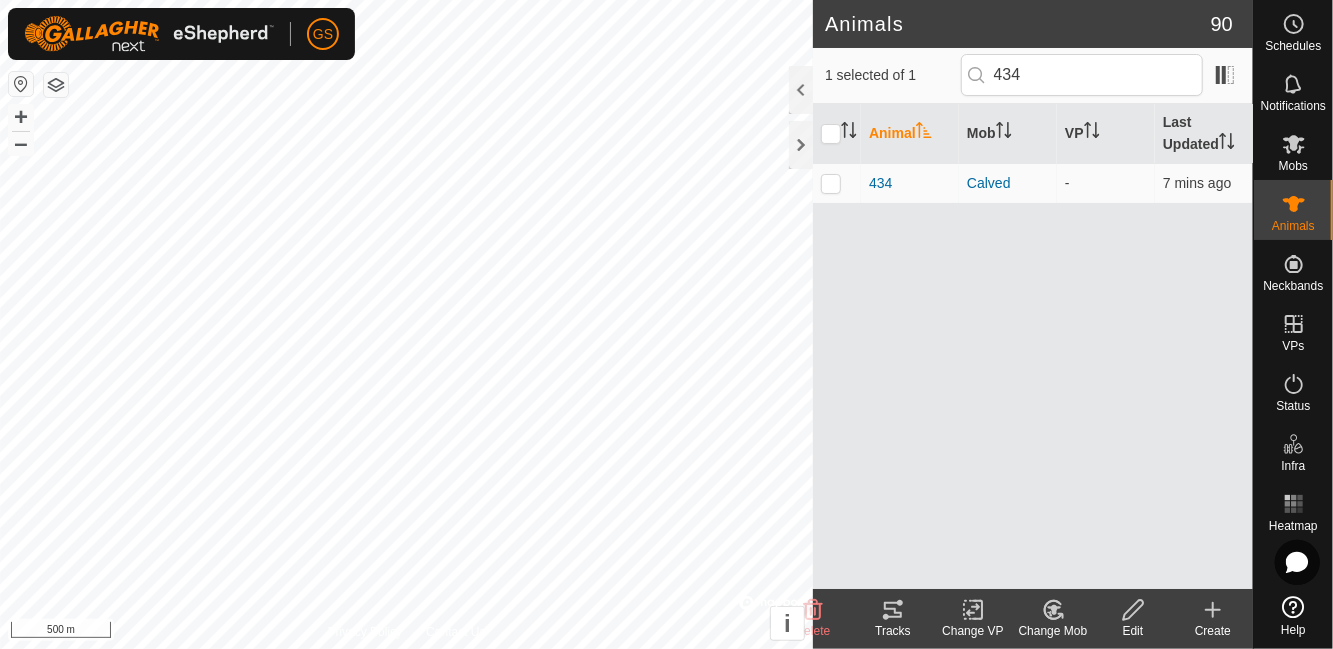 click at bounding box center (837, 183) 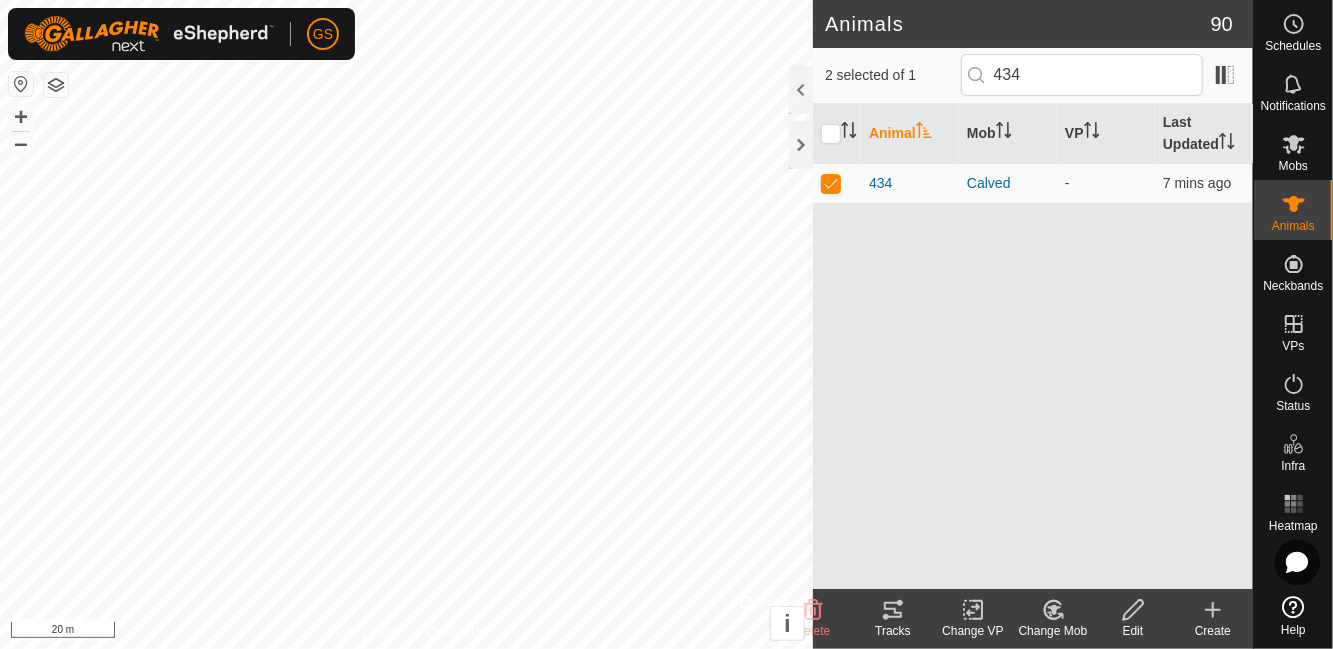 click 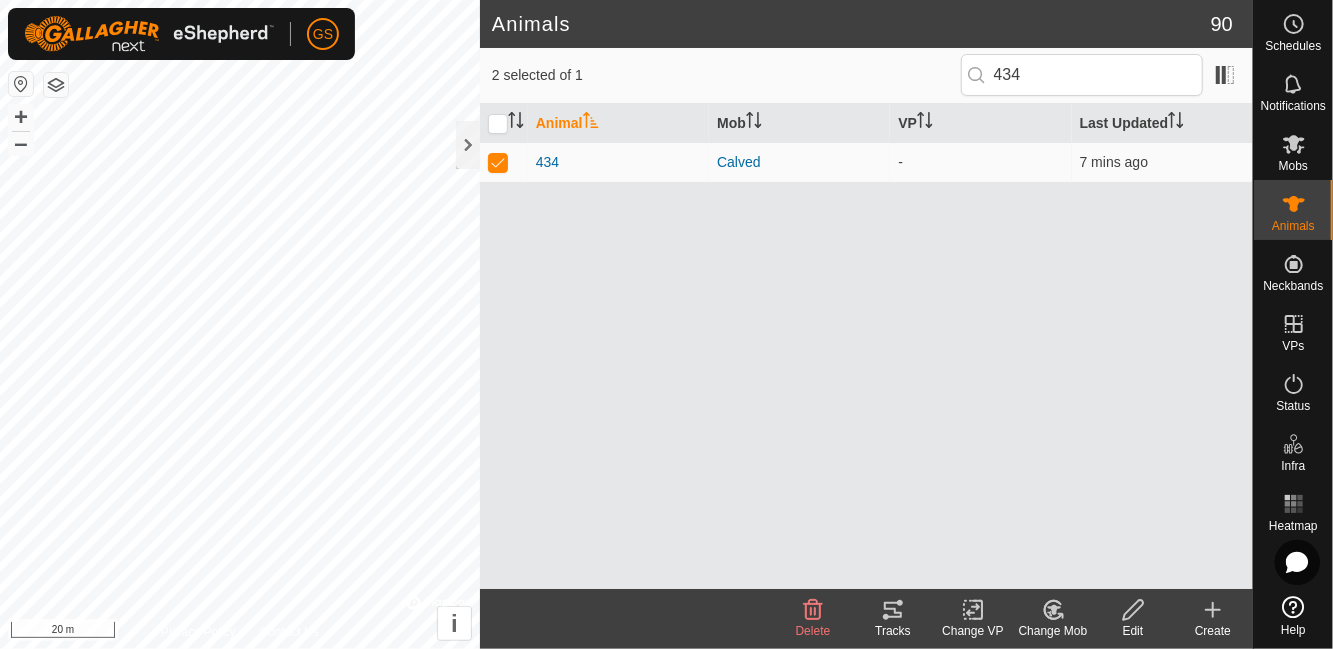 click 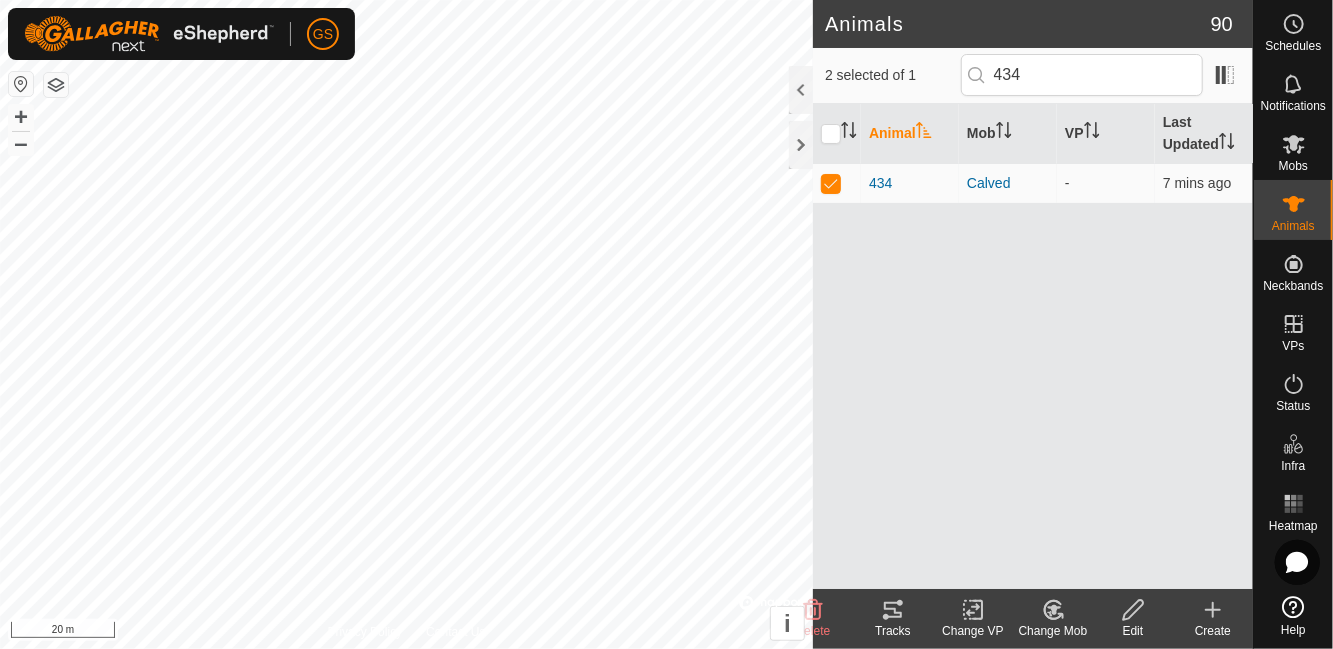 click 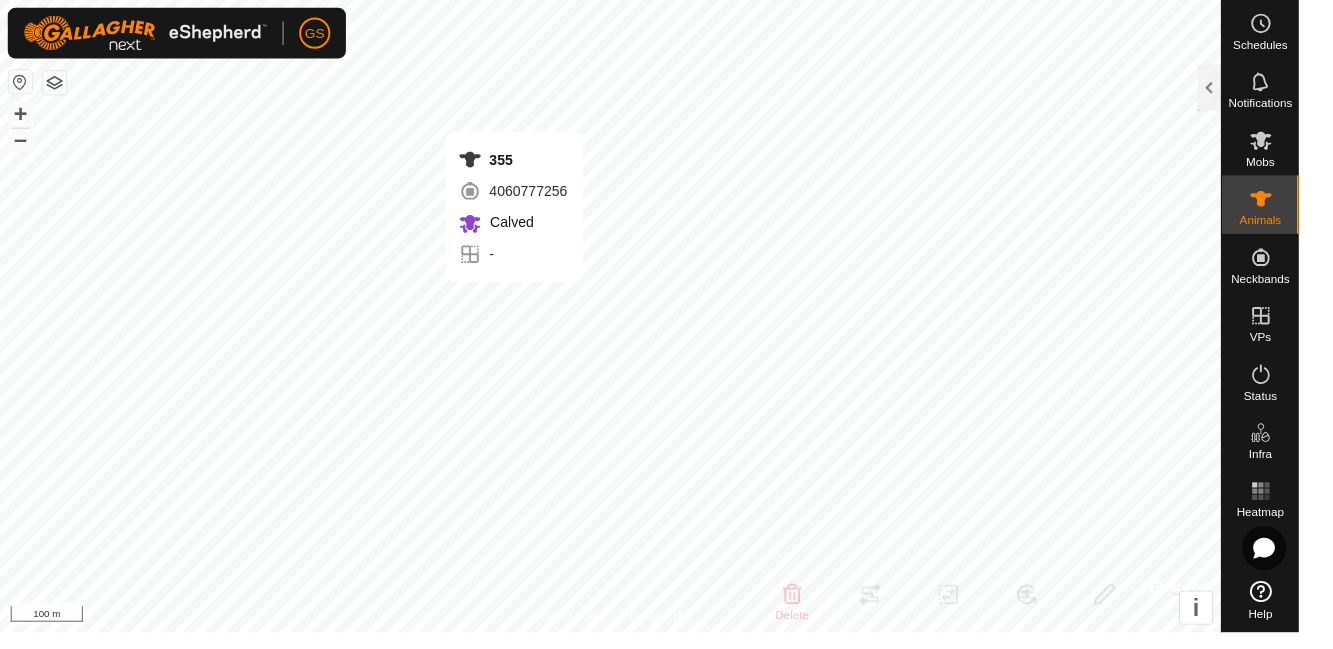 checkbox on "false" 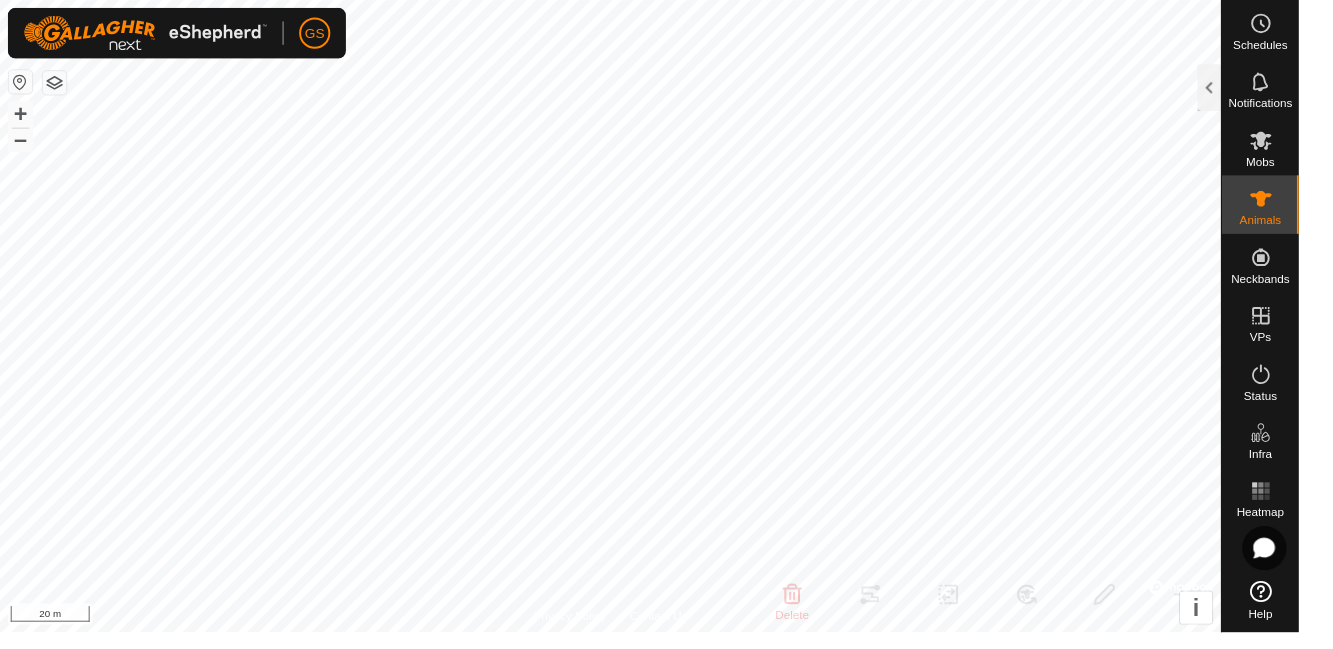click on "Mobs" at bounding box center [1293, 166] 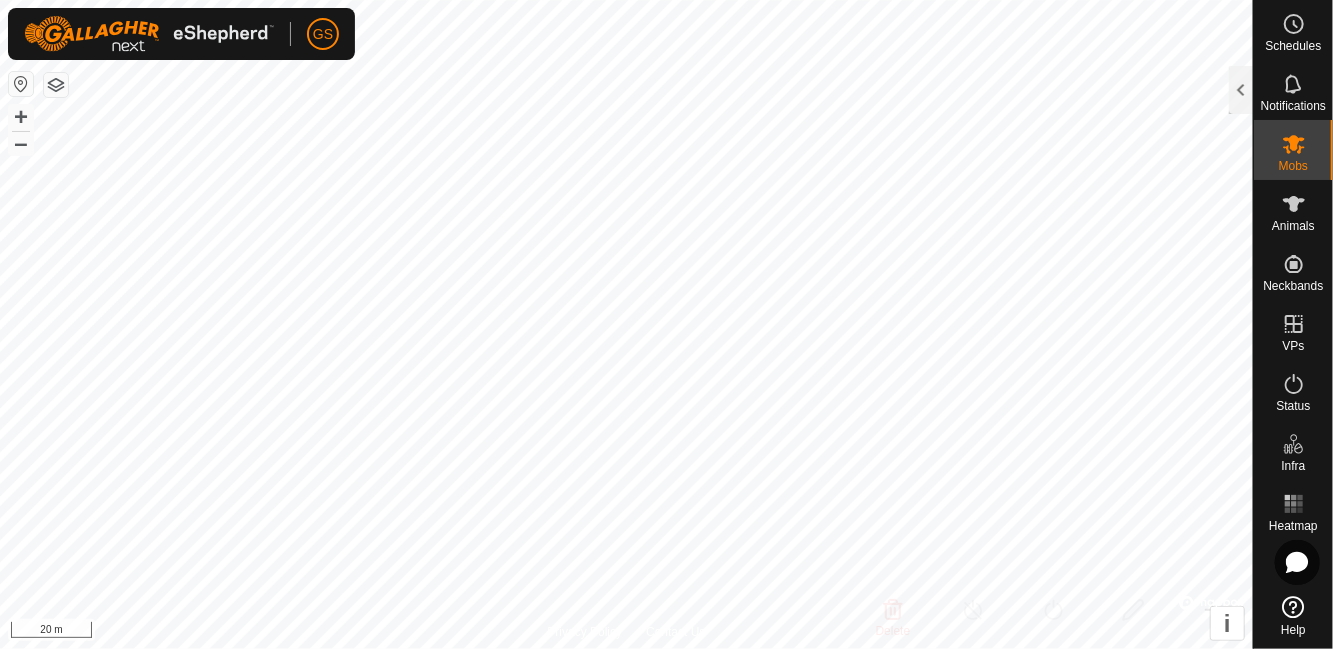 click on "Animals" at bounding box center [1293, 210] 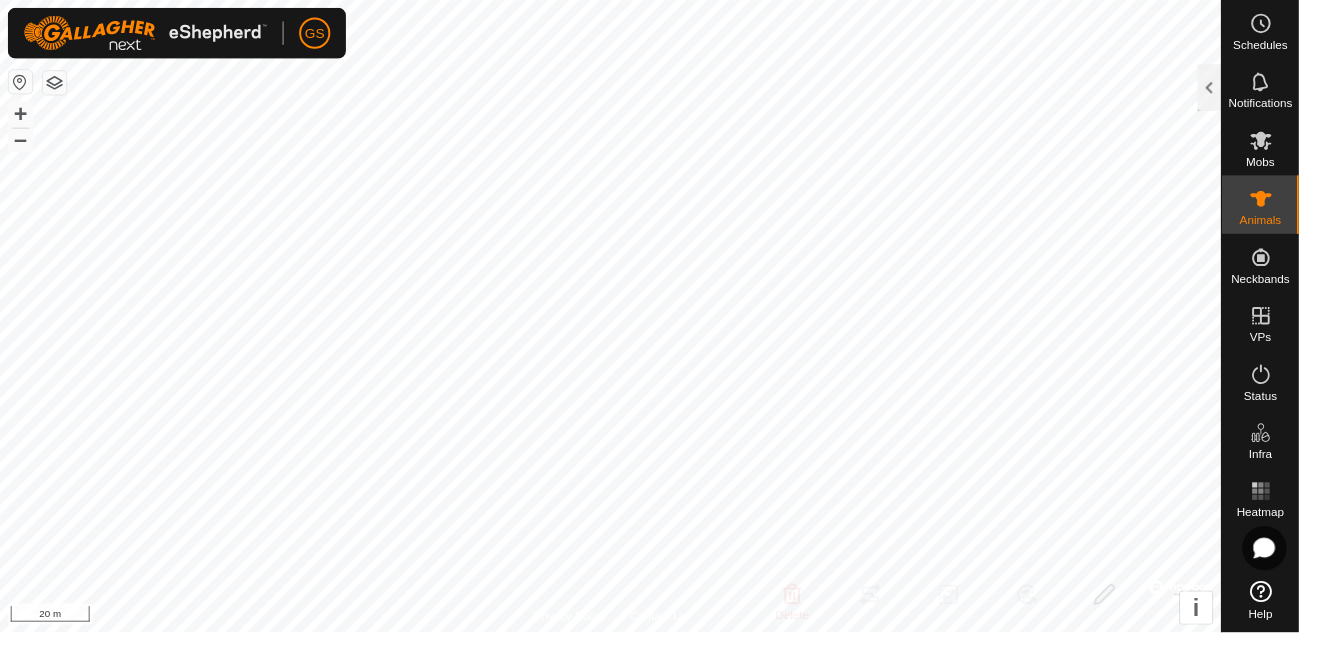 click 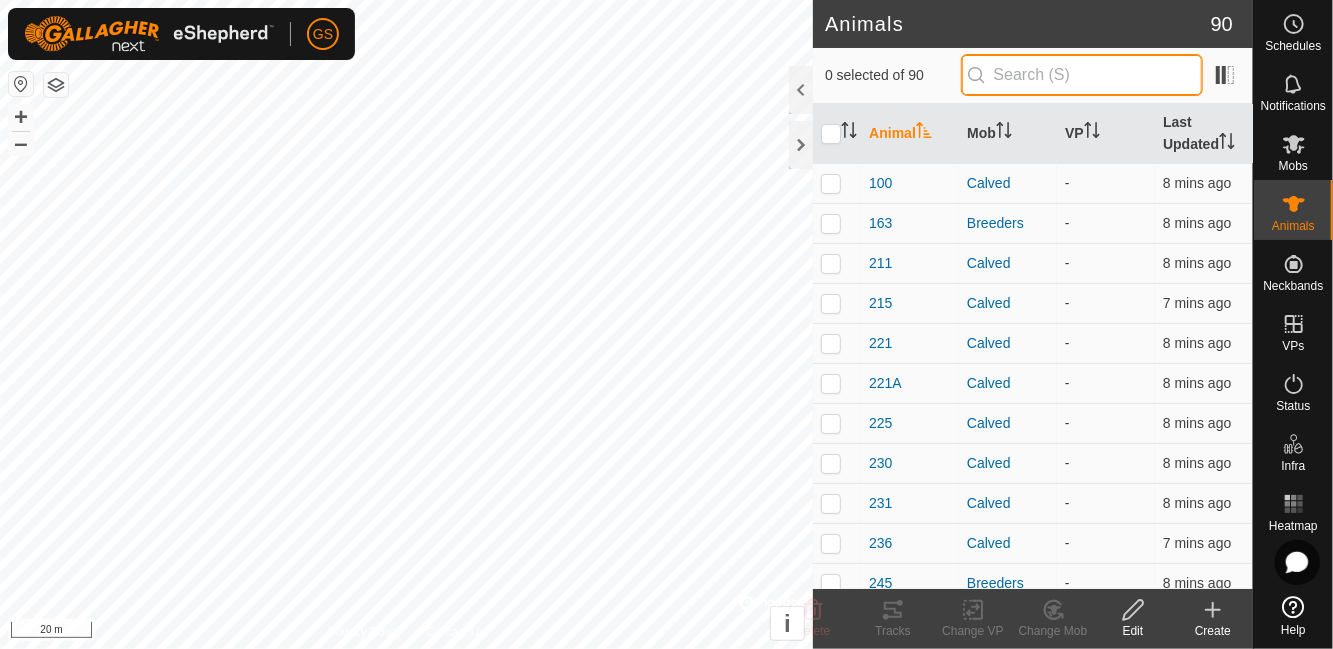 click at bounding box center [1082, 75] 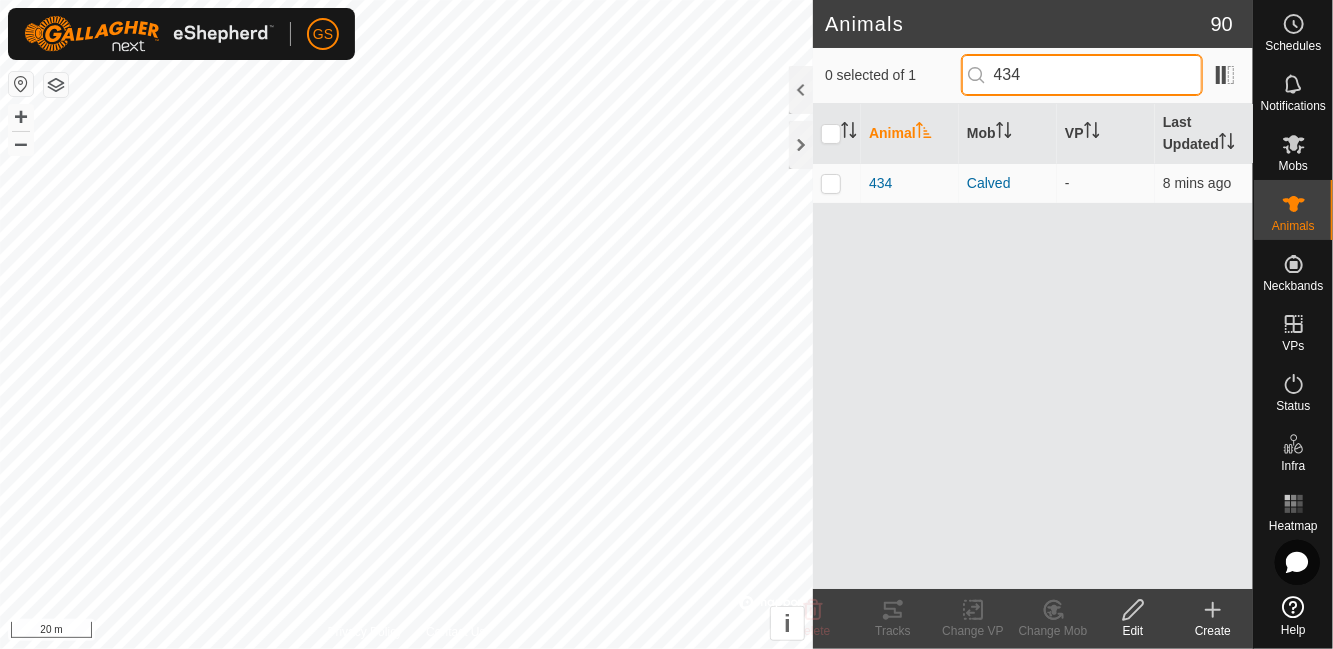 type on "434" 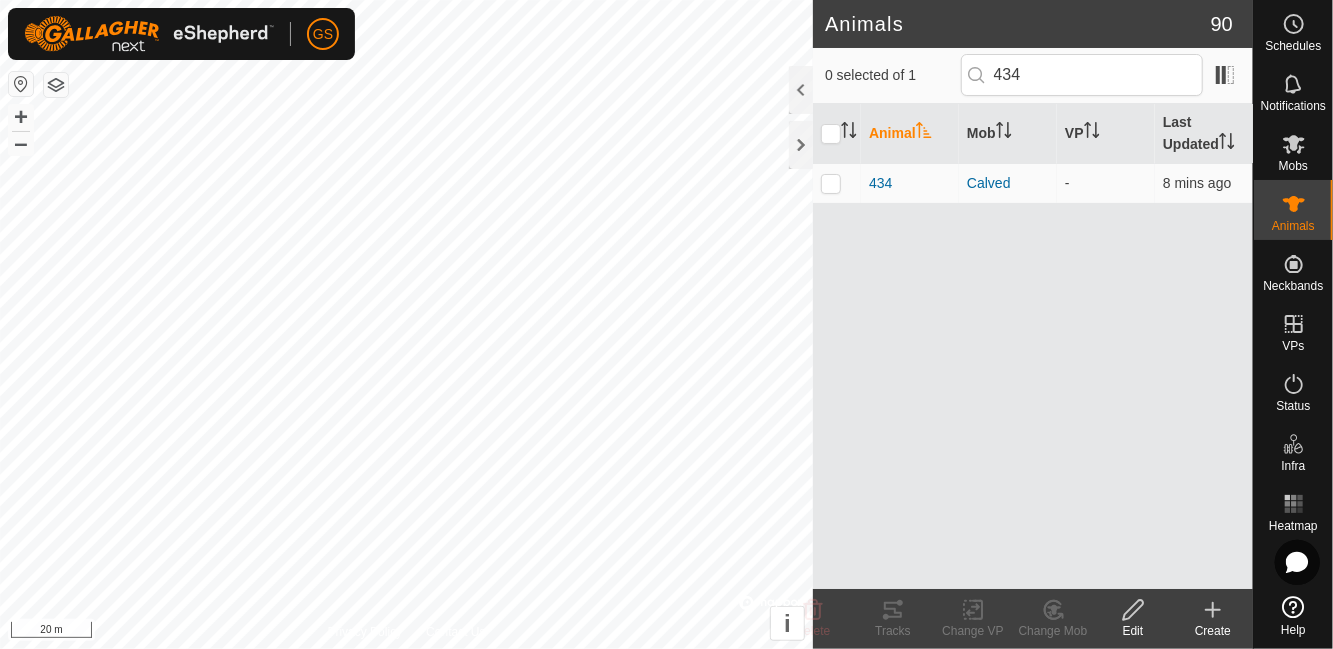 click at bounding box center (837, 183) 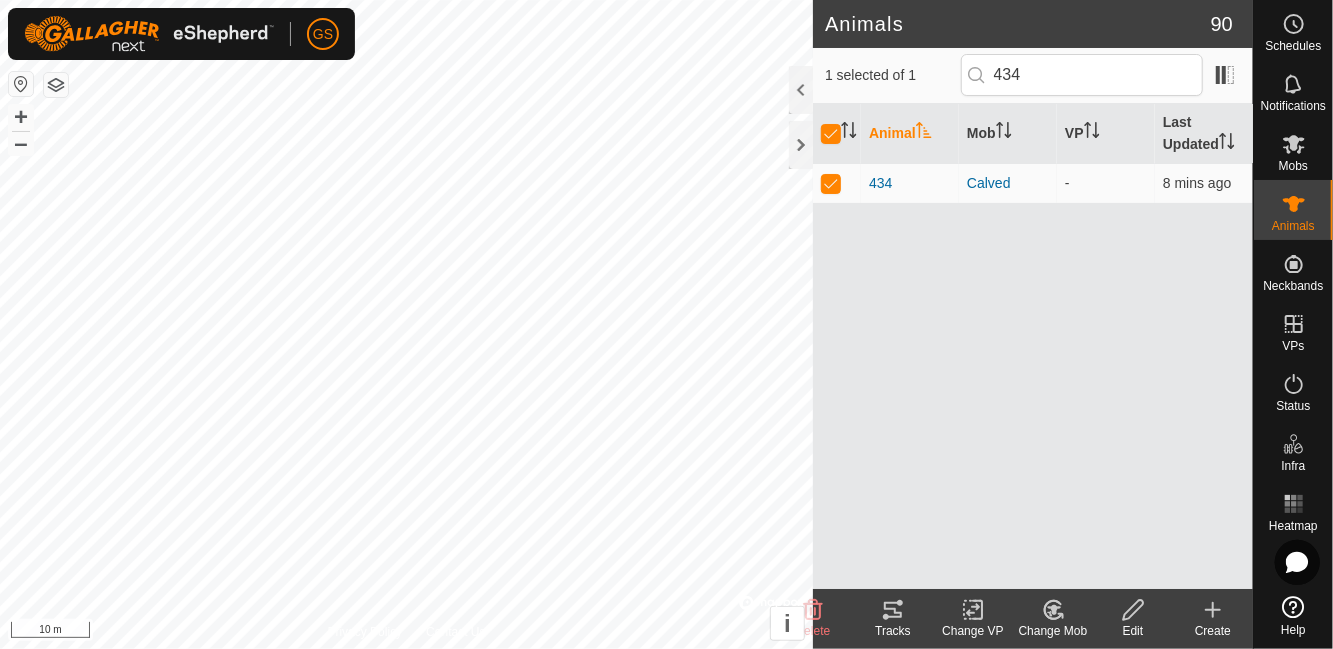 click at bounding box center (831, 183) 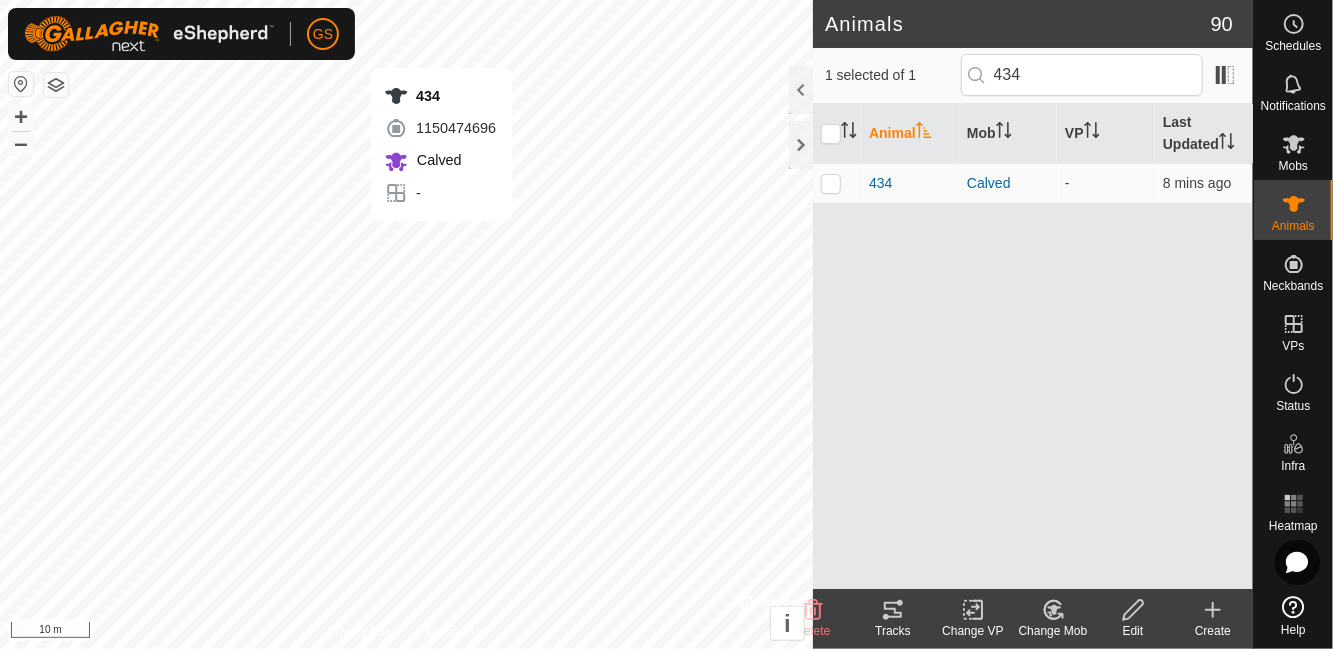 checkbox on "true" 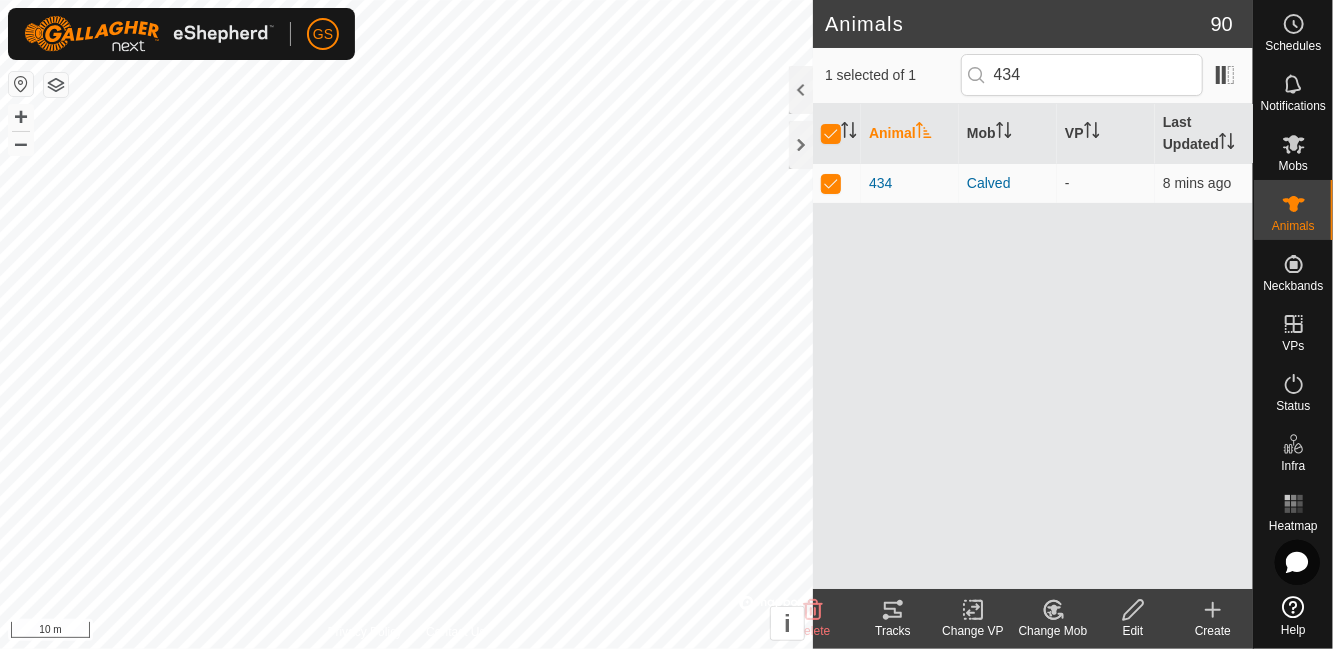 click 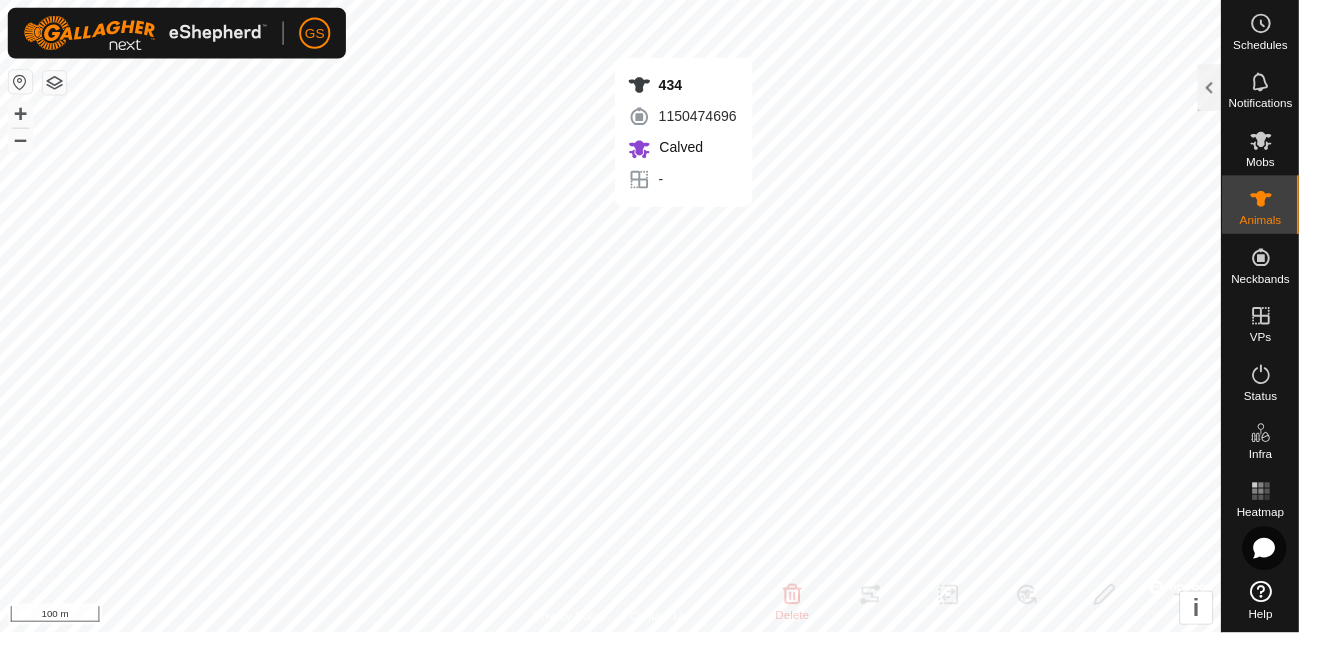 checkbox on "false" 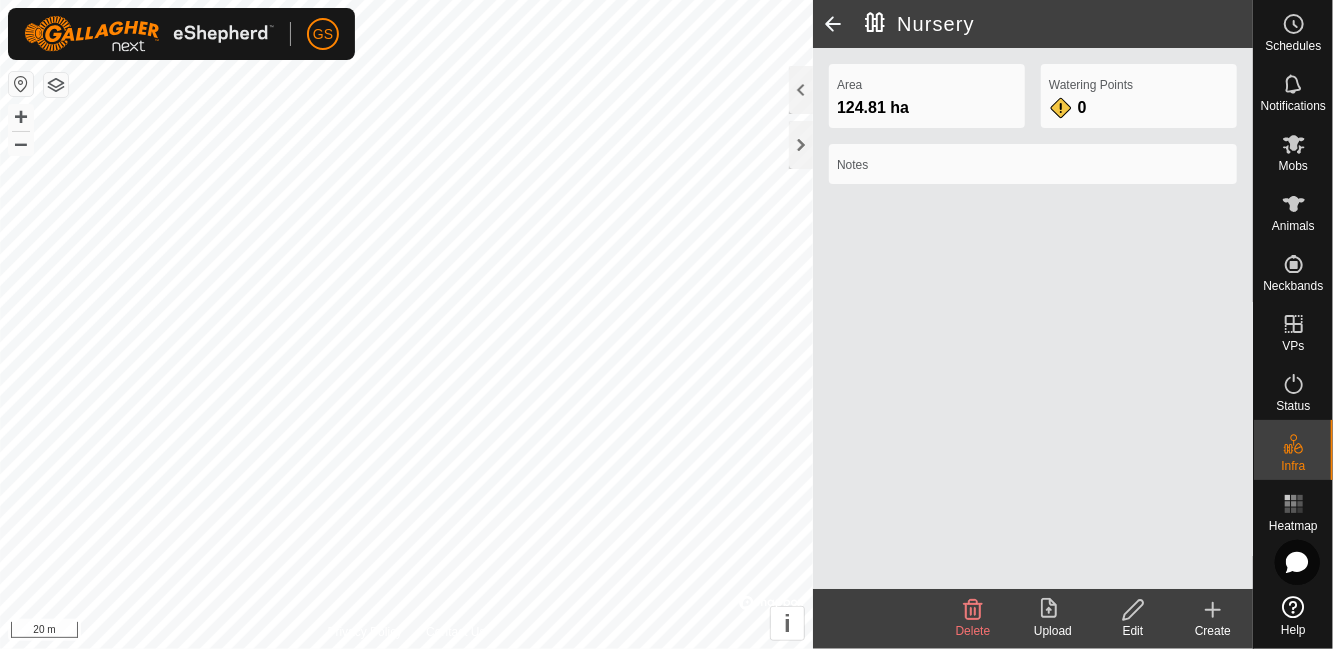 click 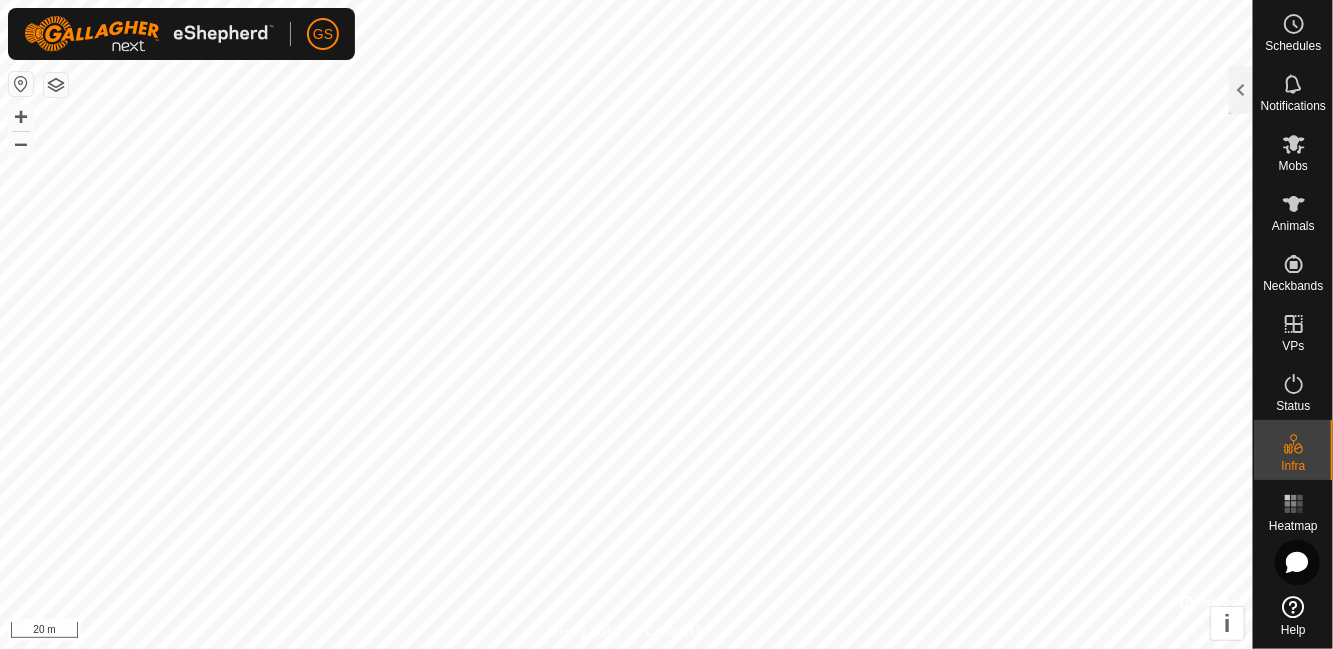 click 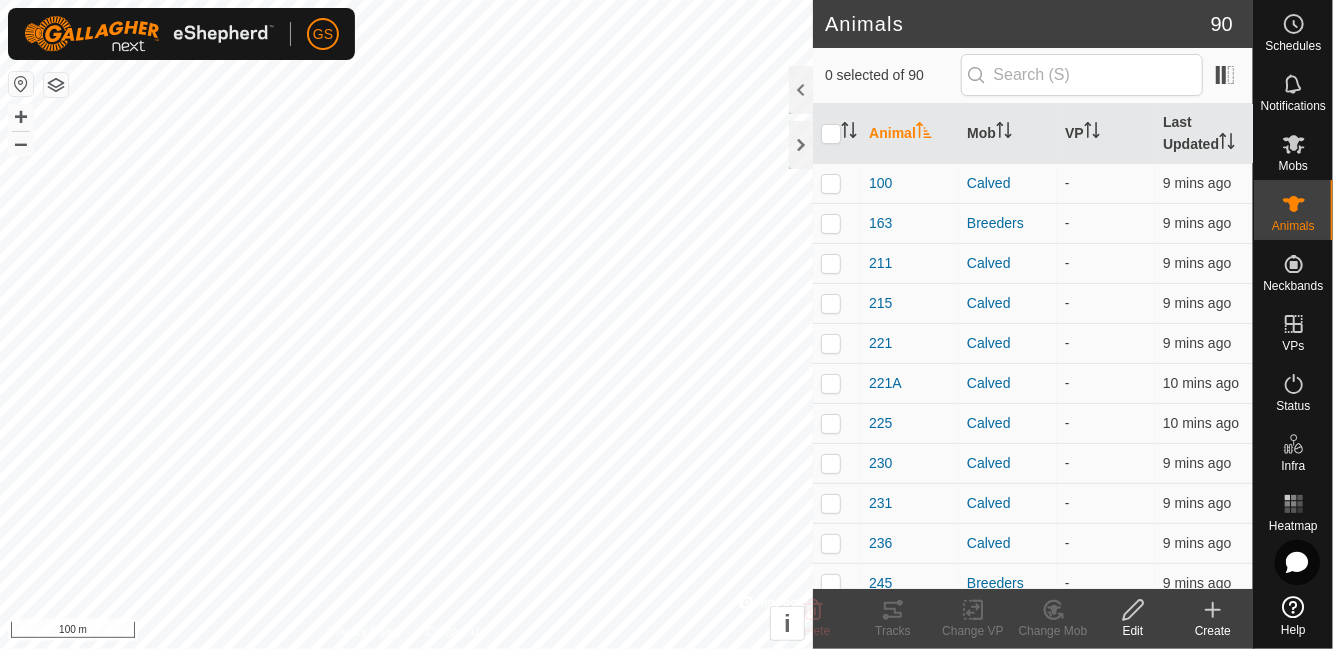 click at bounding box center [831, 183] 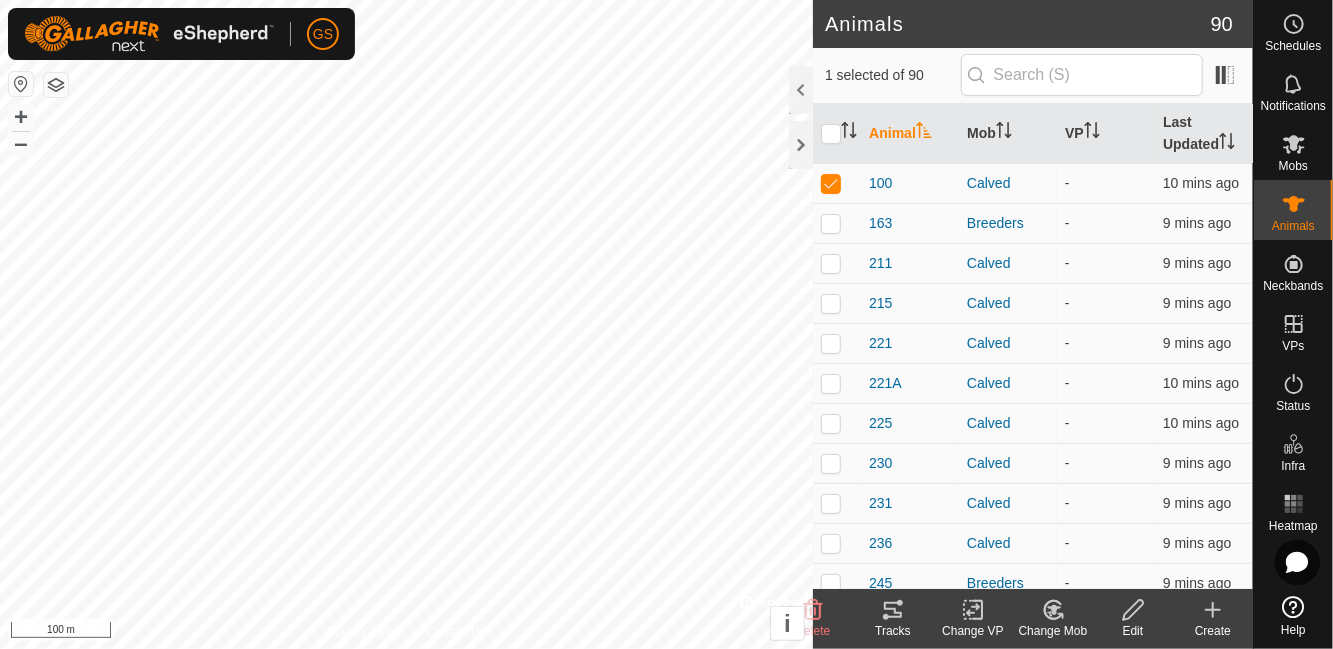 click 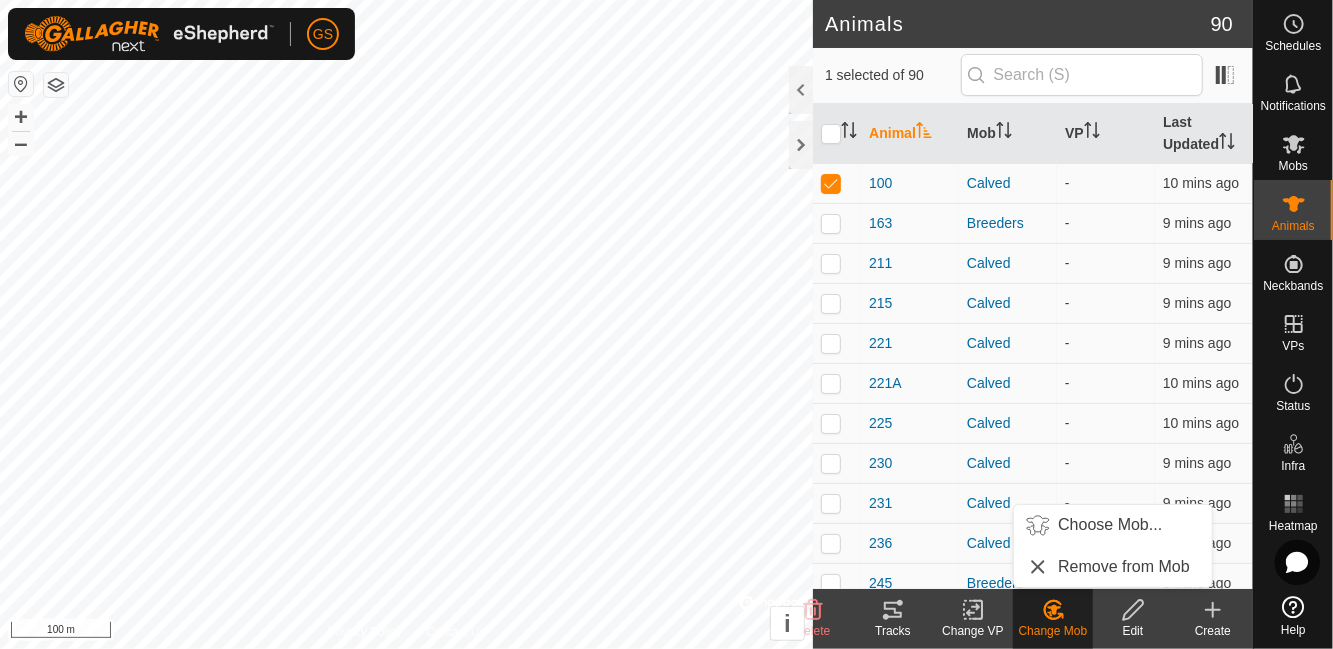 click at bounding box center (1038, 525) 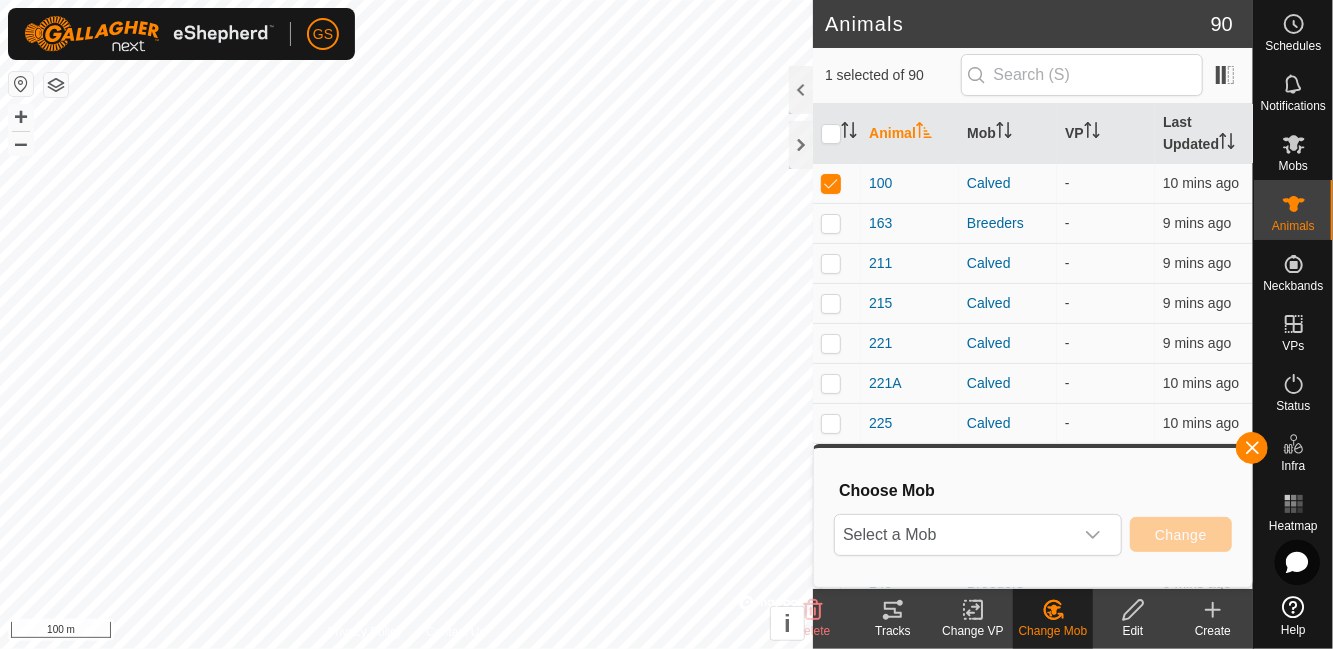 click 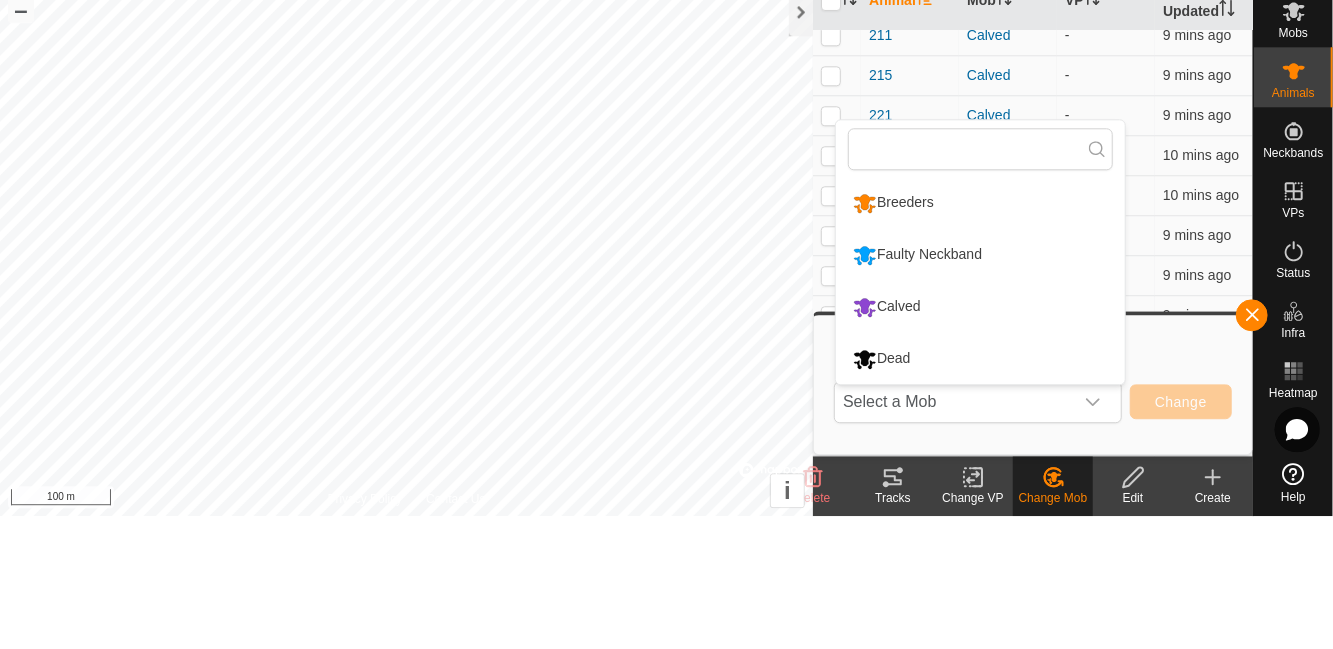 scroll, scrollTop: 92, scrollLeft: 0, axis: vertical 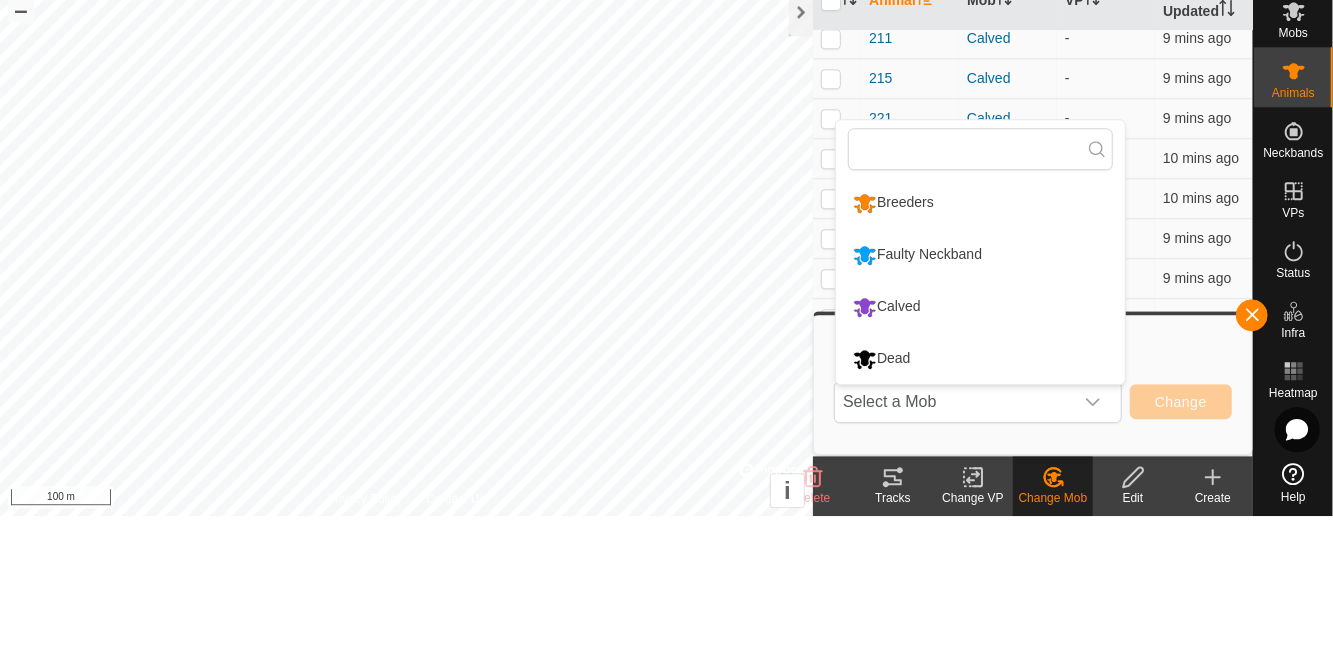 click on "Breeders" at bounding box center [893, 336] 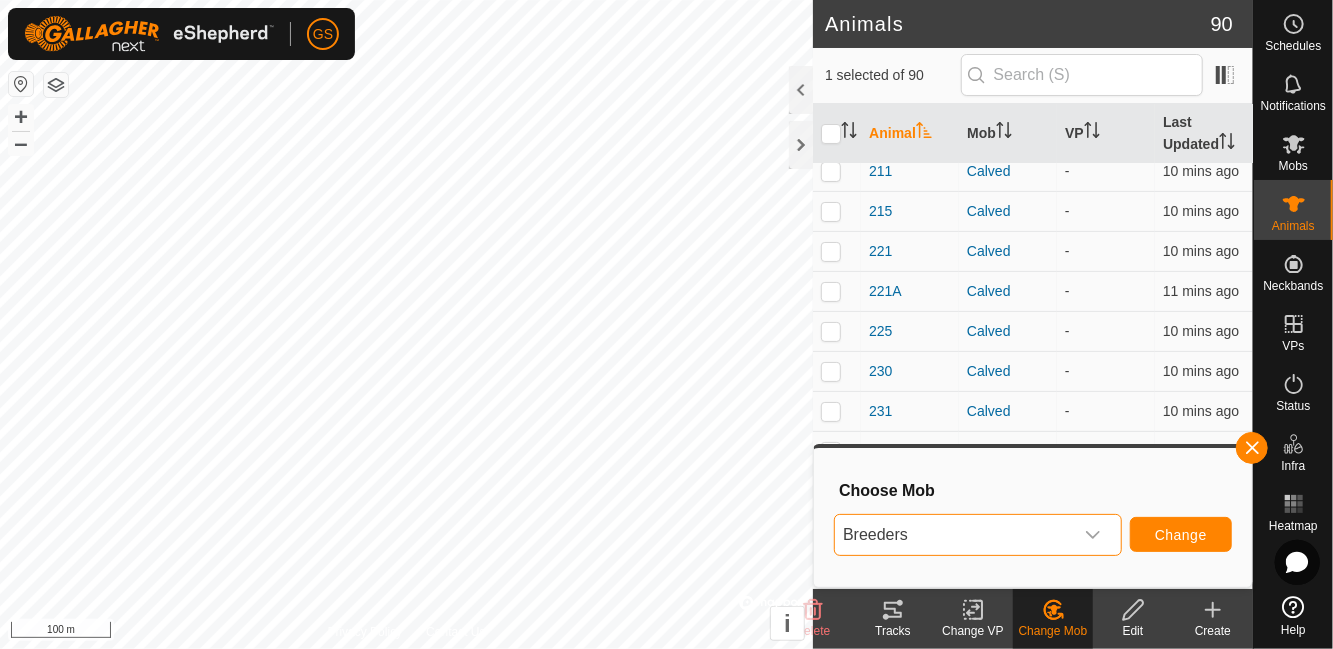 scroll, scrollTop: 0, scrollLeft: 0, axis: both 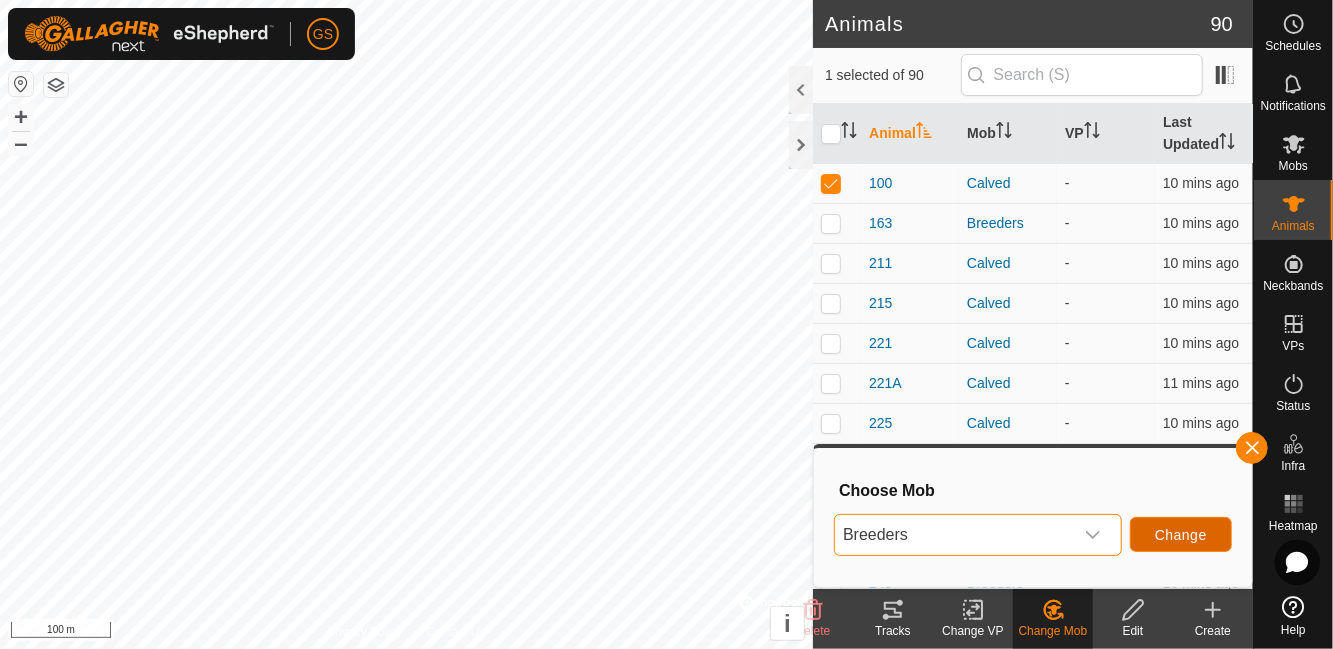 click on "Change" at bounding box center (1181, 535) 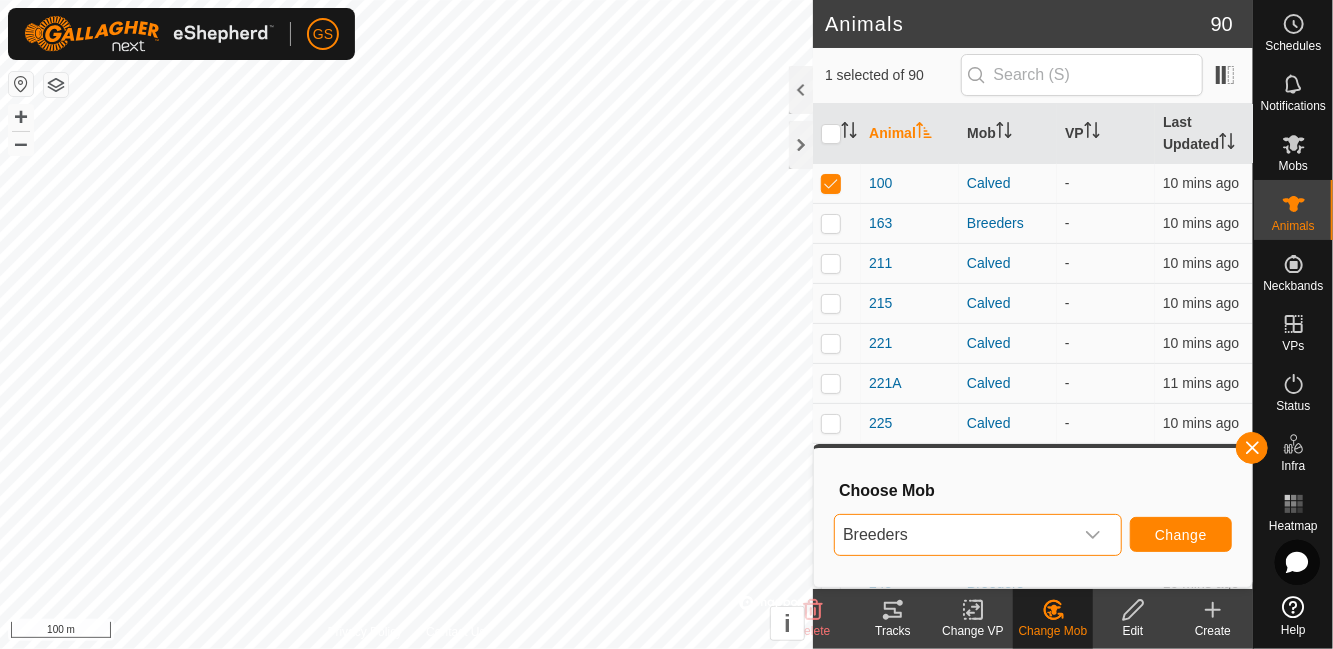 checkbox on "false" 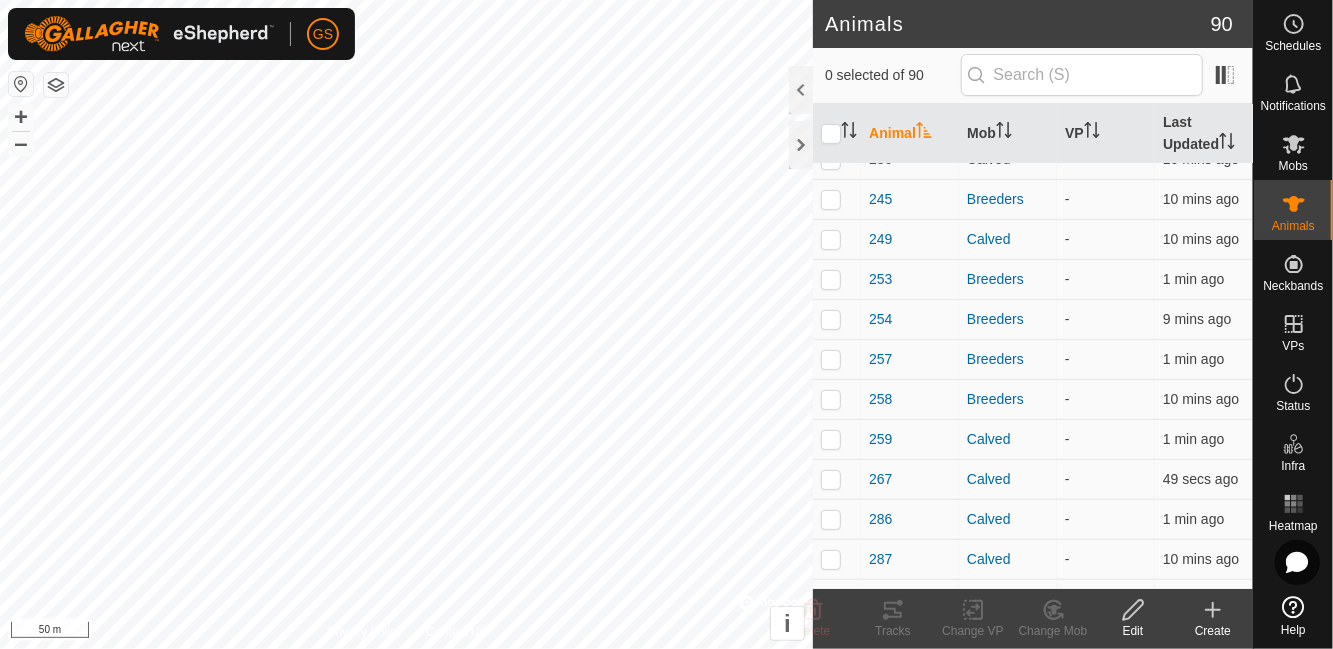 scroll, scrollTop: 385, scrollLeft: 0, axis: vertical 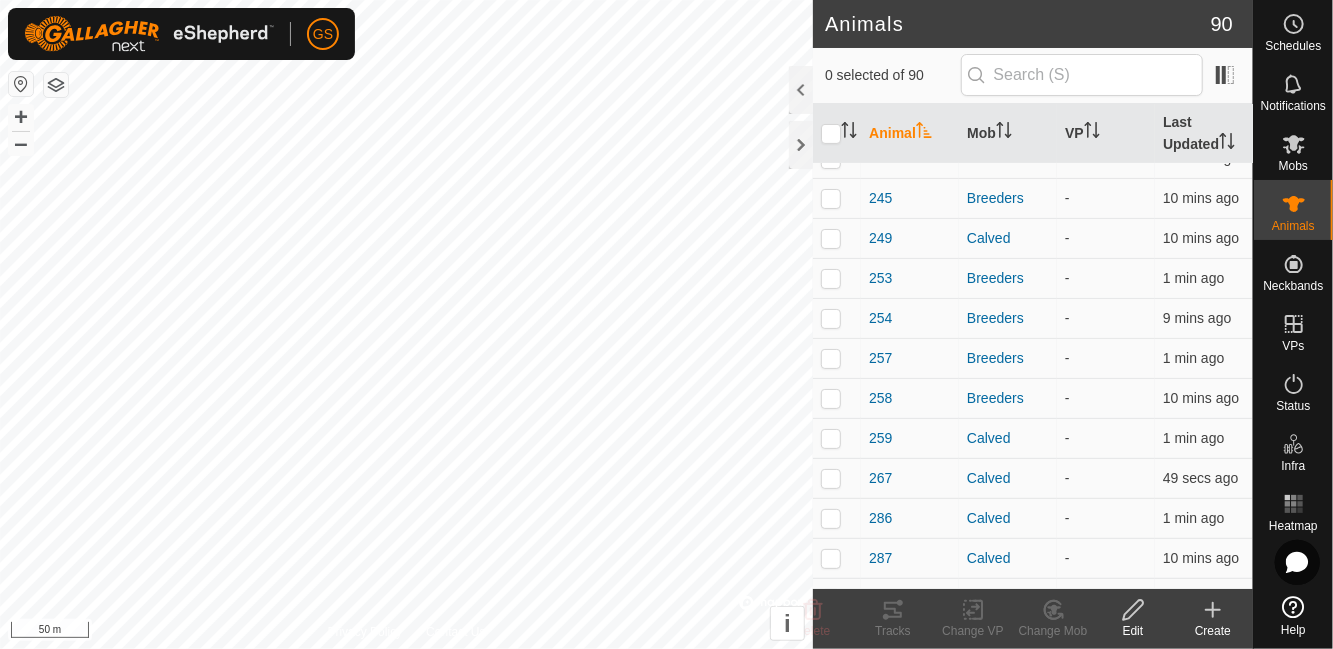 click at bounding box center [831, 198] 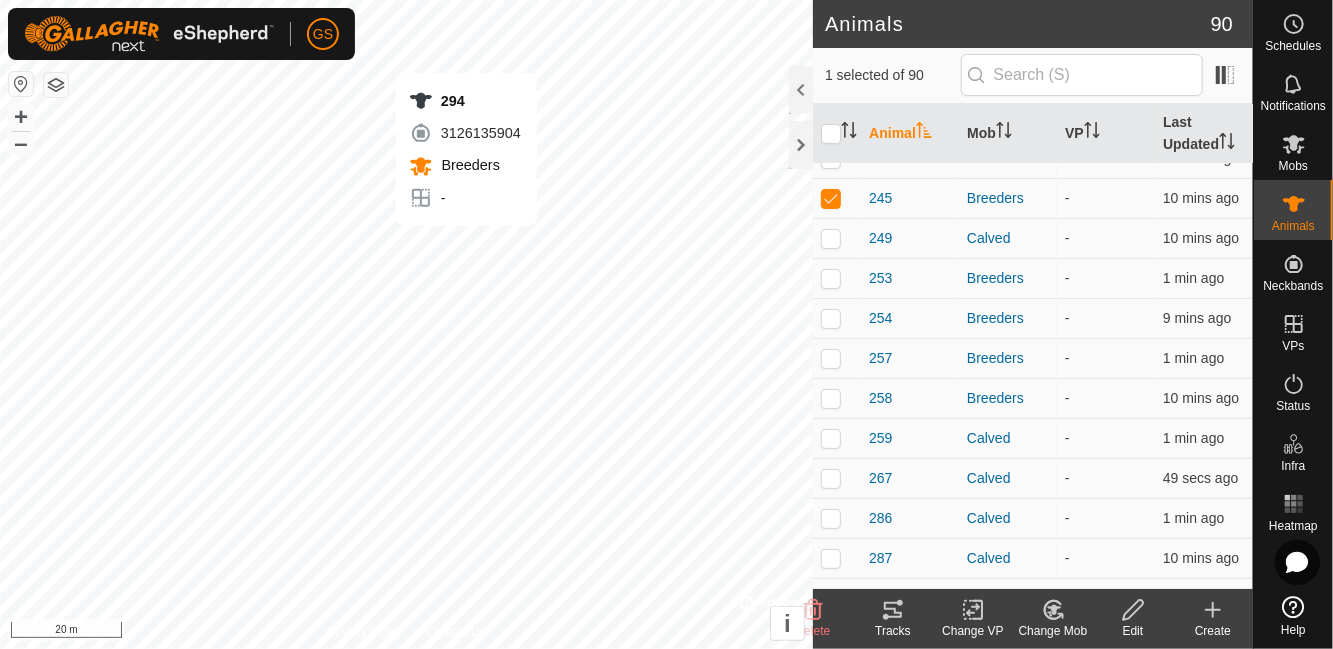 checkbox on "false" 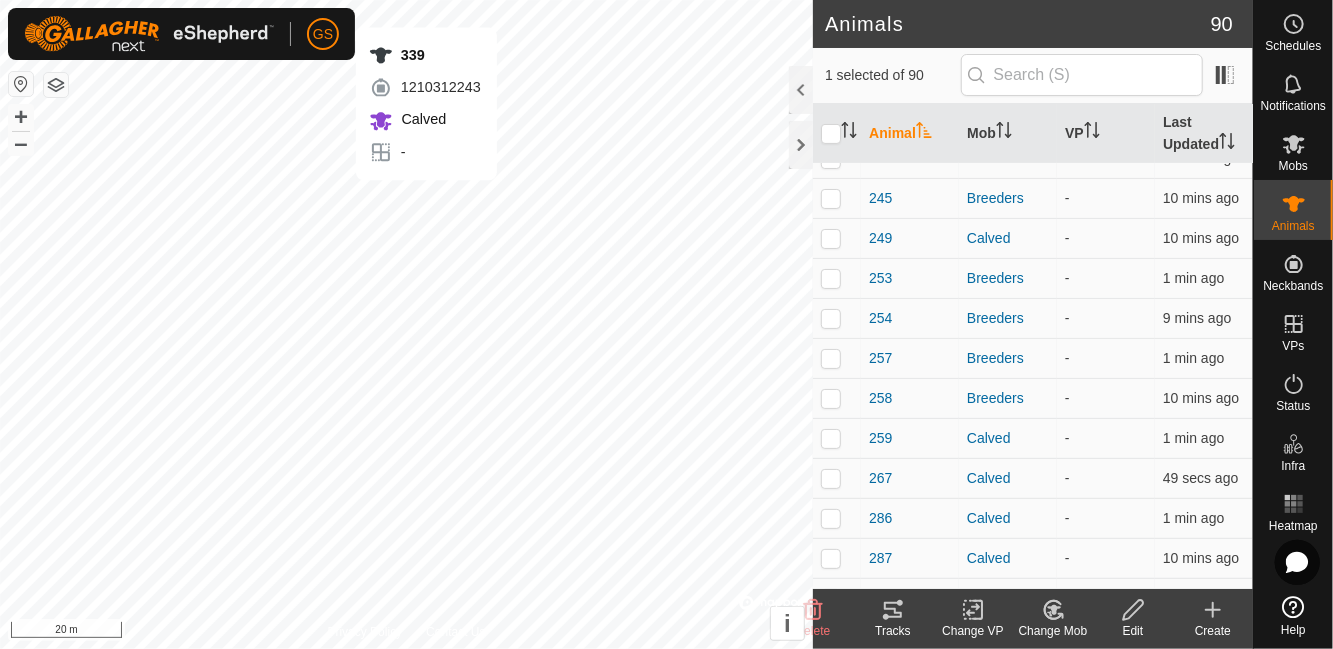 checkbox on "false" 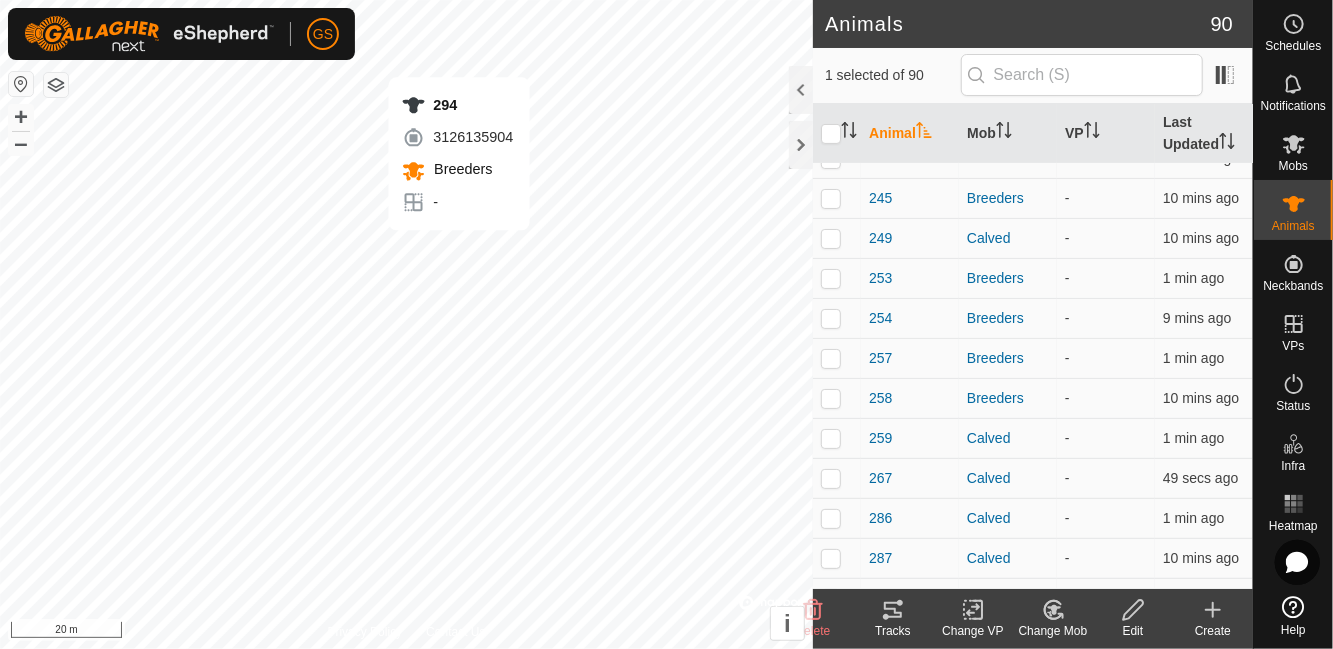 checkbox on "true" 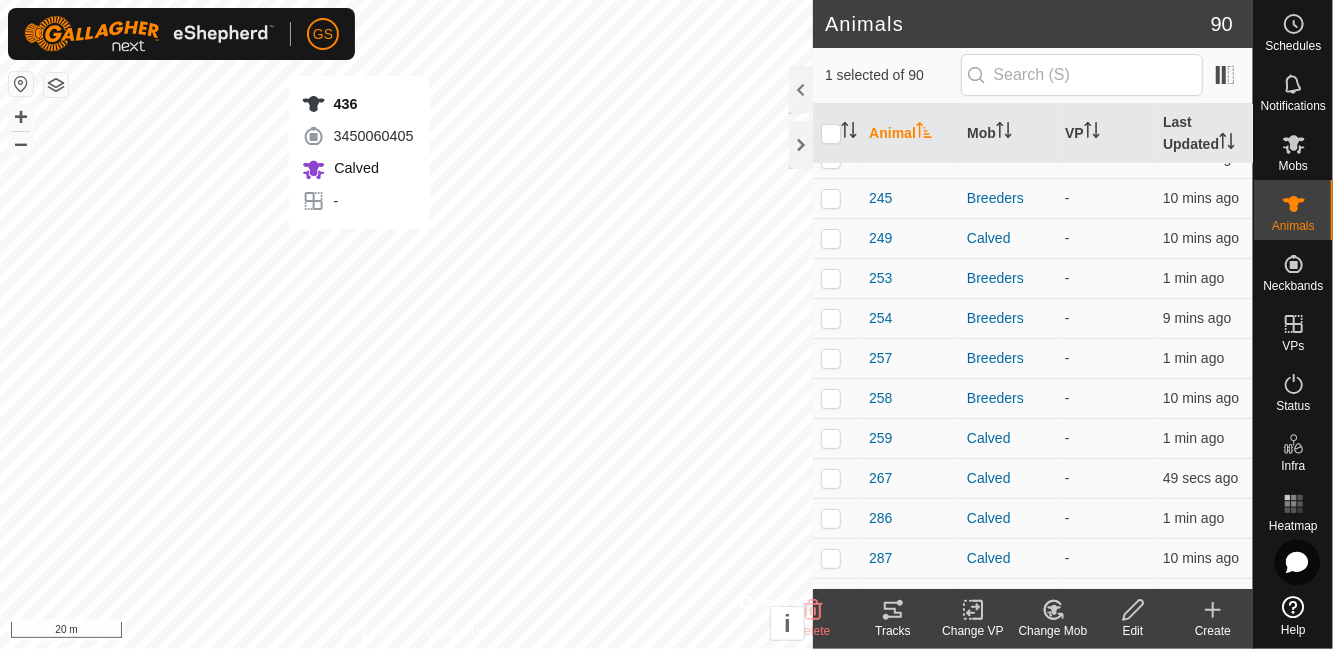 checkbox on "false" 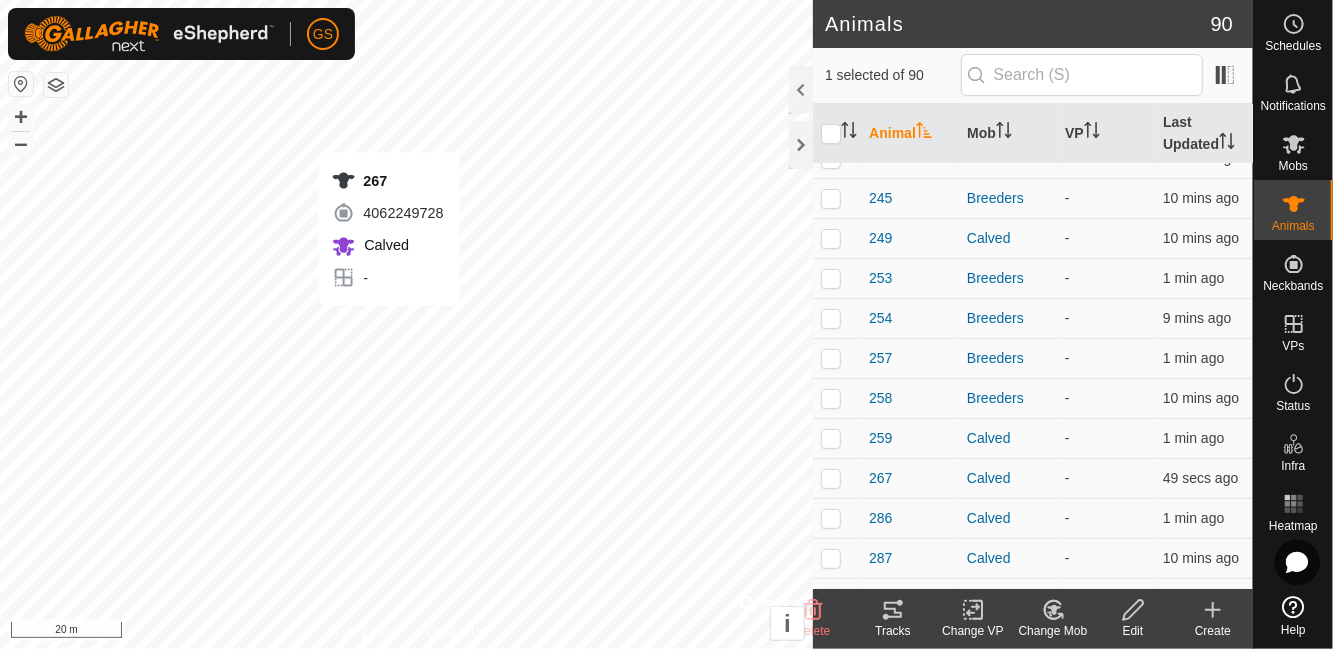 checkbox on "true" 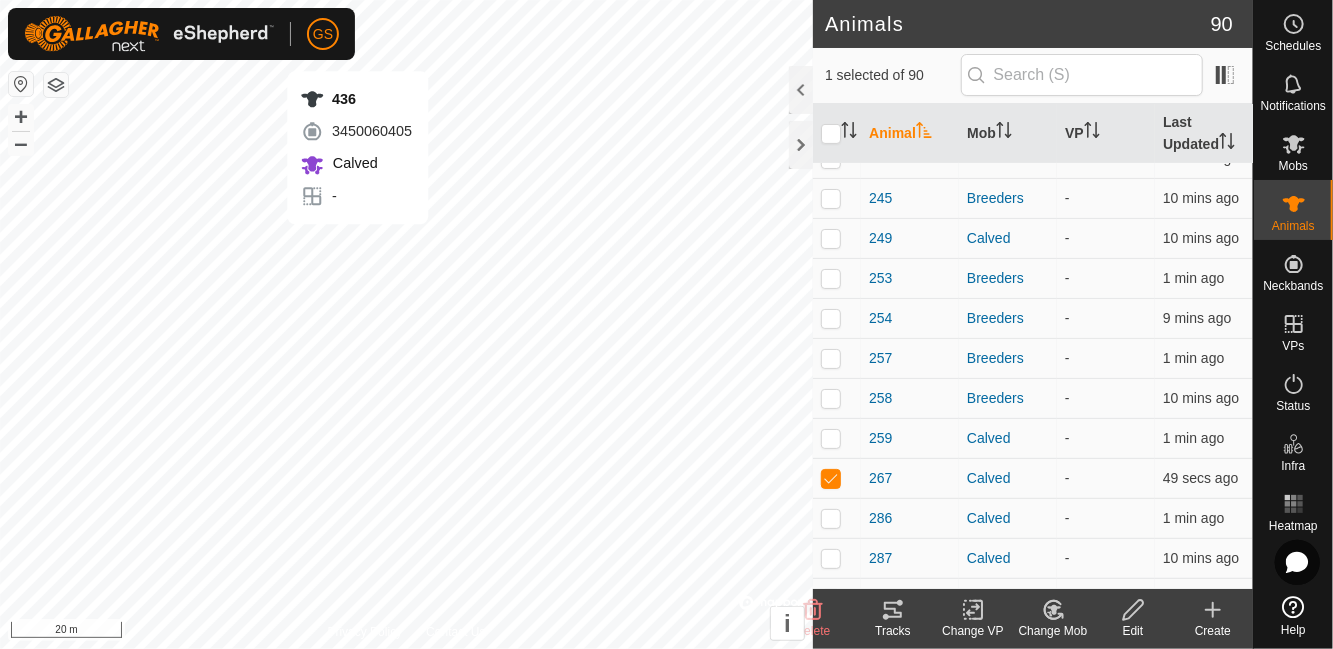checkbox on "false" 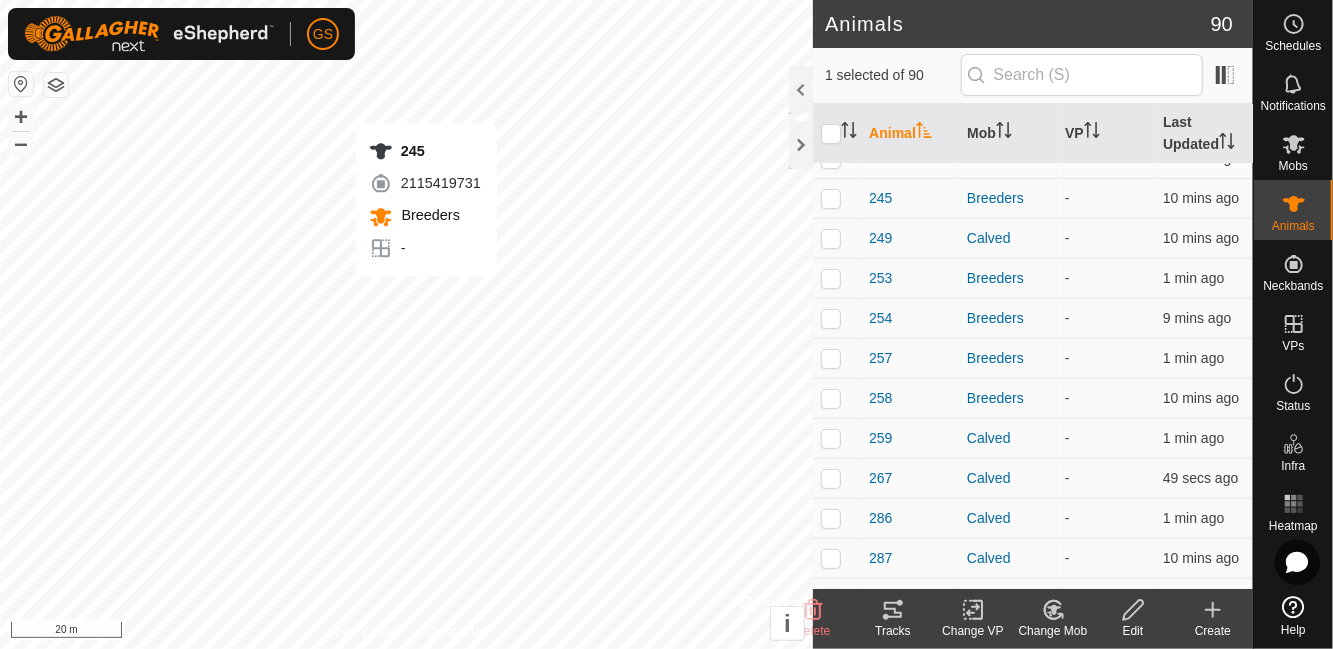 checkbox on "true" 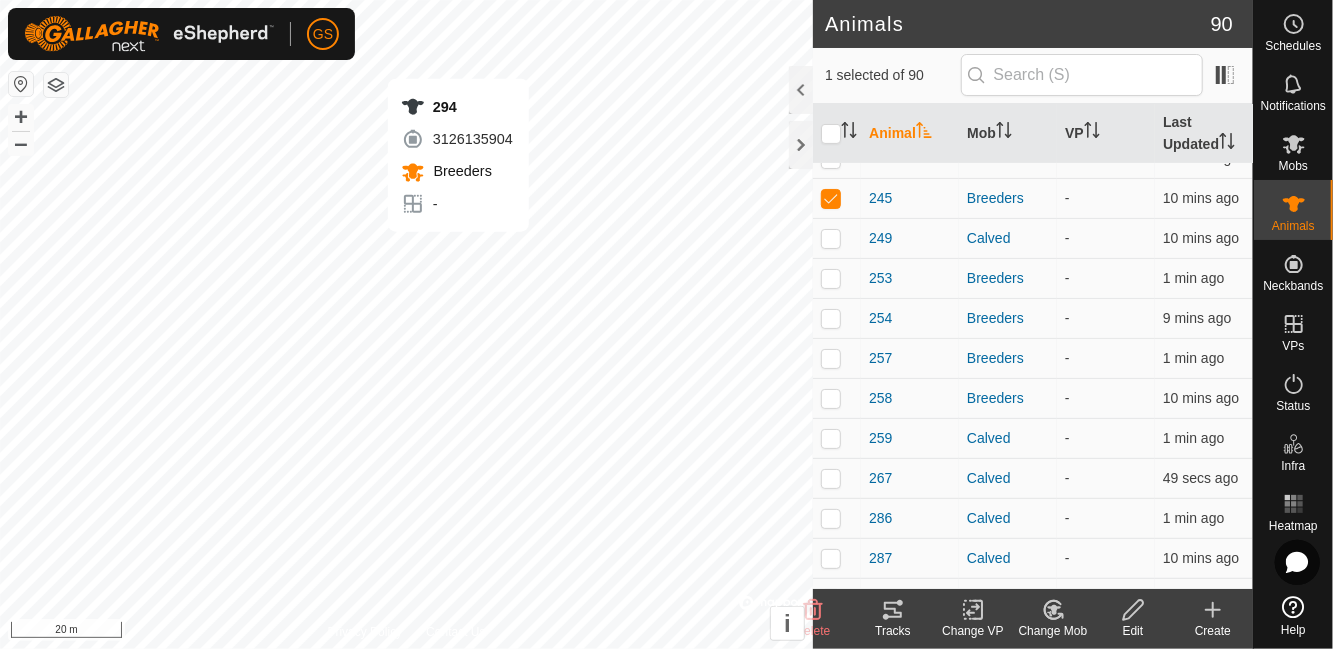 checkbox on "false" 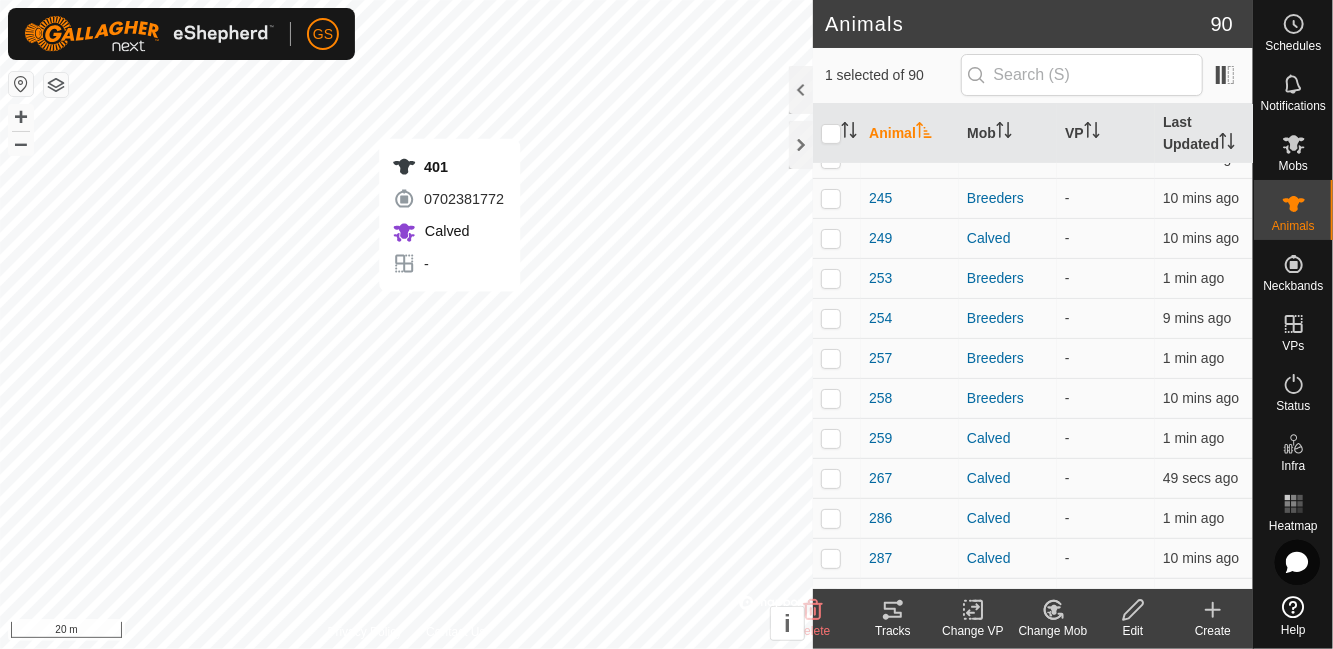 checkbox on "false" 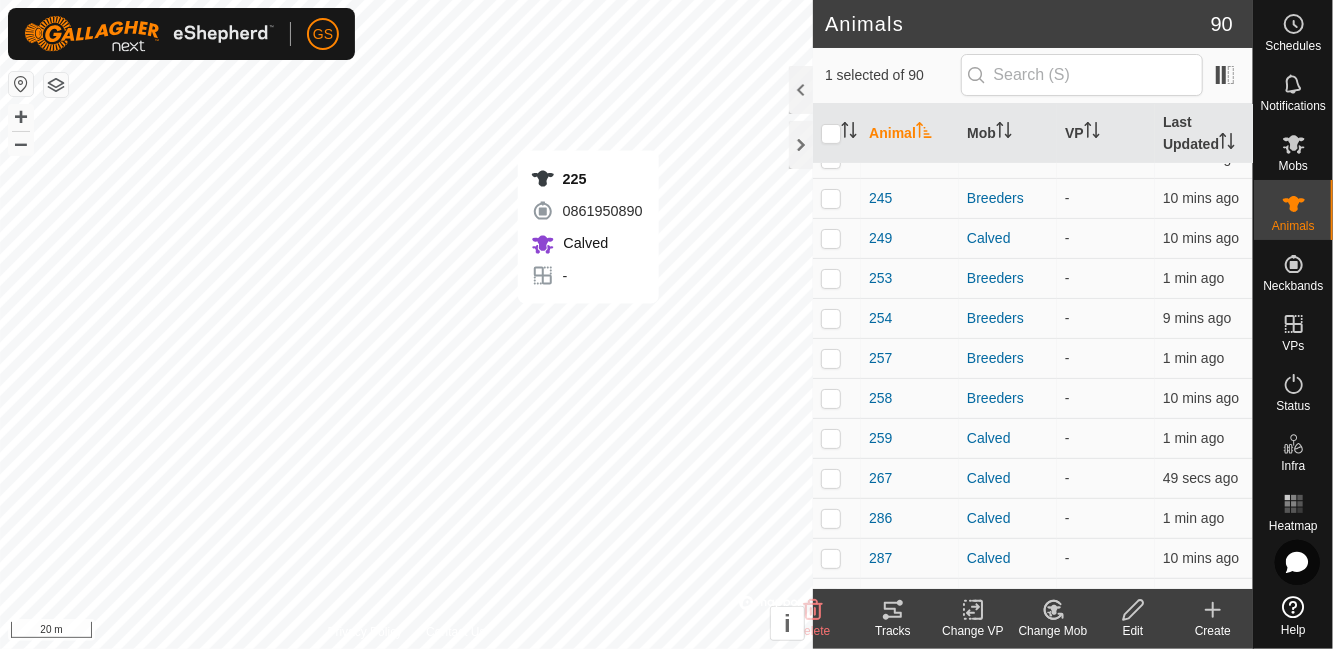 checkbox on "true" 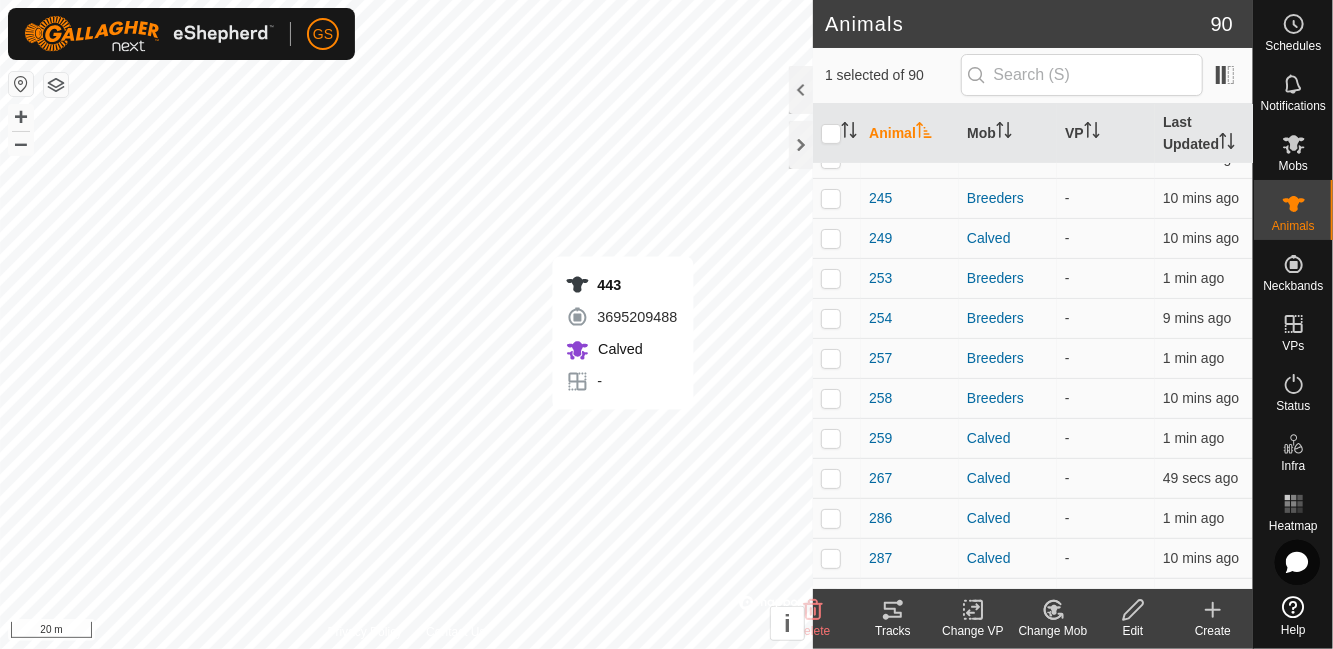 checkbox on "false" 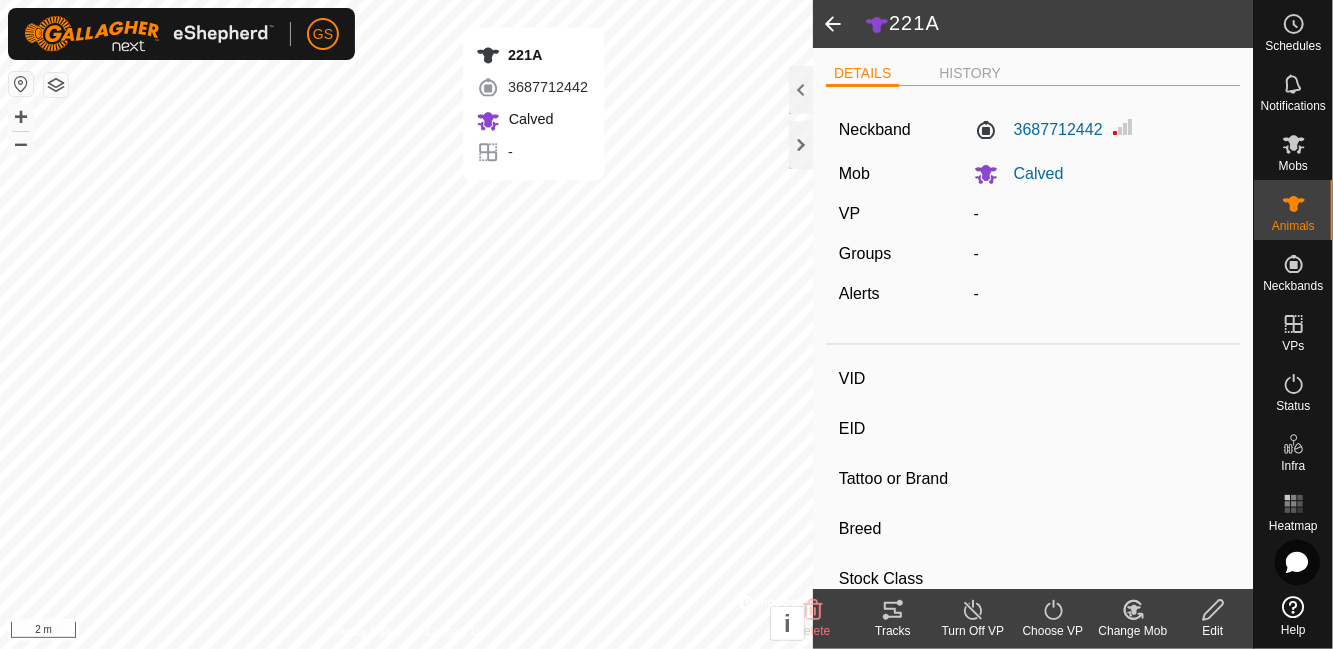 type on "221A" 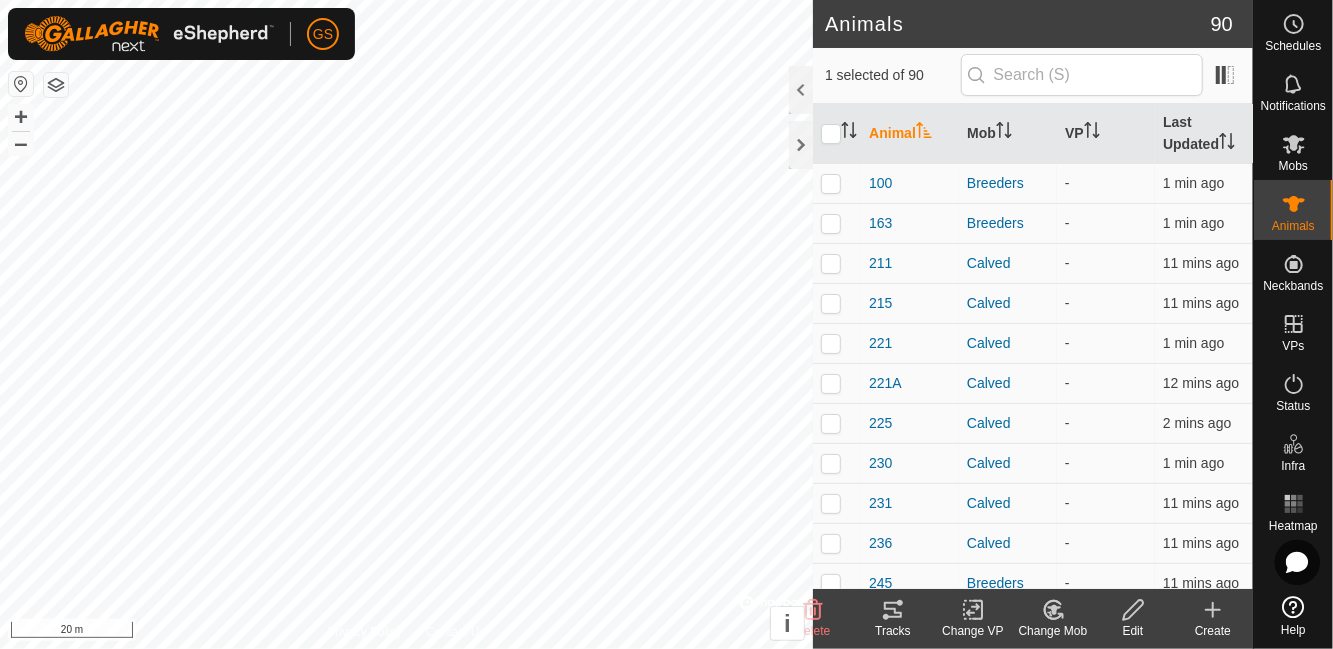checkbox on "true" 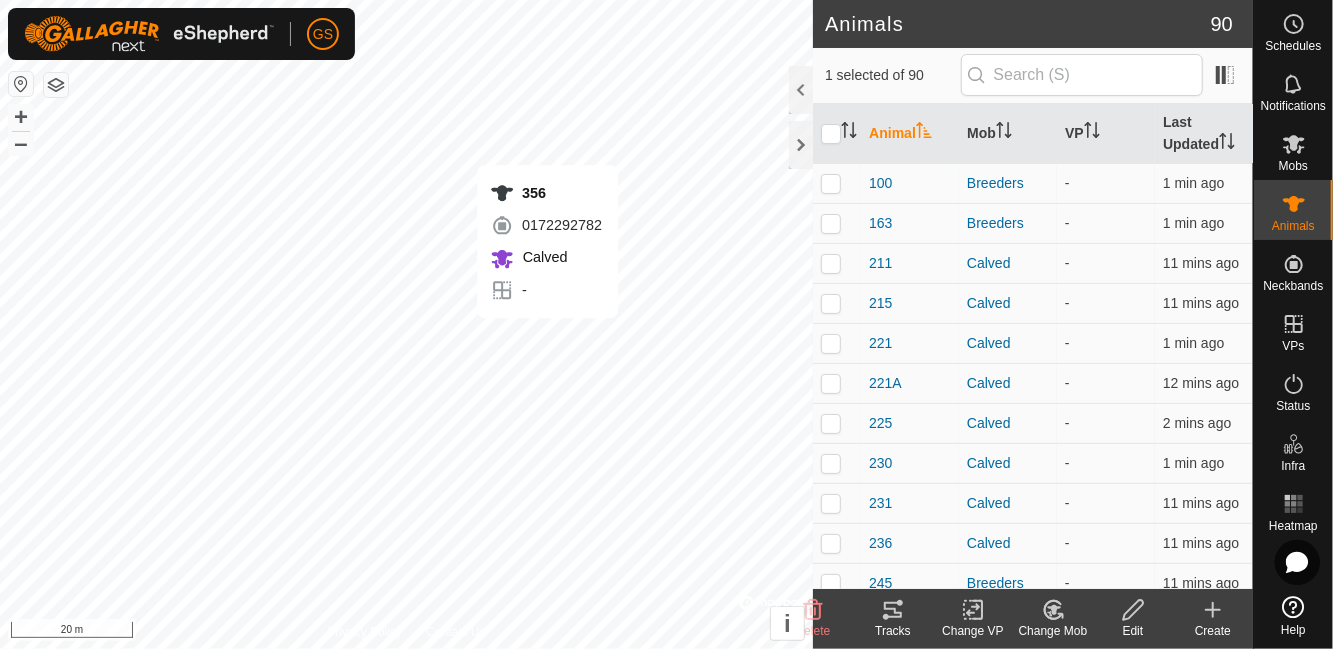 checkbox on "true" 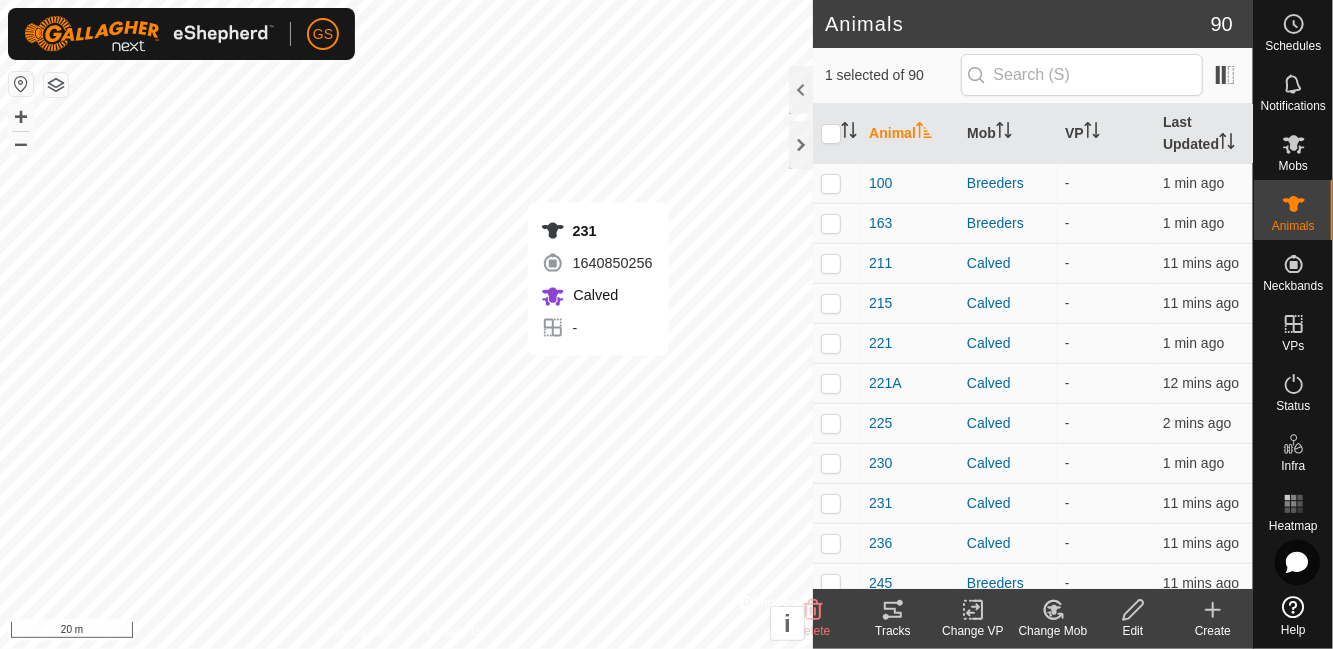 checkbox on "true" 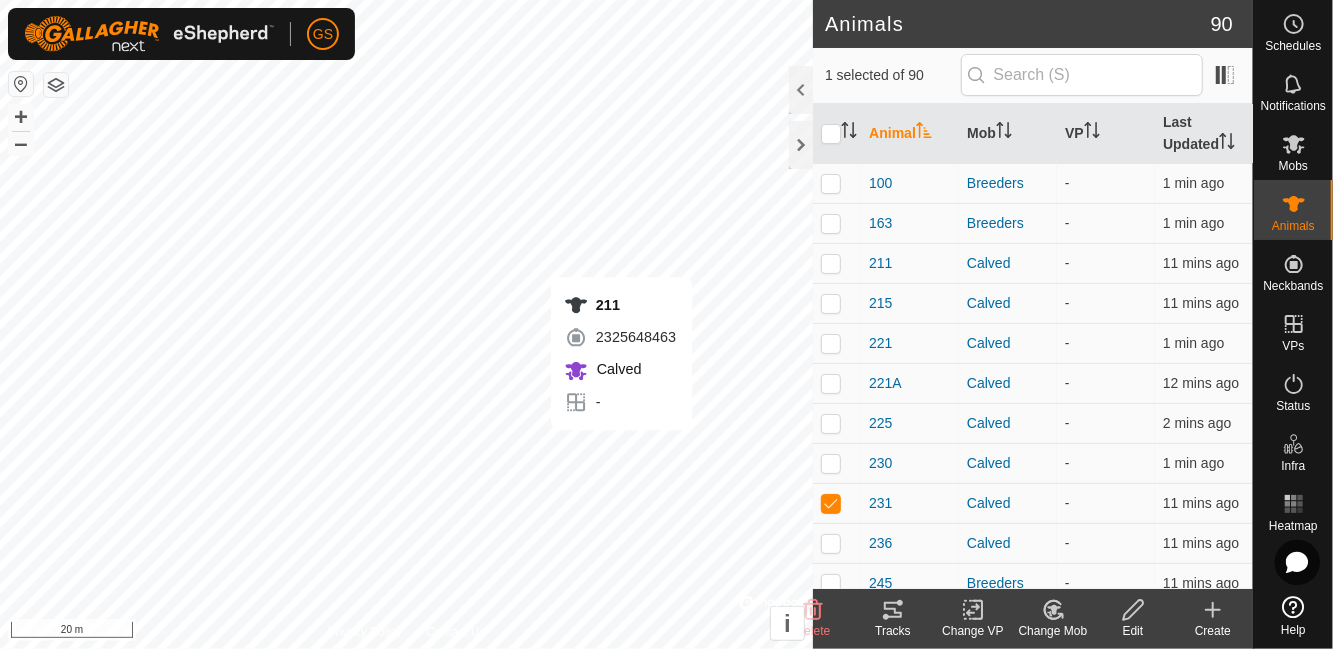 checkbox on "true" 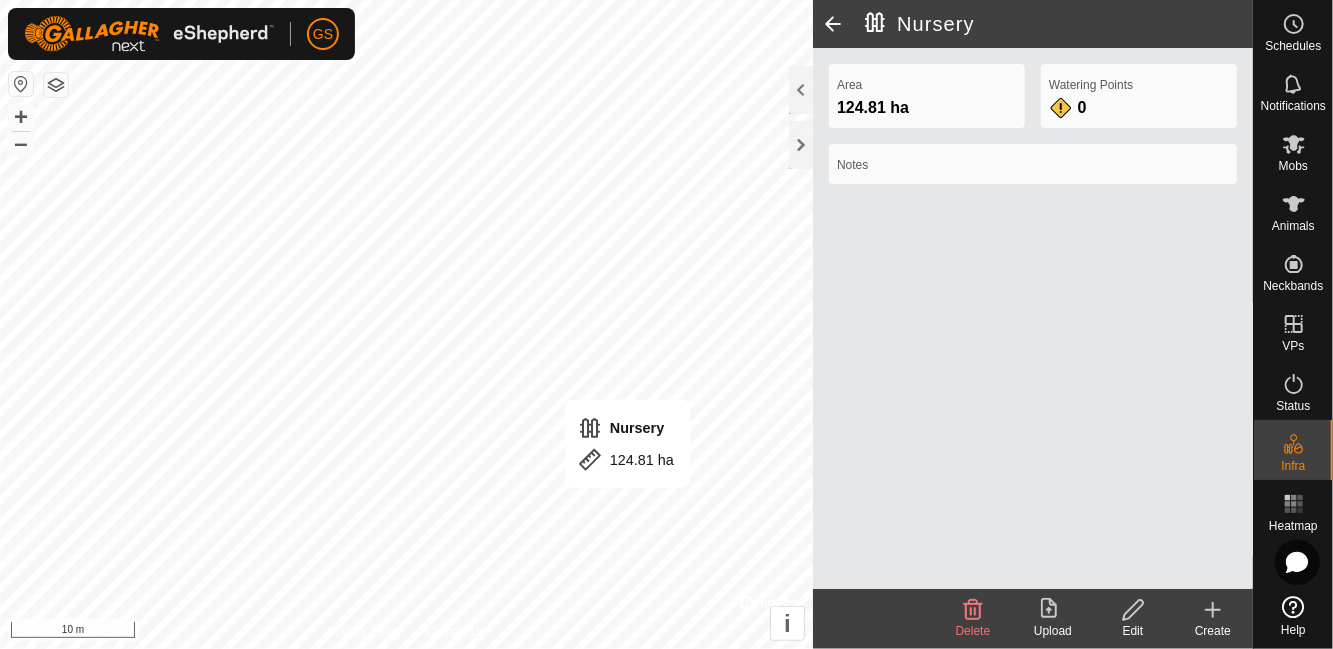 click on "Animals" at bounding box center [1293, 226] 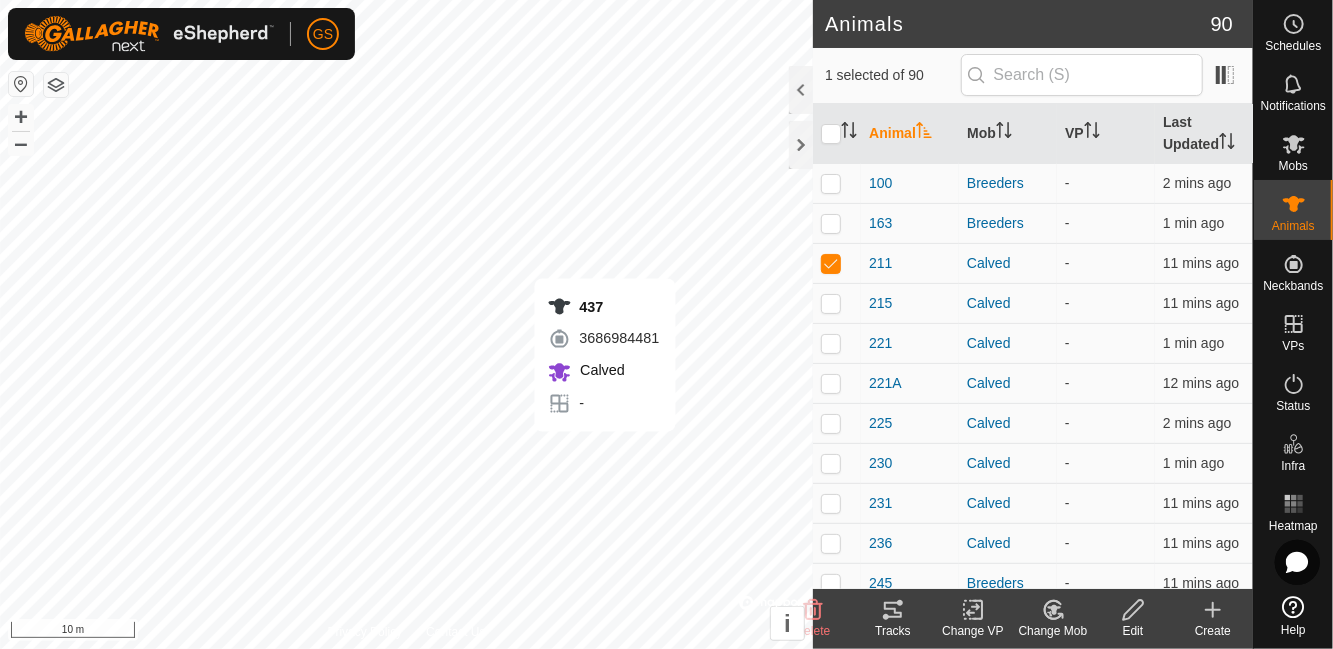 checkbox on "false" 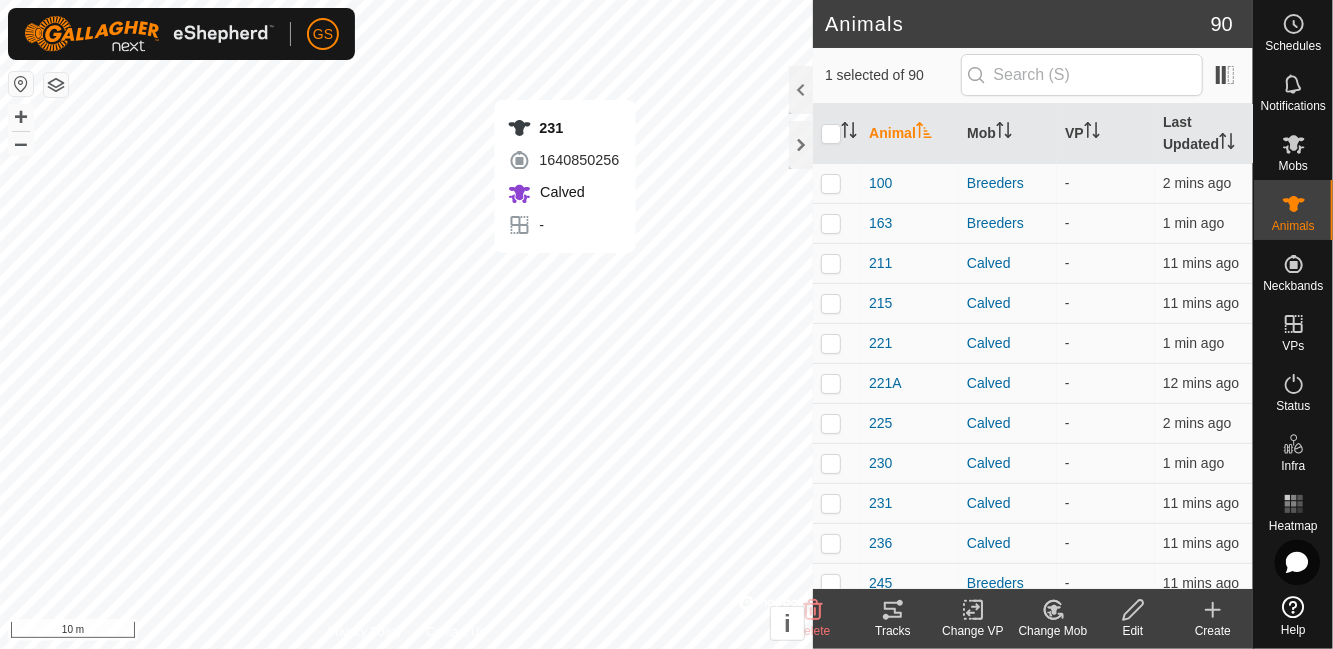 checkbox on "true" 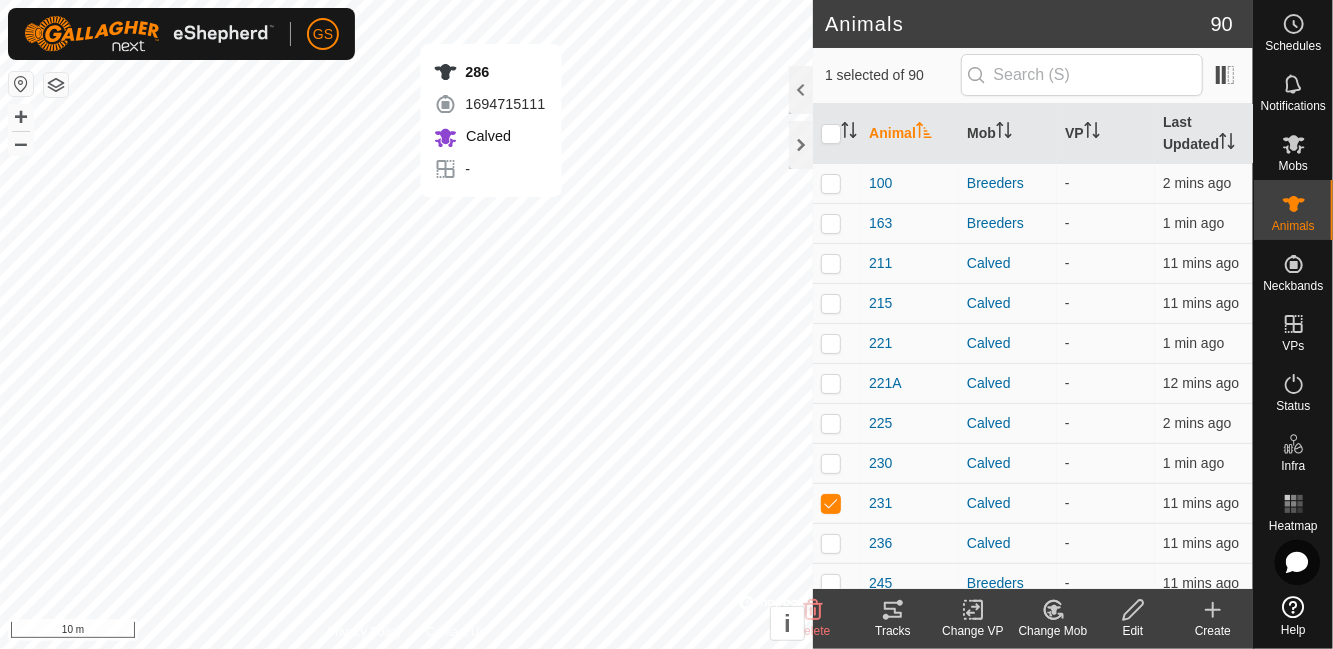 checkbox on "false" 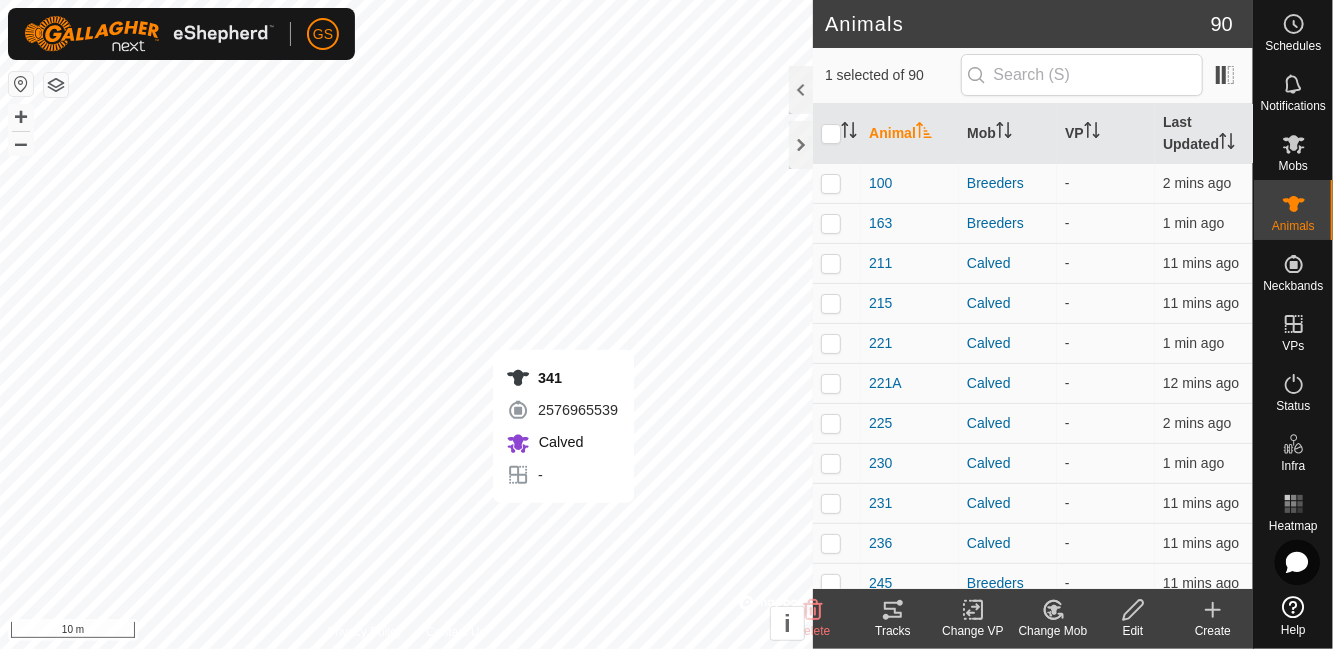 checkbox on "false" 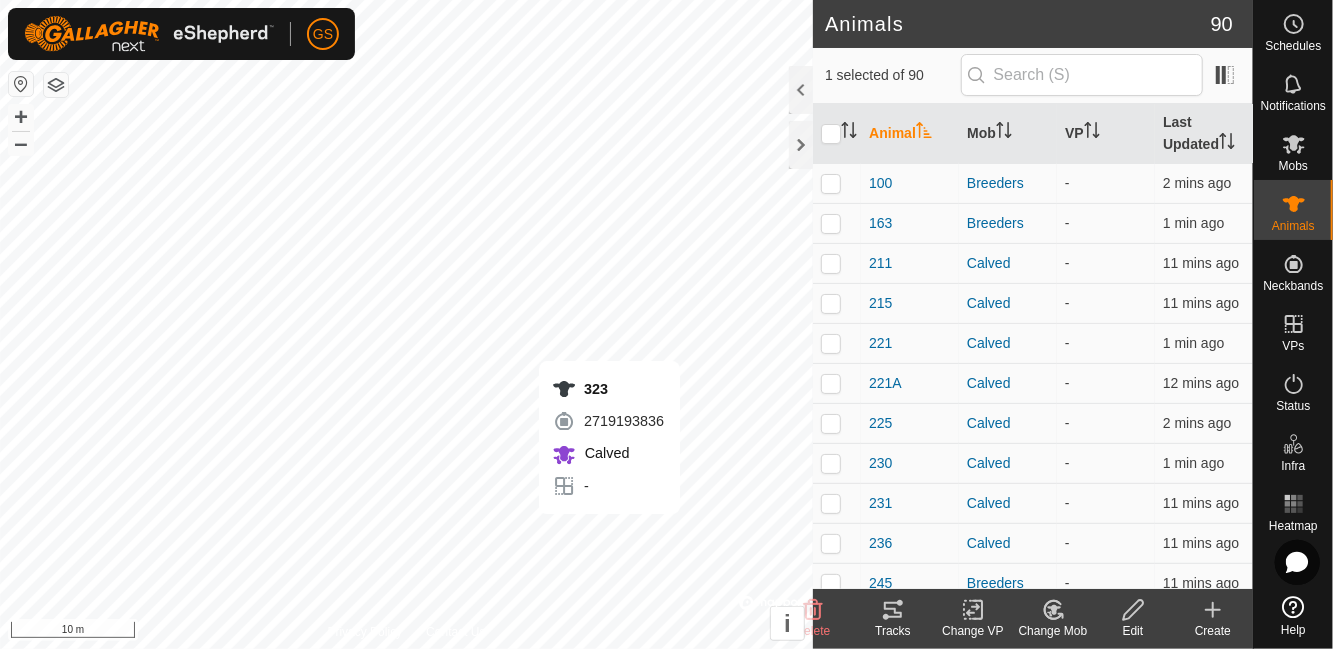 checkbox on "true" 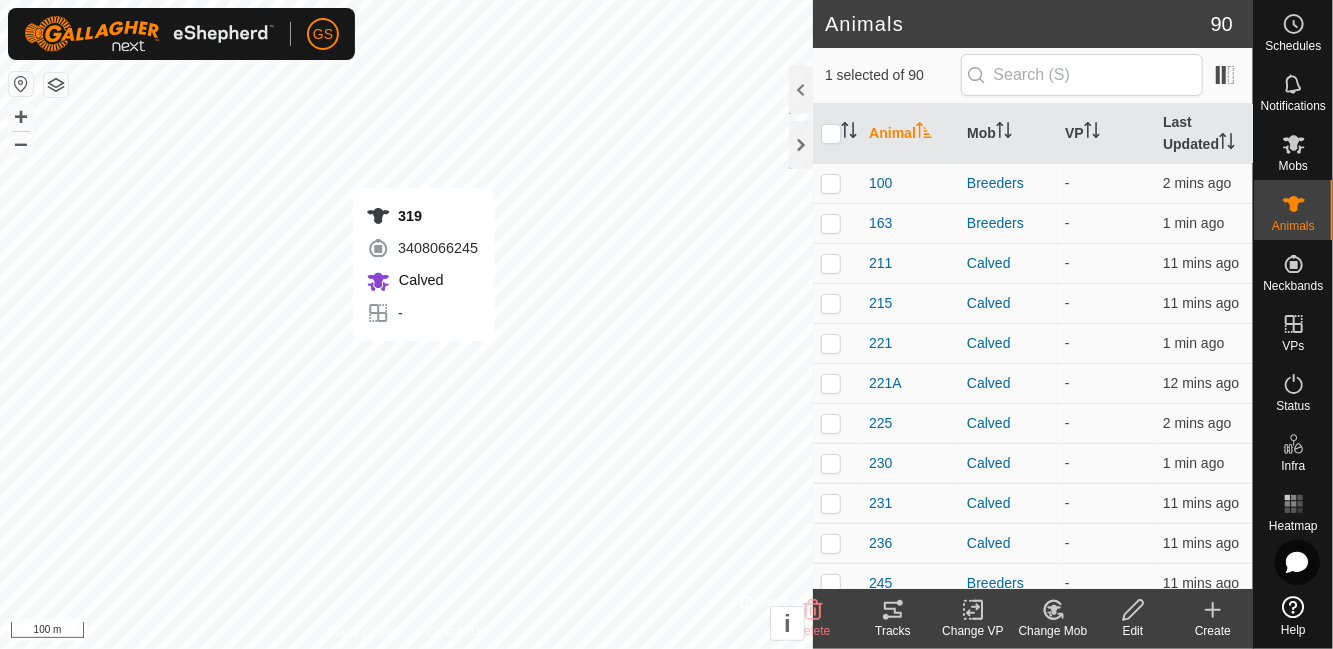 checkbox on "true" 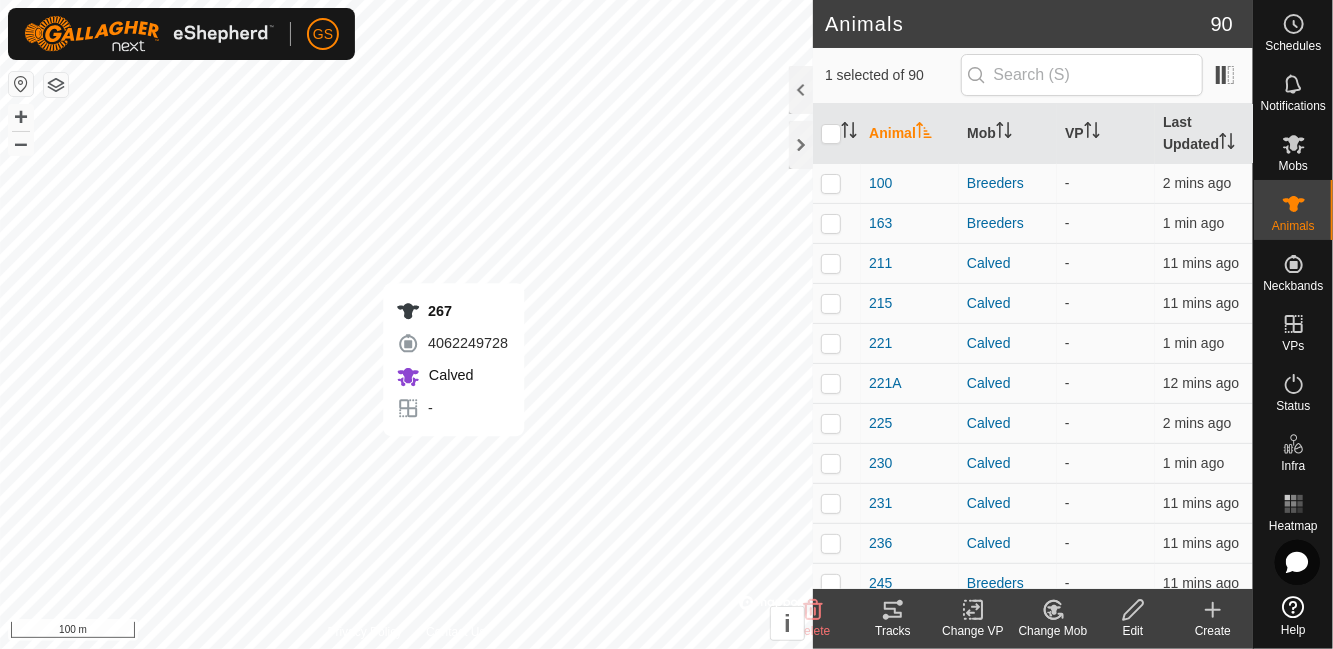 checkbox on "true" 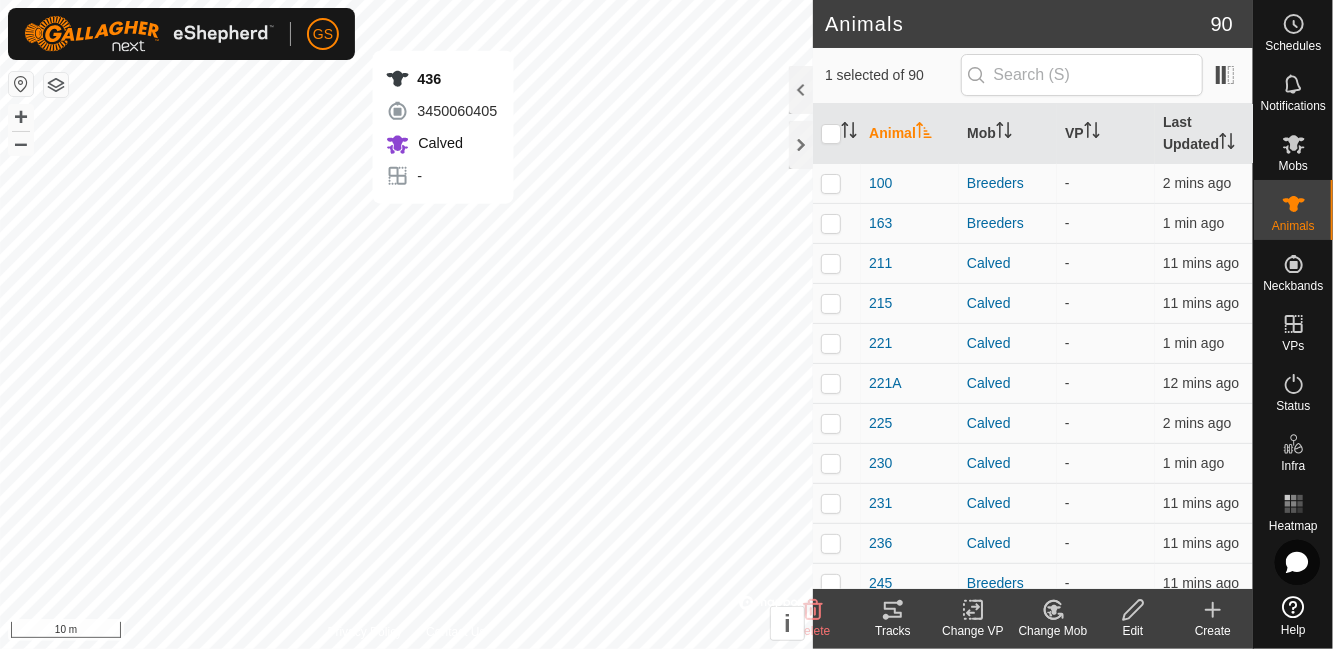checkbox on "false" 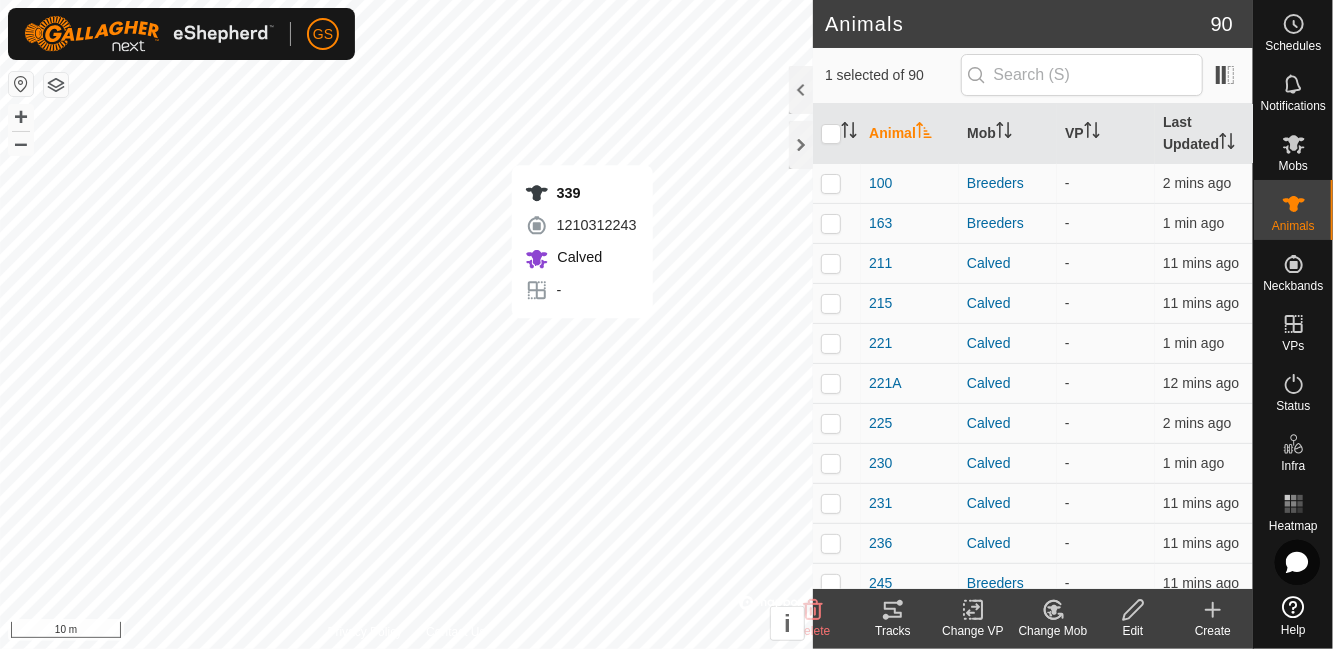 checkbox on "true" 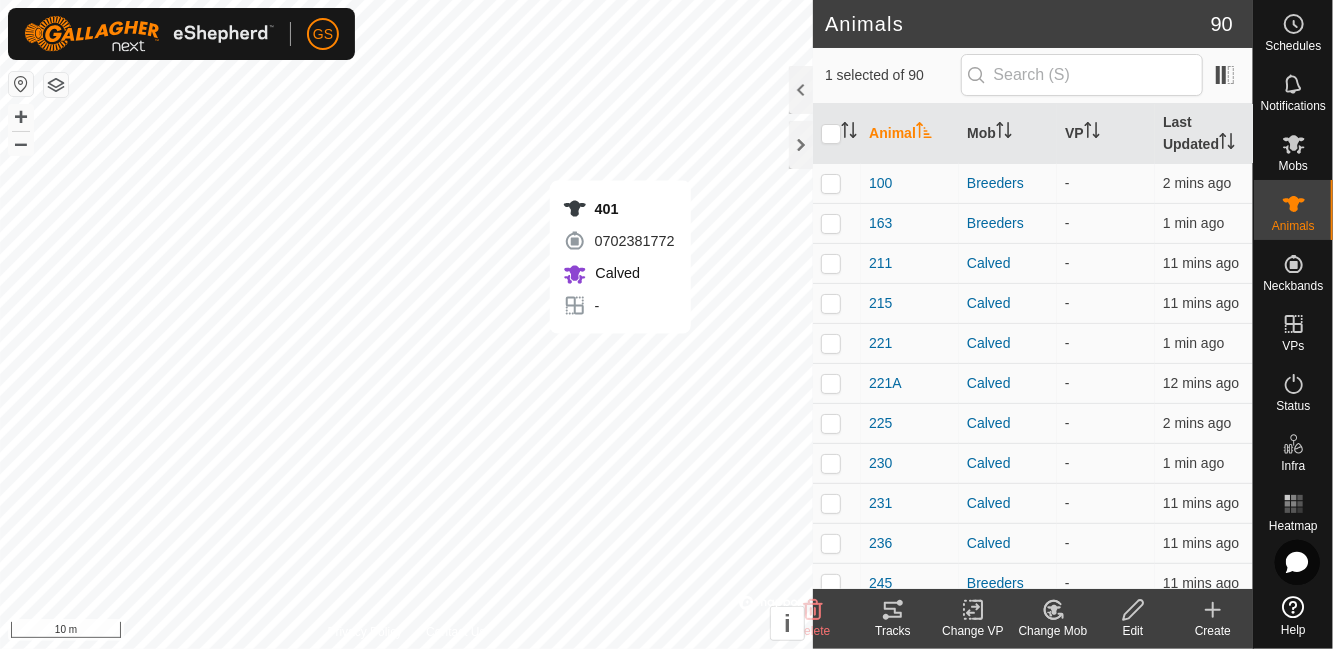 checkbox on "false" 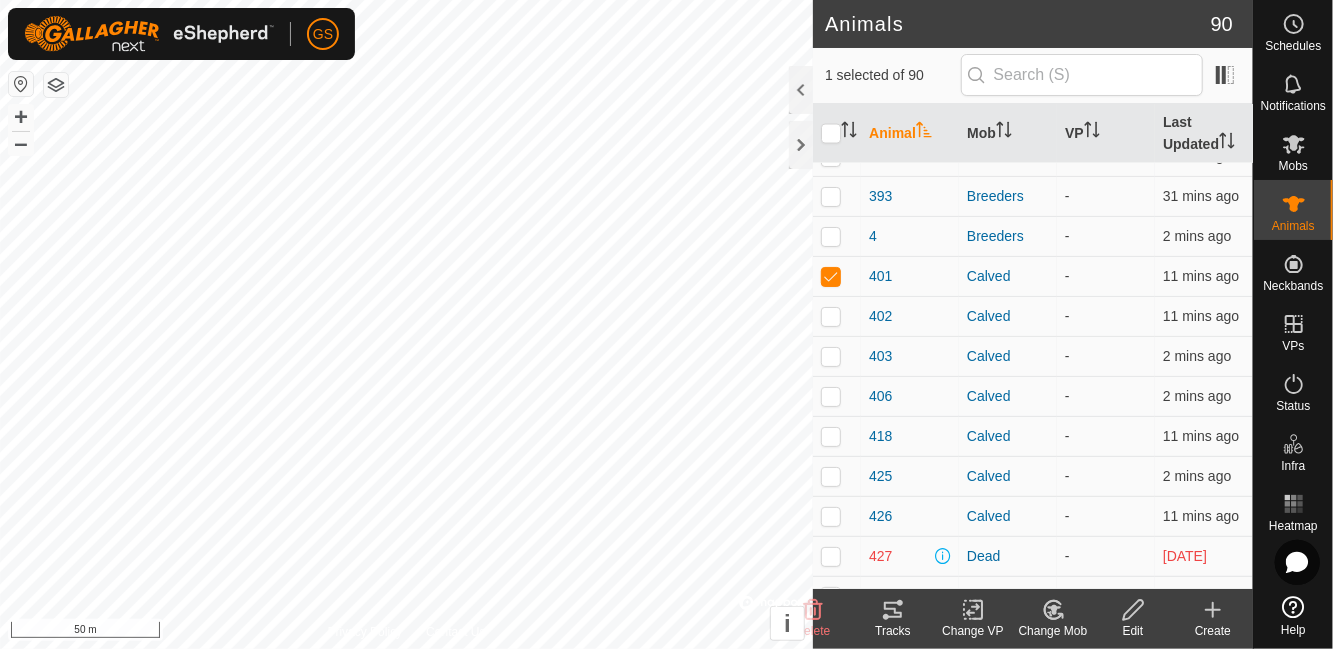 scroll, scrollTop: 1783, scrollLeft: 0, axis: vertical 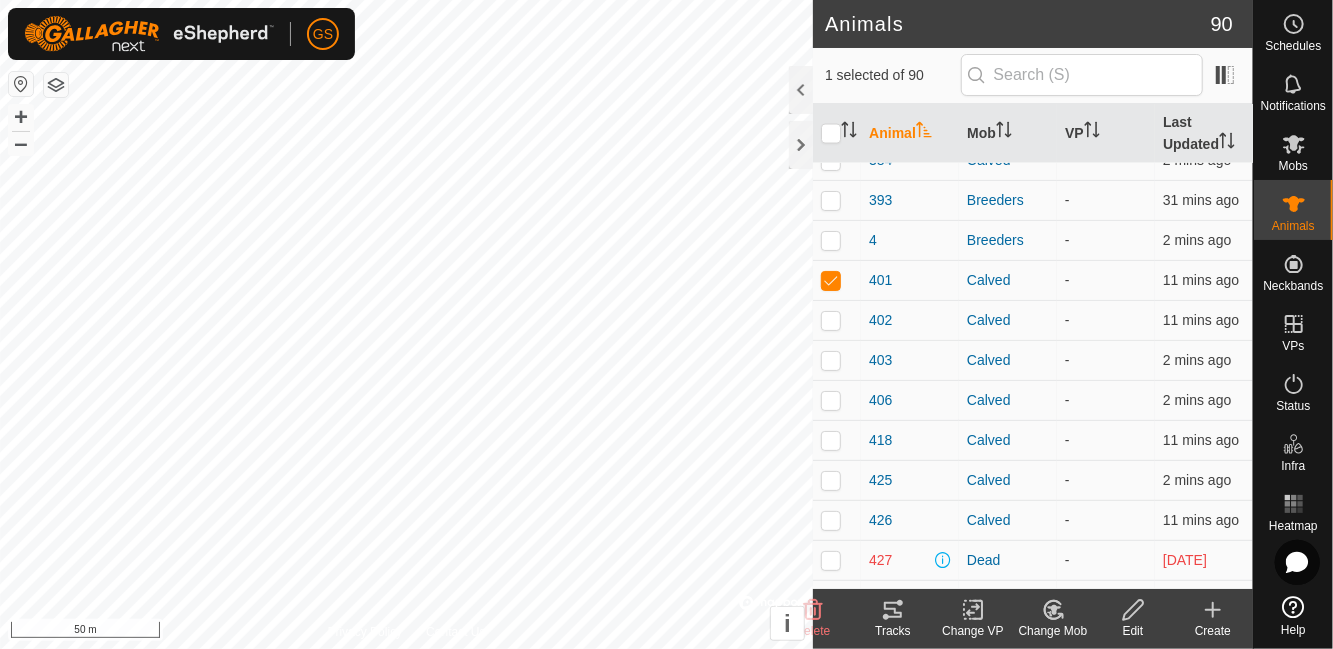 click at bounding box center [831, 280] 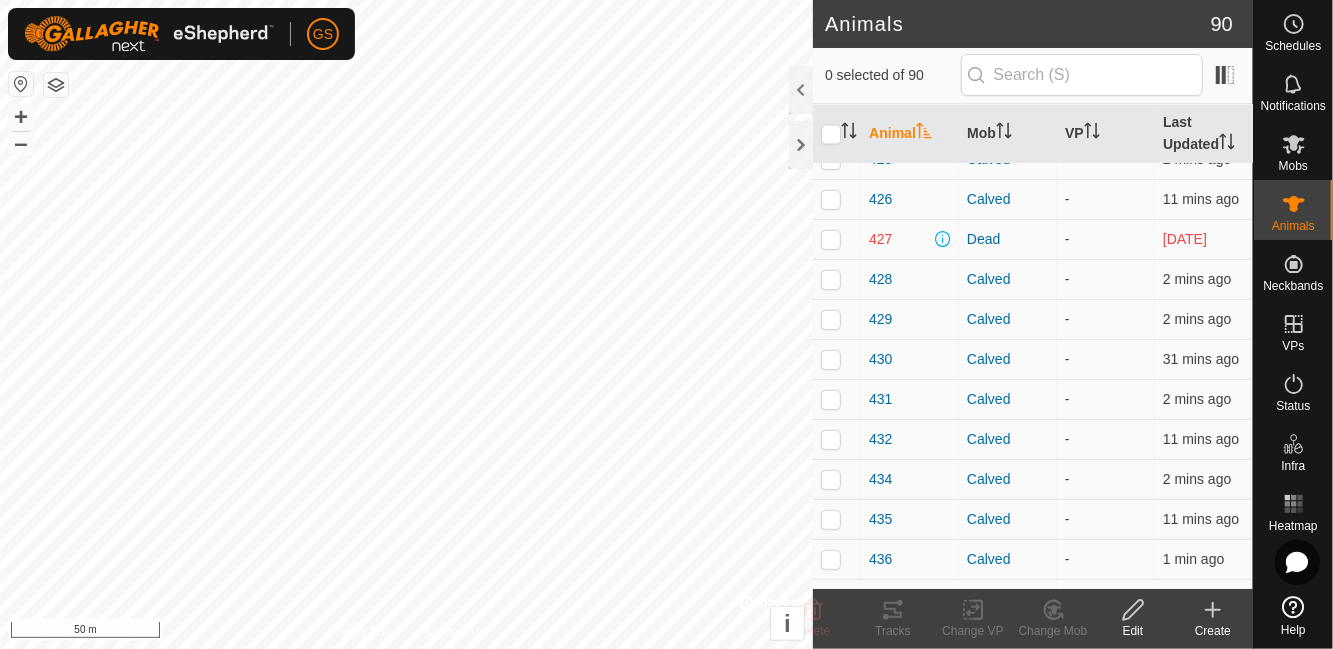 click at bounding box center [837, 479] 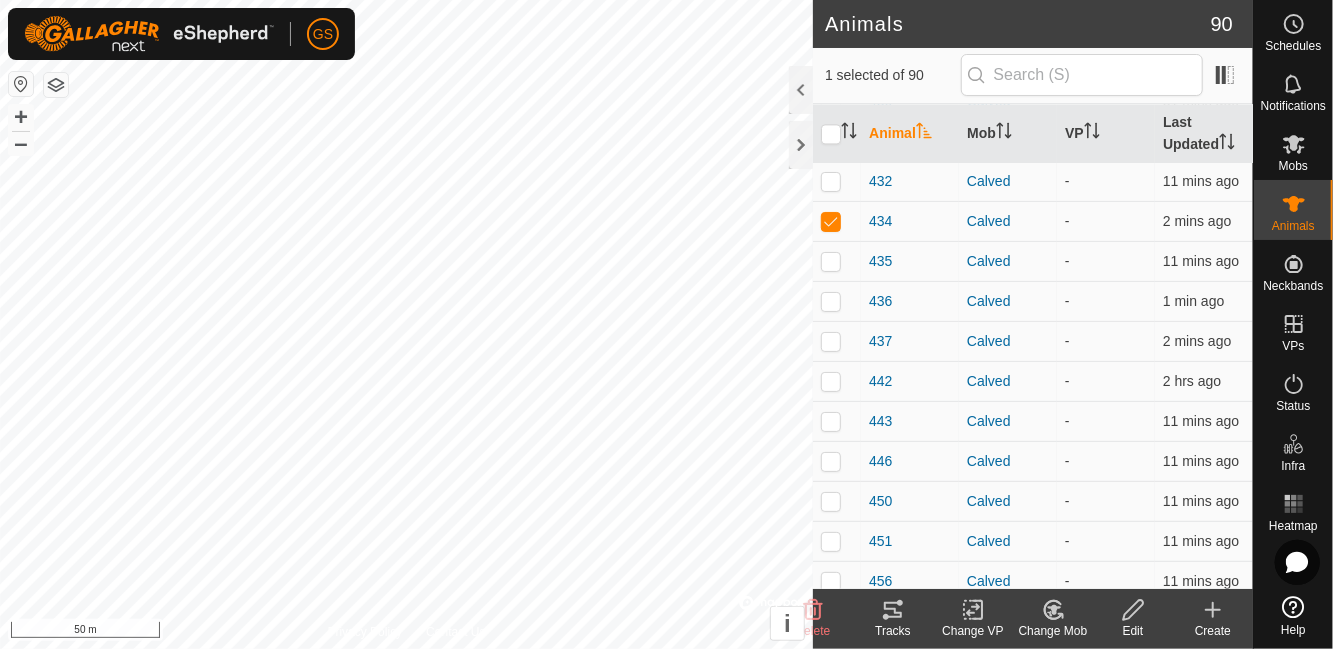 scroll, scrollTop: 2366, scrollLeft: 0, axis: vertical 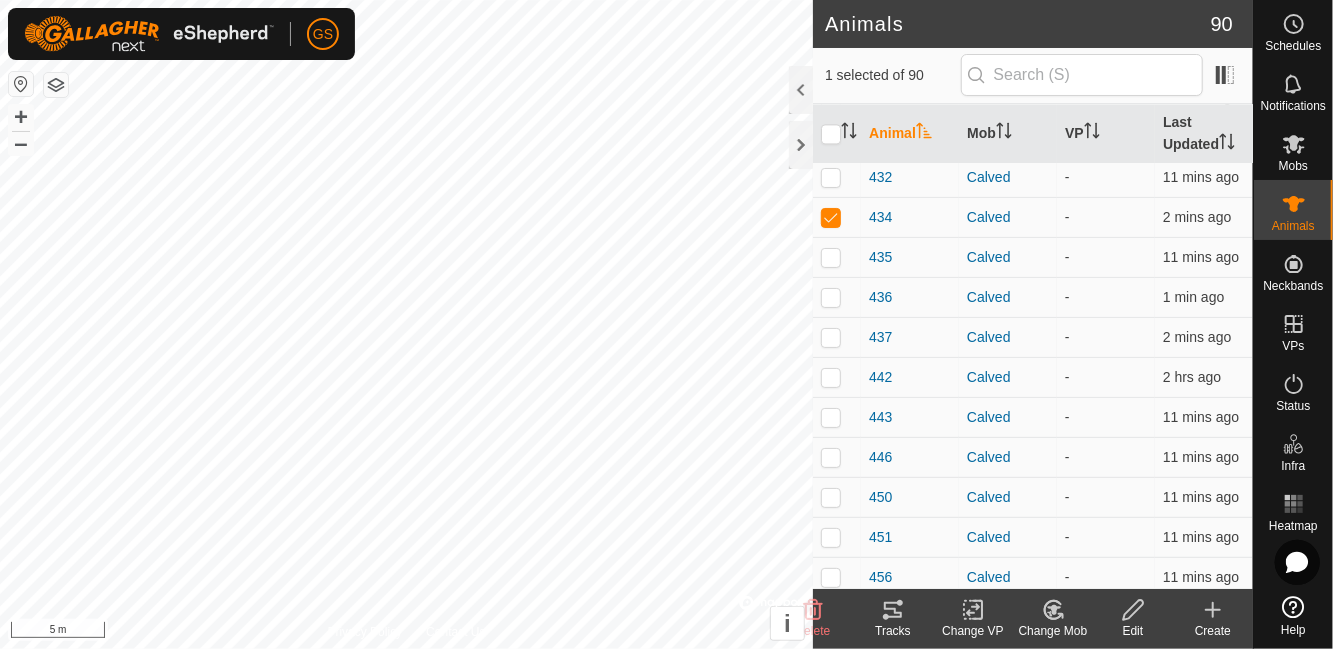 click at bounding box center [837, 217] 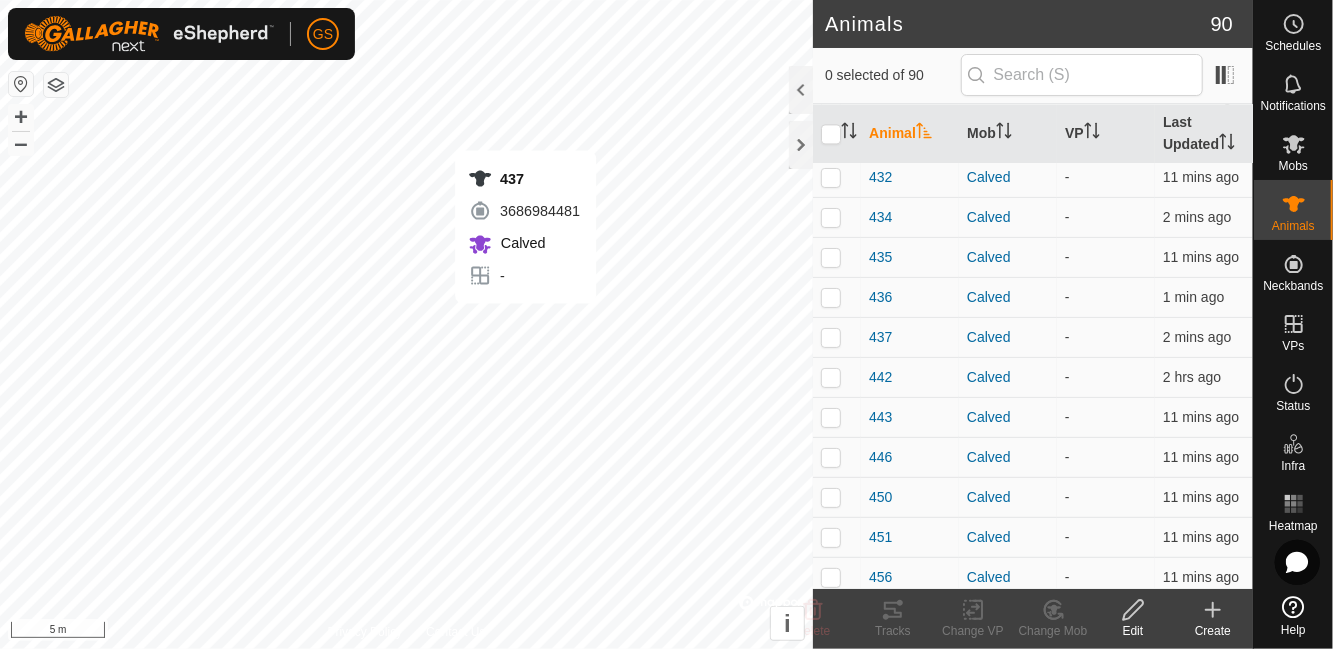 checkbox on "true" 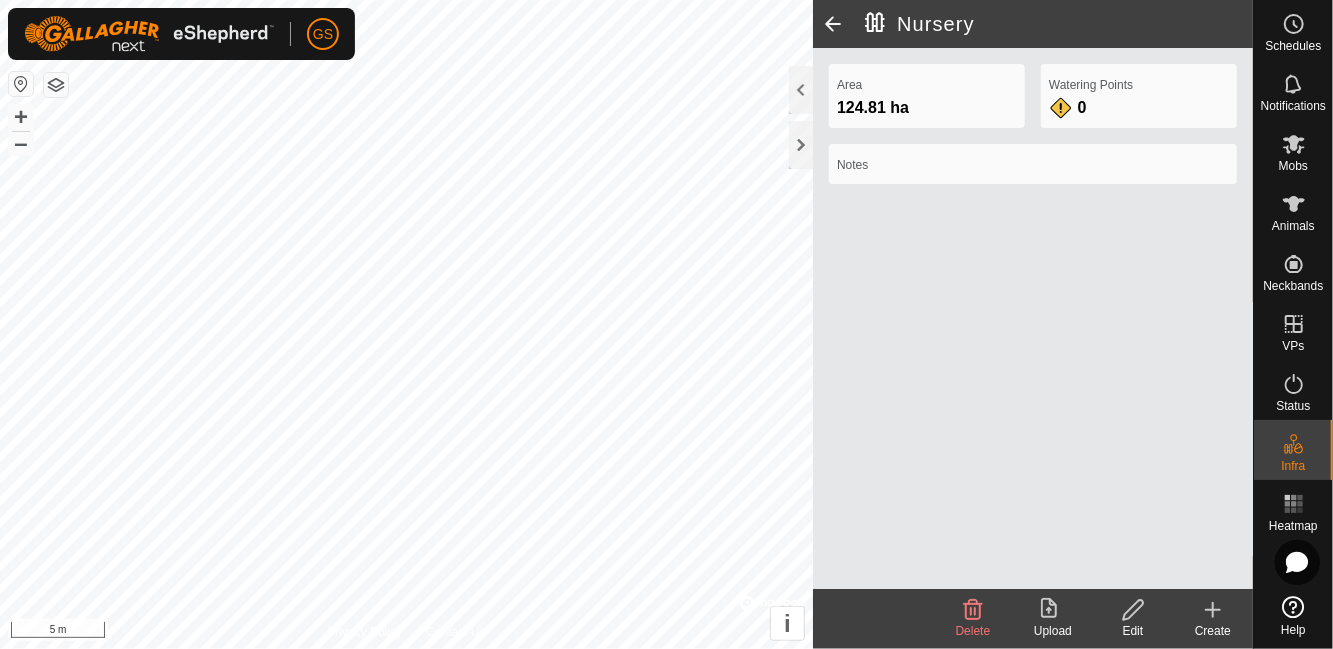 click 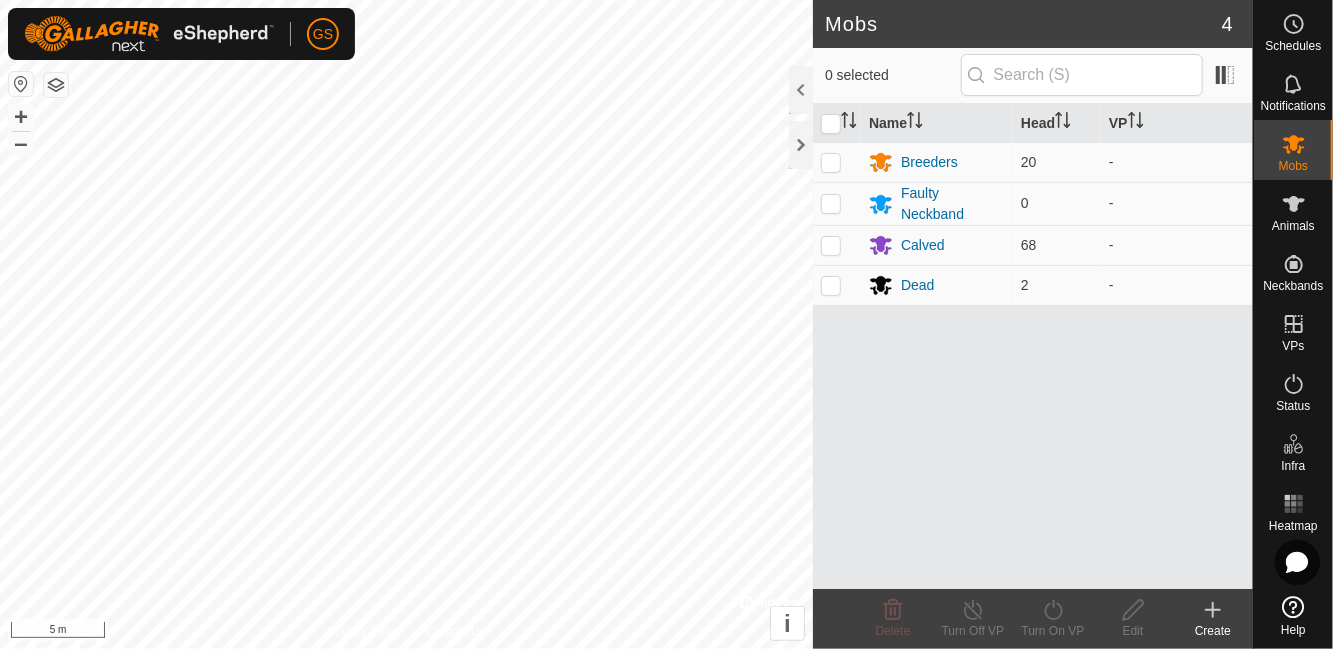 click 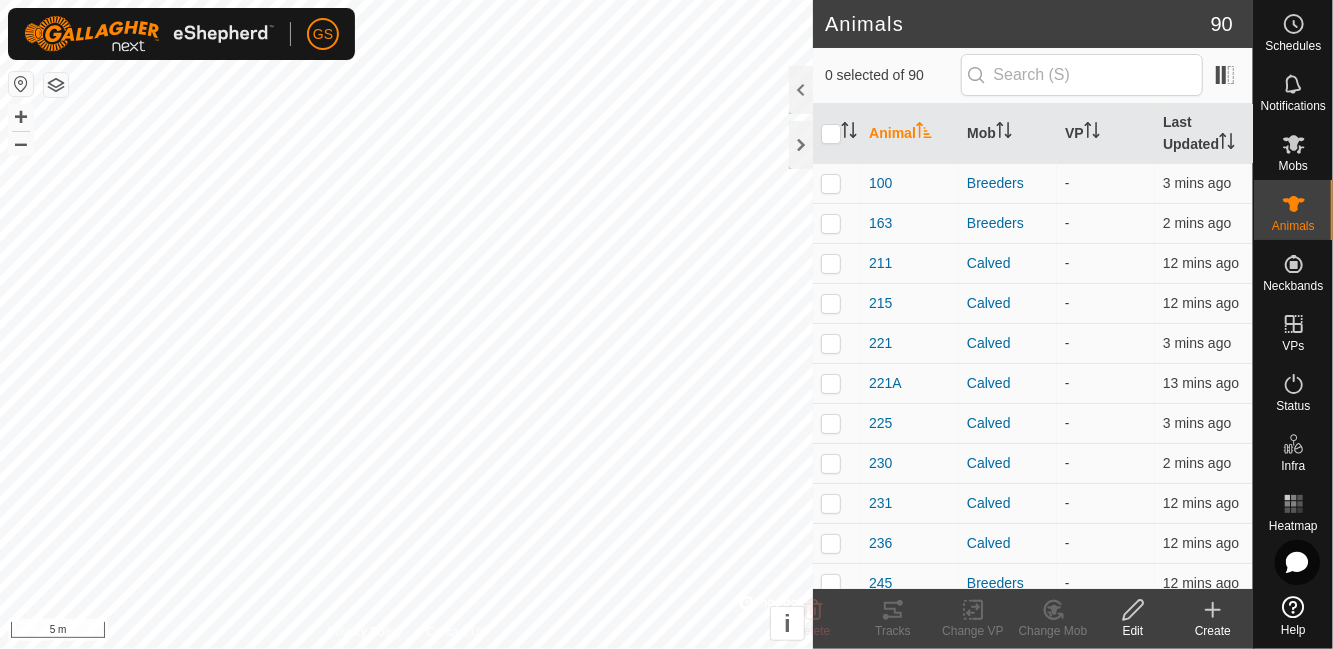 click 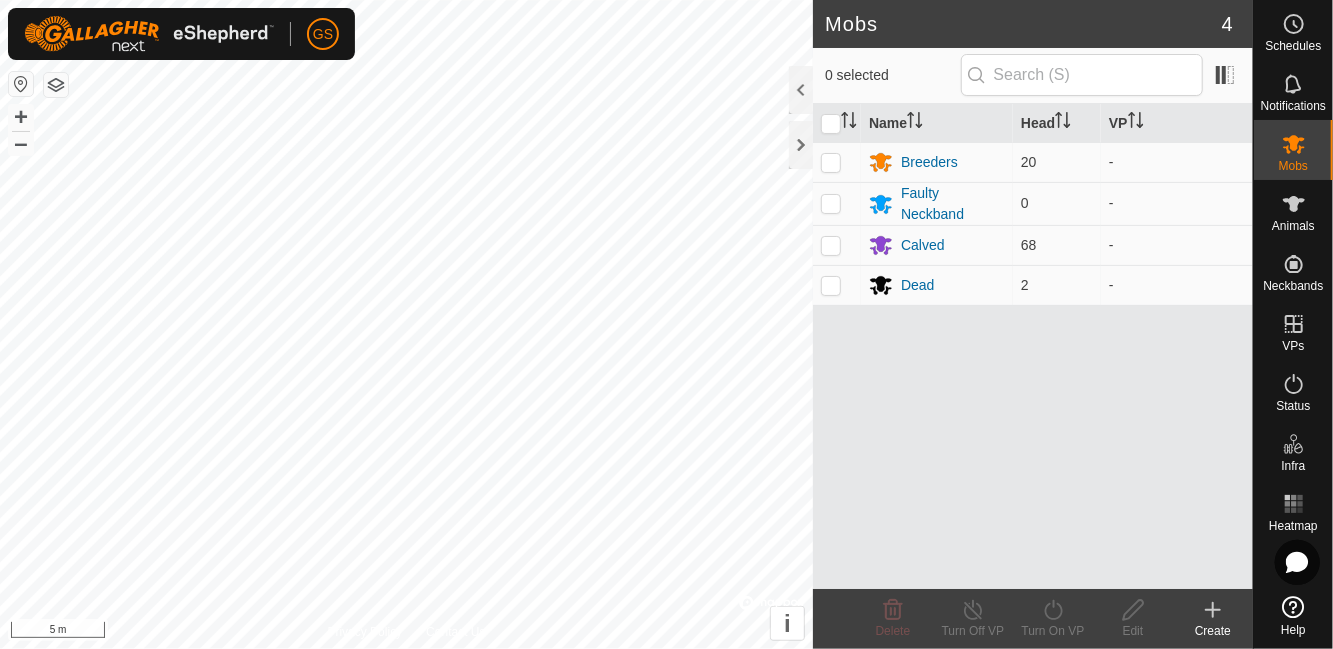 click 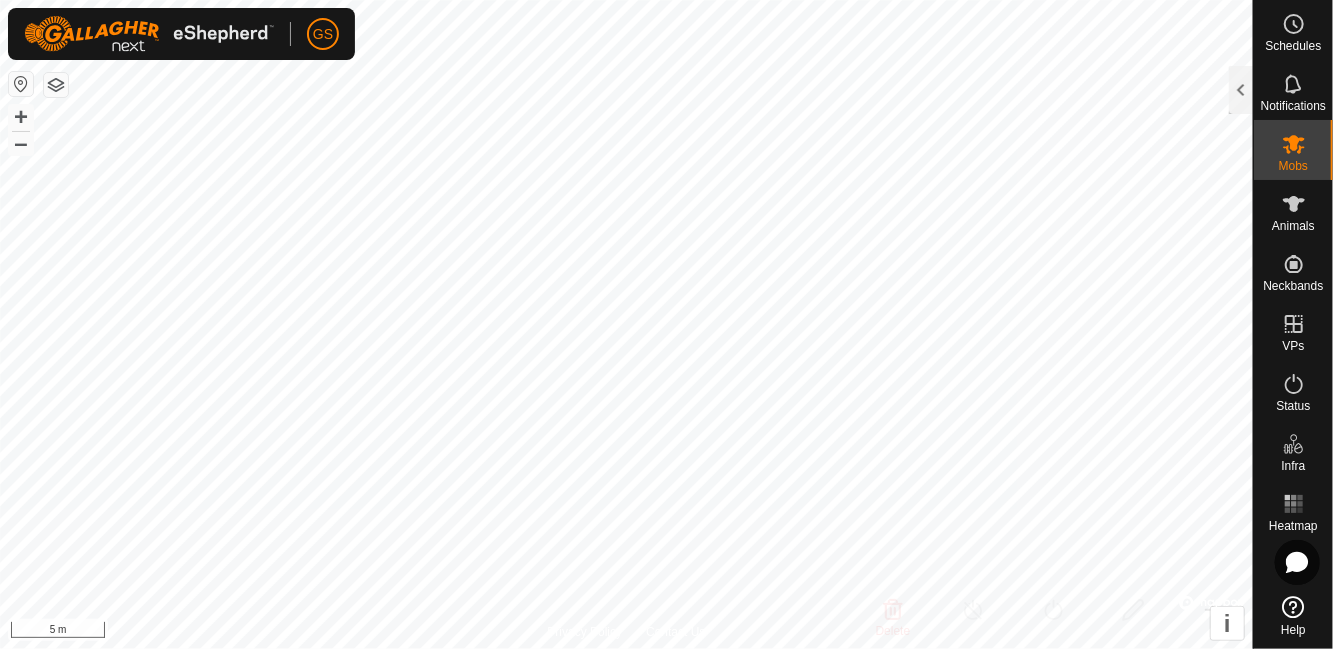 click 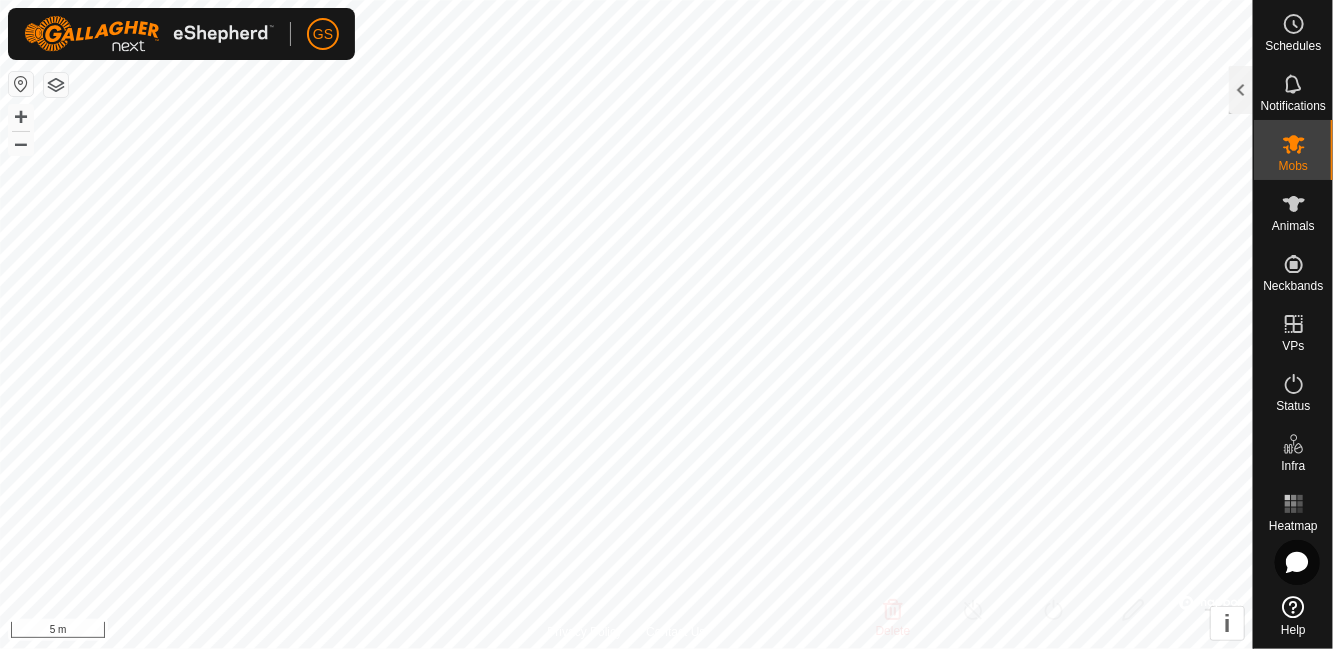 click on "Mobs" at bounding box center [1293, 150] 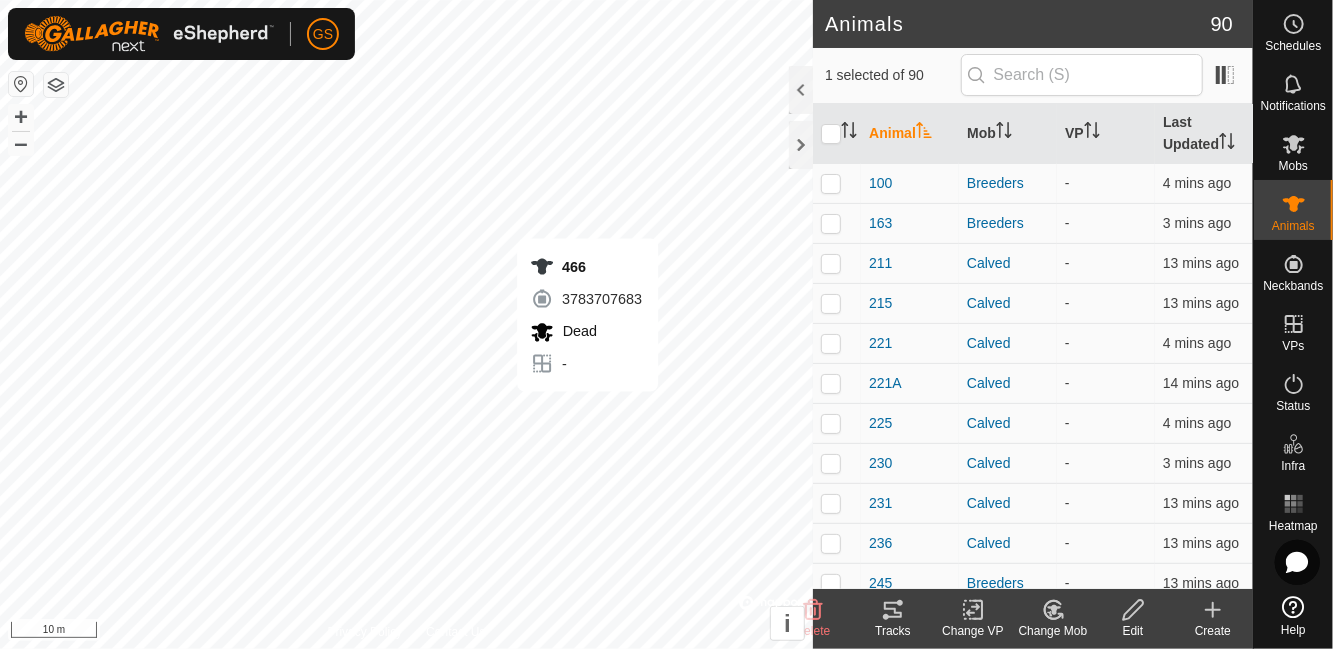 checkbox on "false" 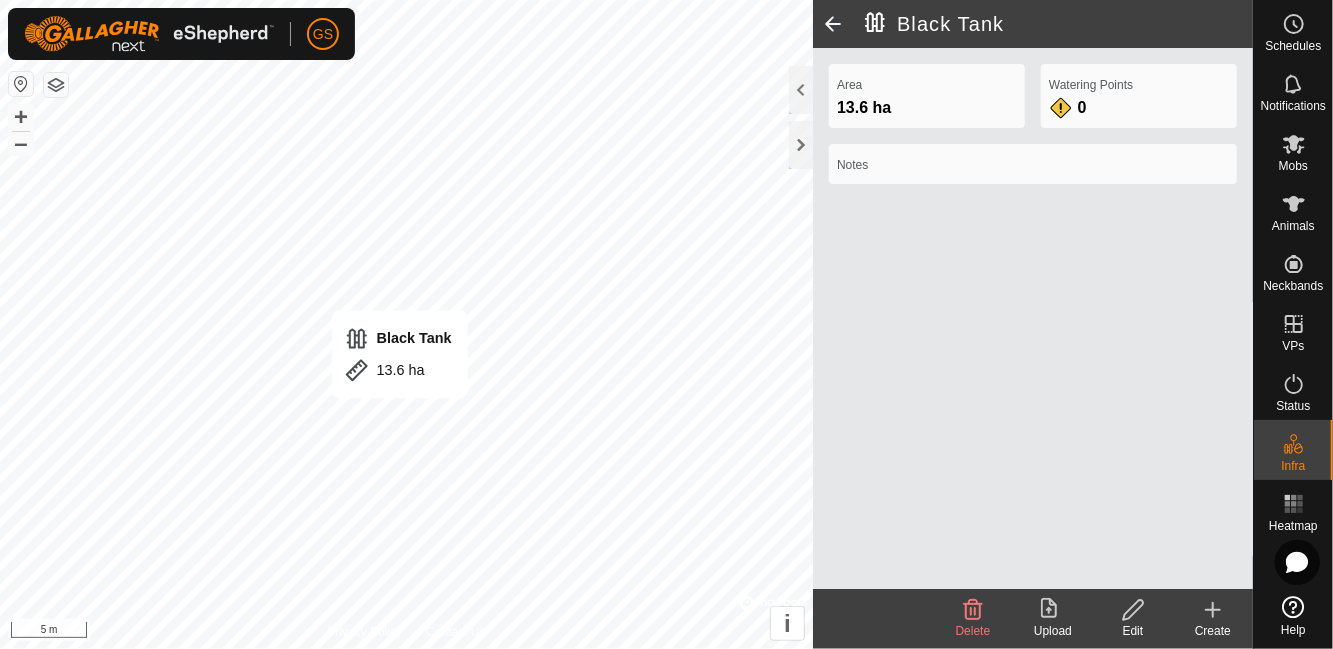 click at bounding box center (1294, 204) 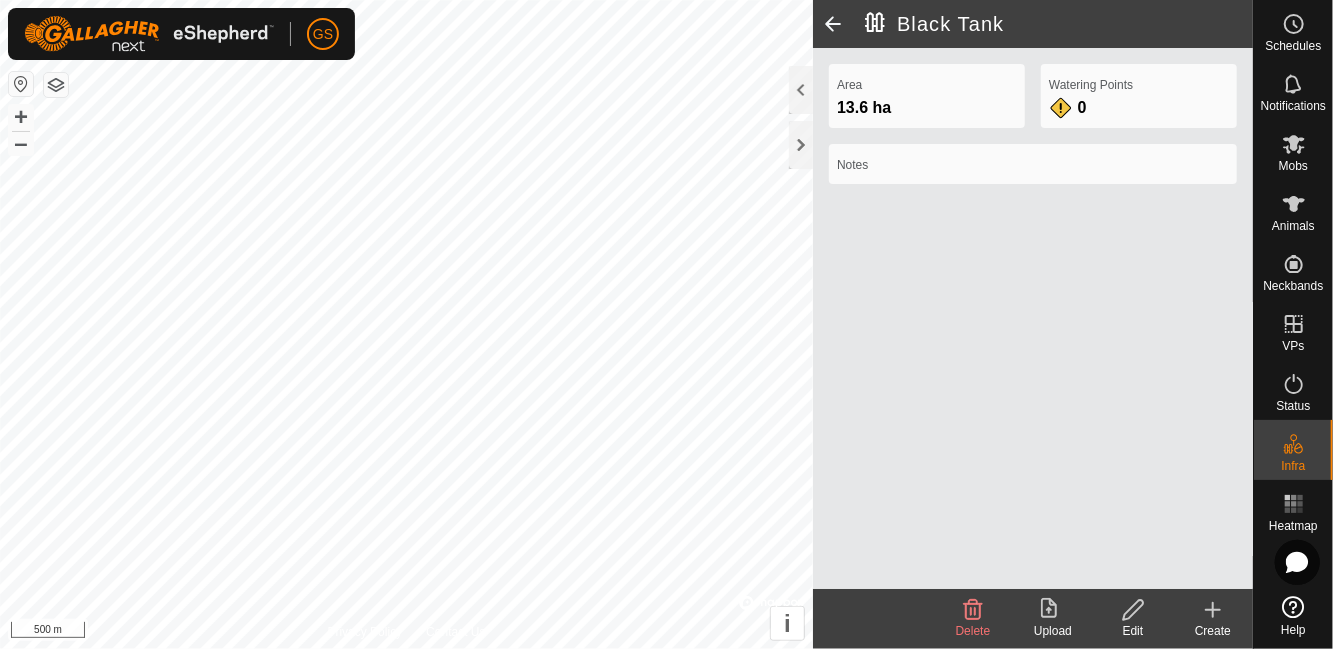 click at bounding box center (1294, 204) 